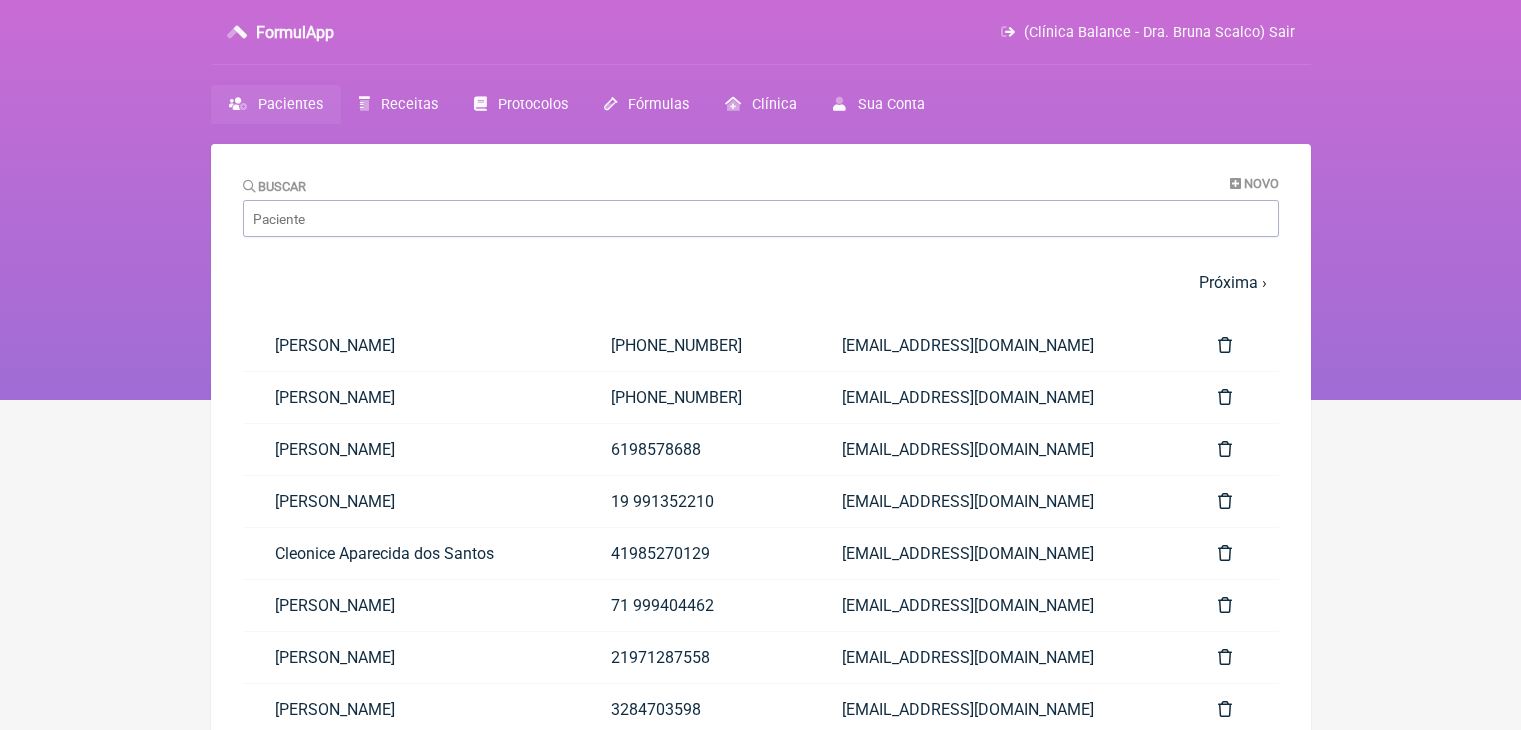 scroll, scrollTop: 0, scrollLeft: 0, axis: both 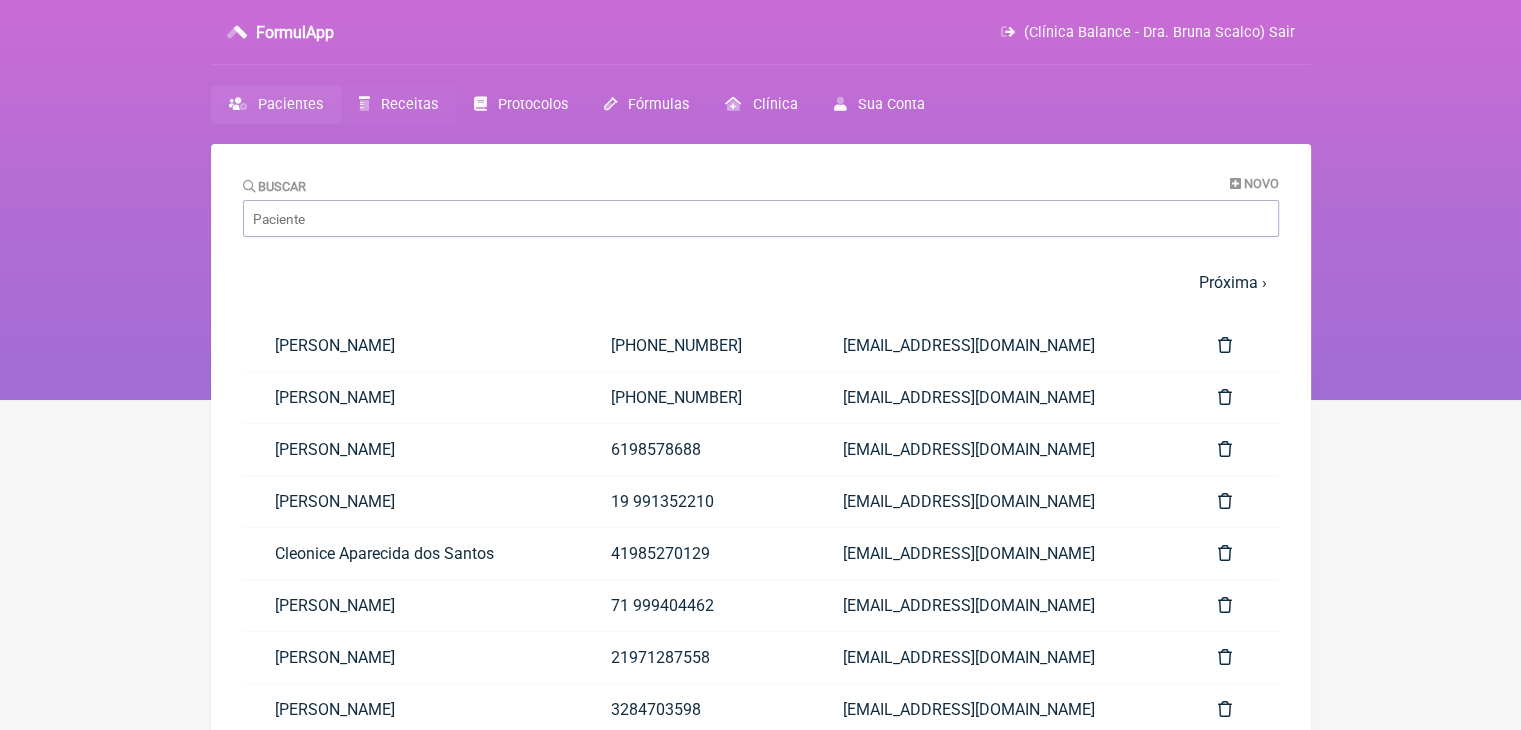 click on "Receitas" at bounding box center [409, 104] 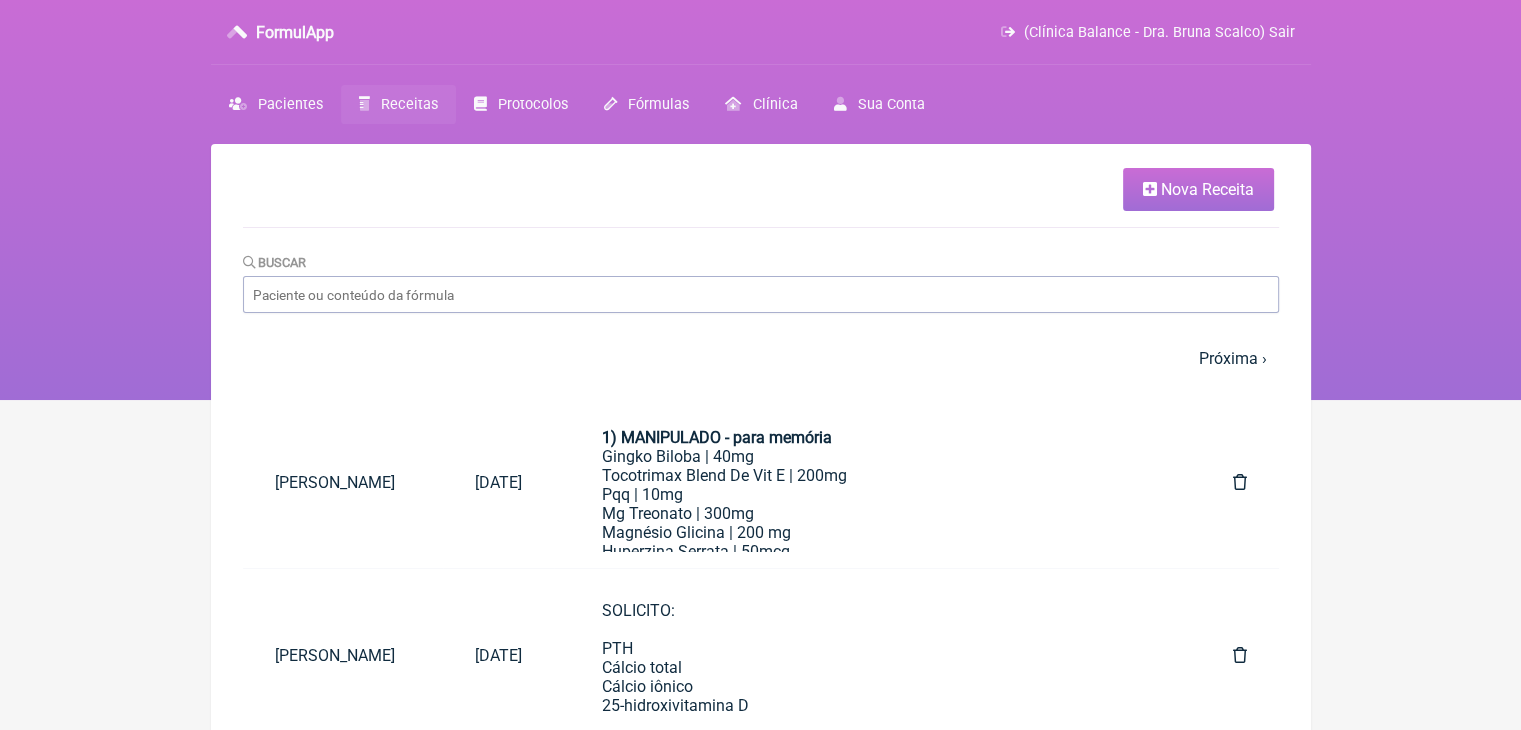 click on "Nova Receita" at bounding box center (1207, 189) 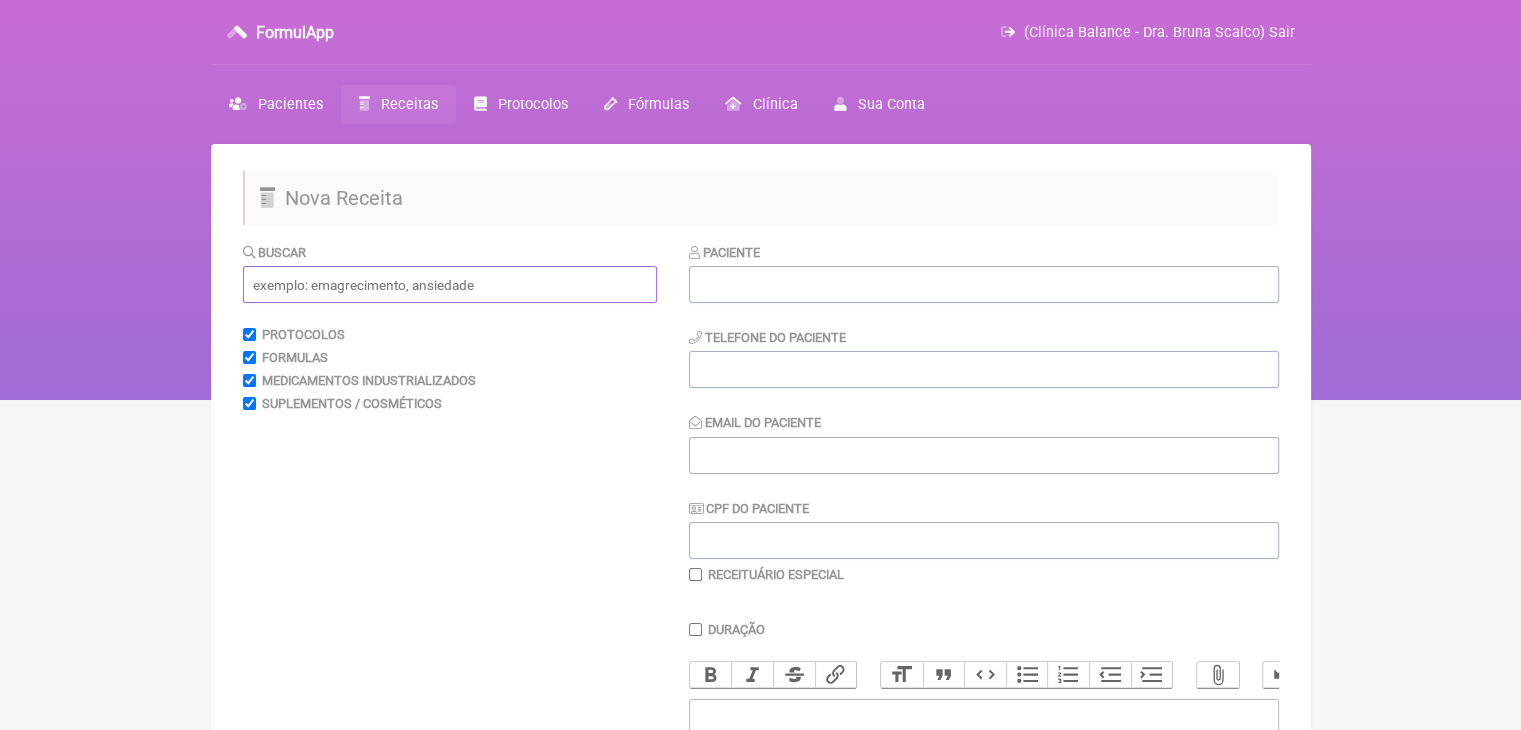 click at bounding box center [450, 284] 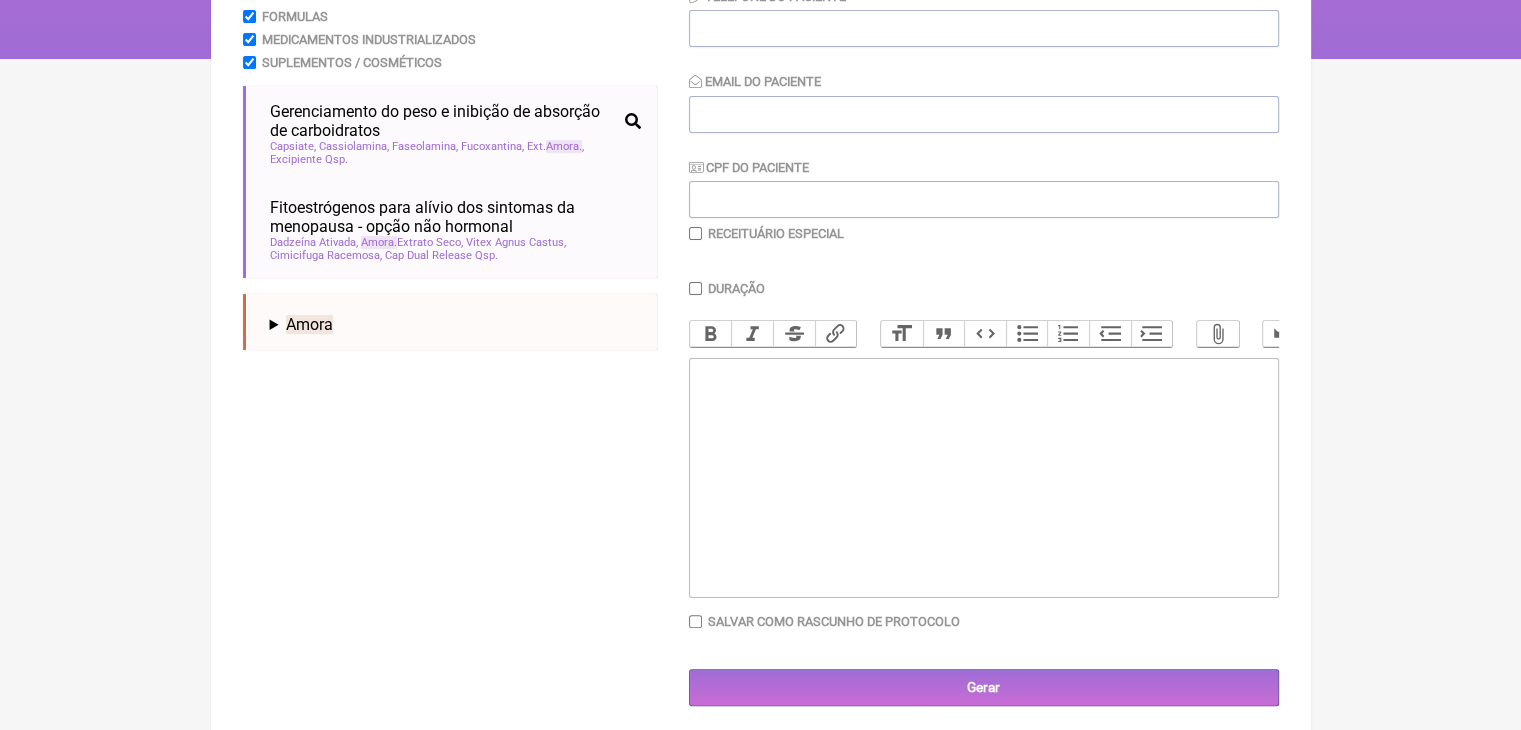 scroll, scrollTop: 343, scrollLeft: 0, axis: vertical 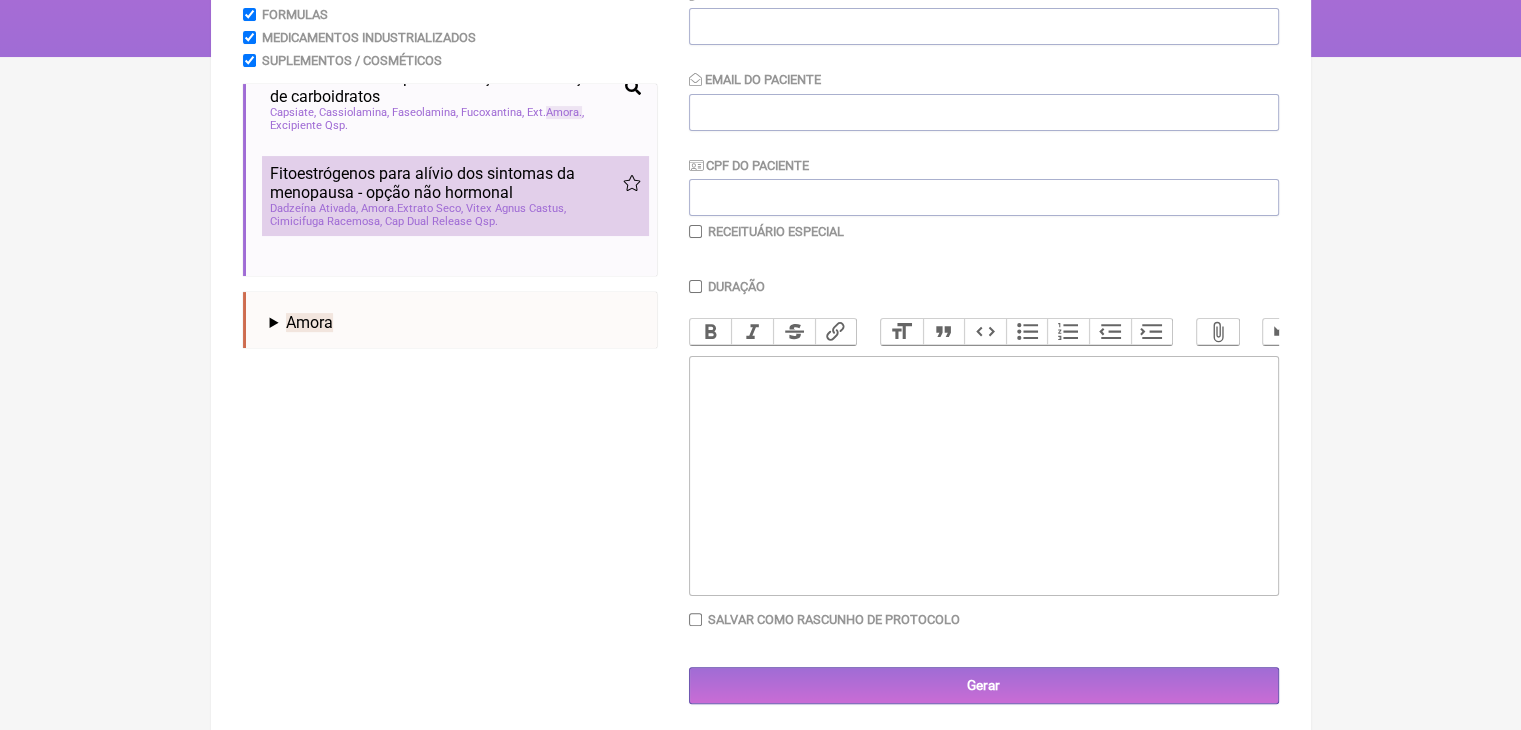 type on "amora" 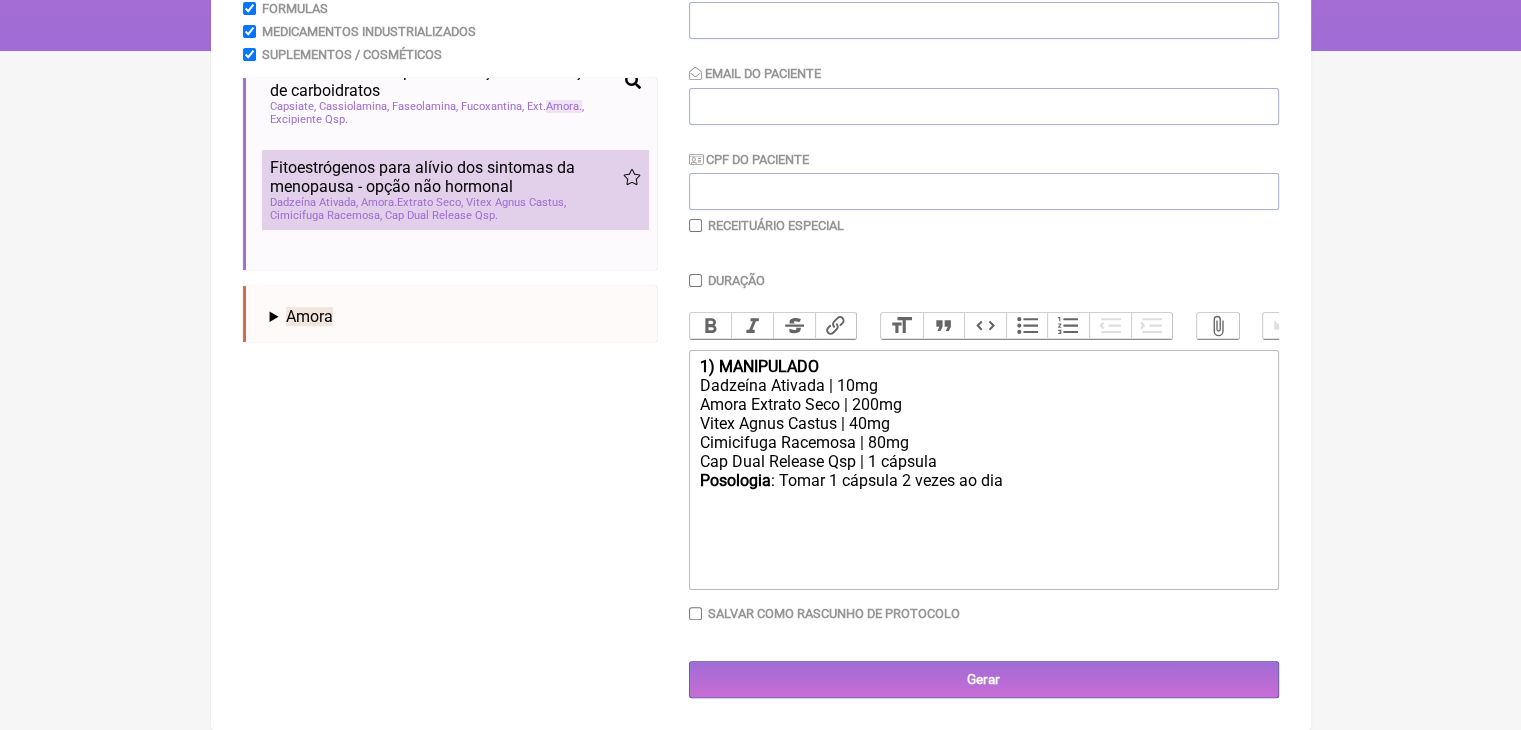 scroll, scrollTop: 357, scrollLeft: 0, axis: vertical 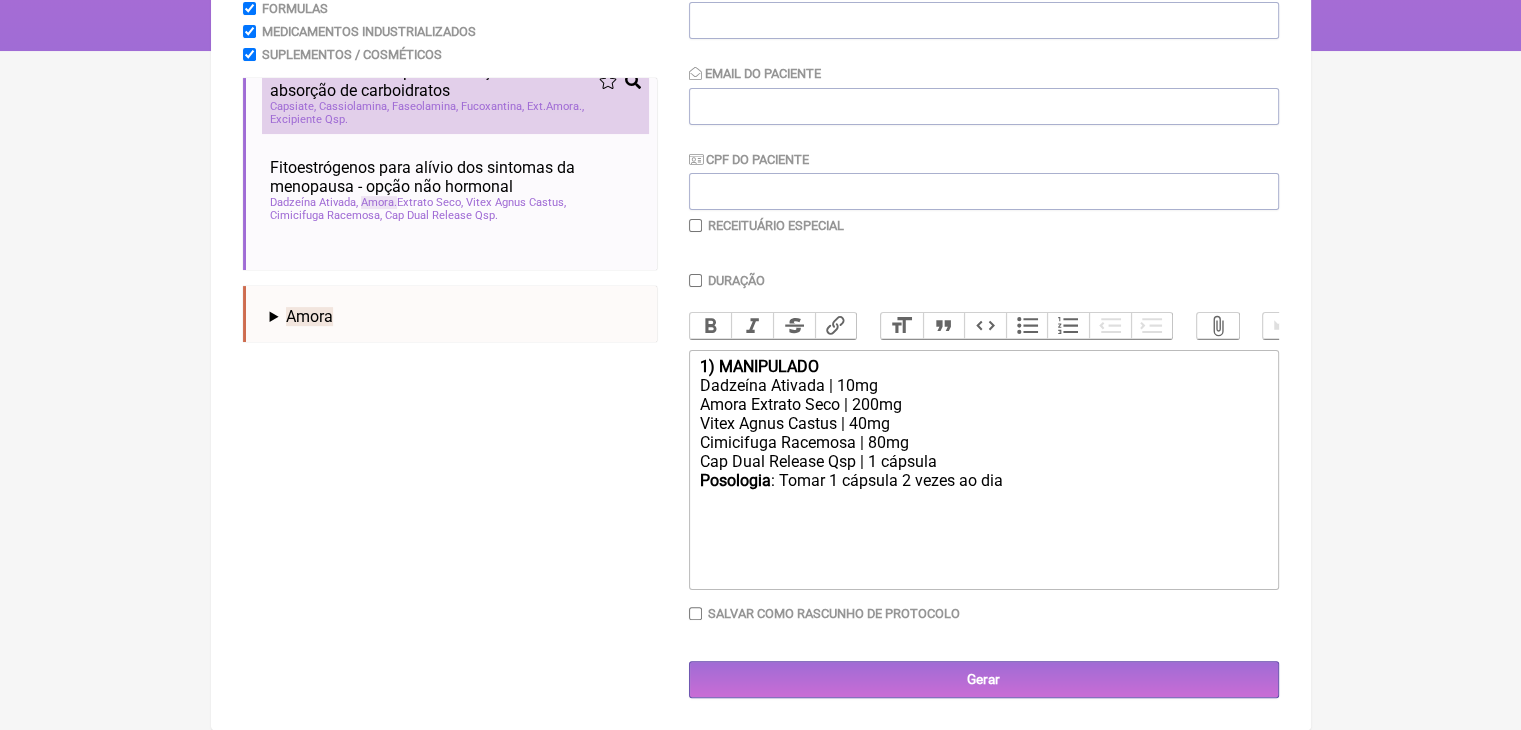 click on "Gerenciamento do peso e inibição de absorção de carboidratos" at bounding box center (434, 81) 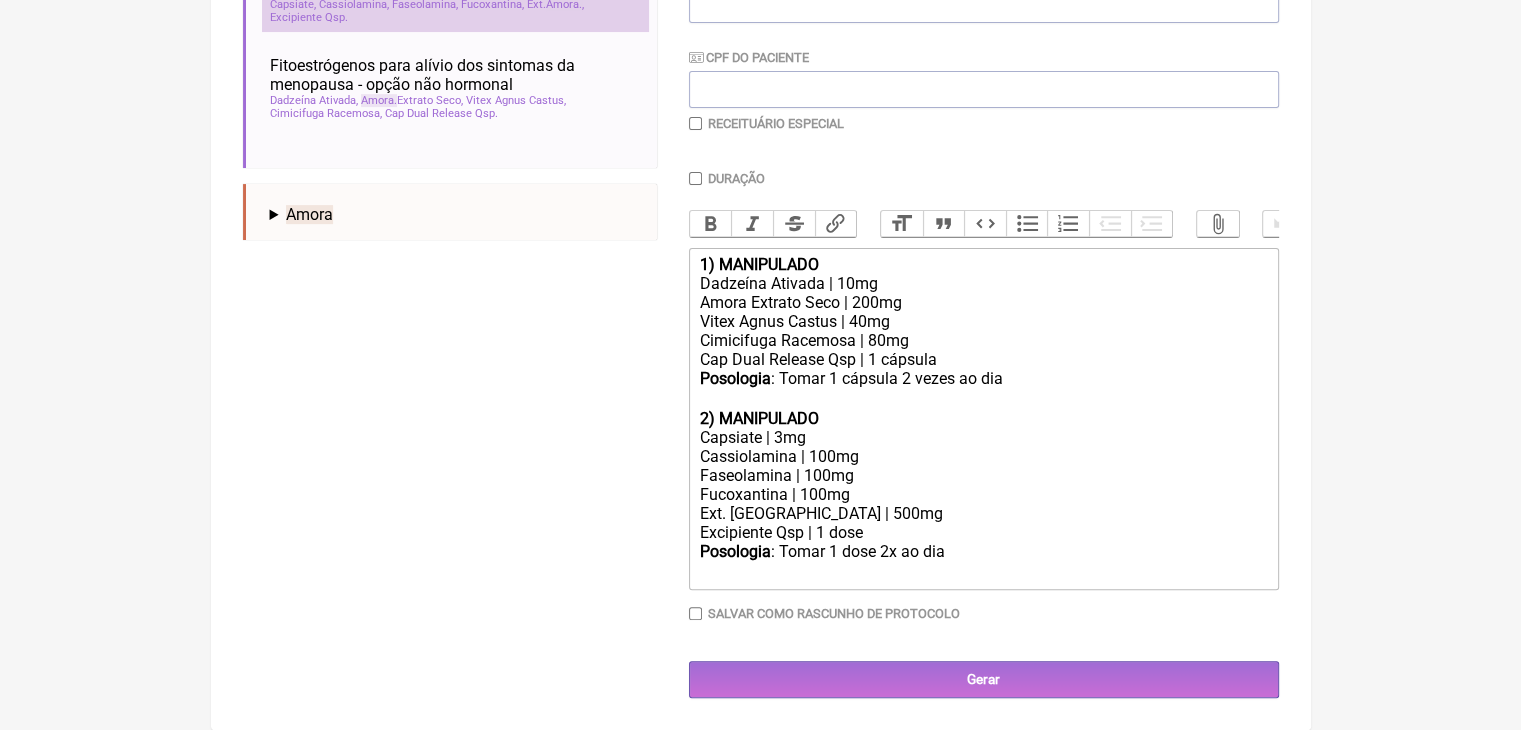 scroll, scrollTop: 560, scrollLeft: 0, axis: vertical 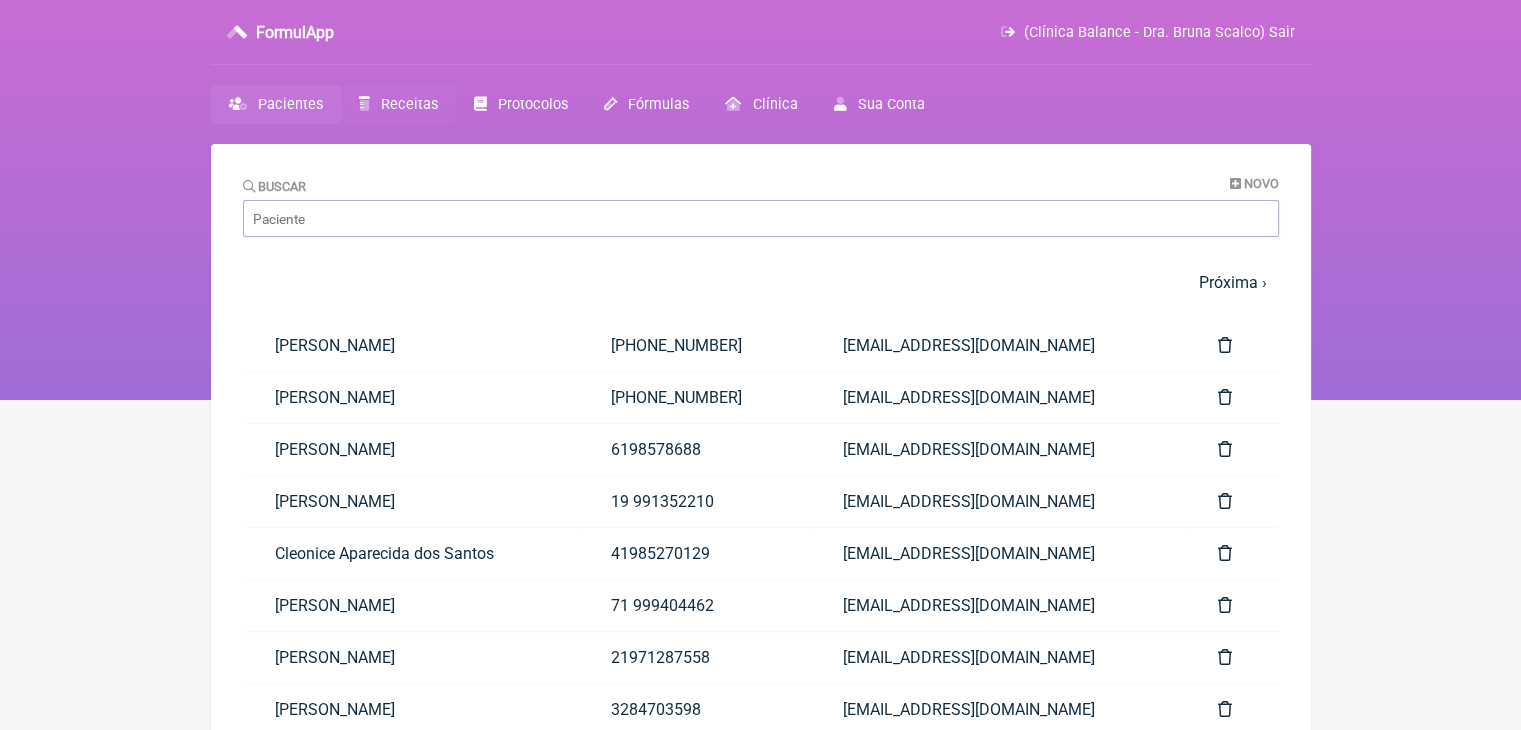 click on "Receitas" at bounding box center (409, 104) 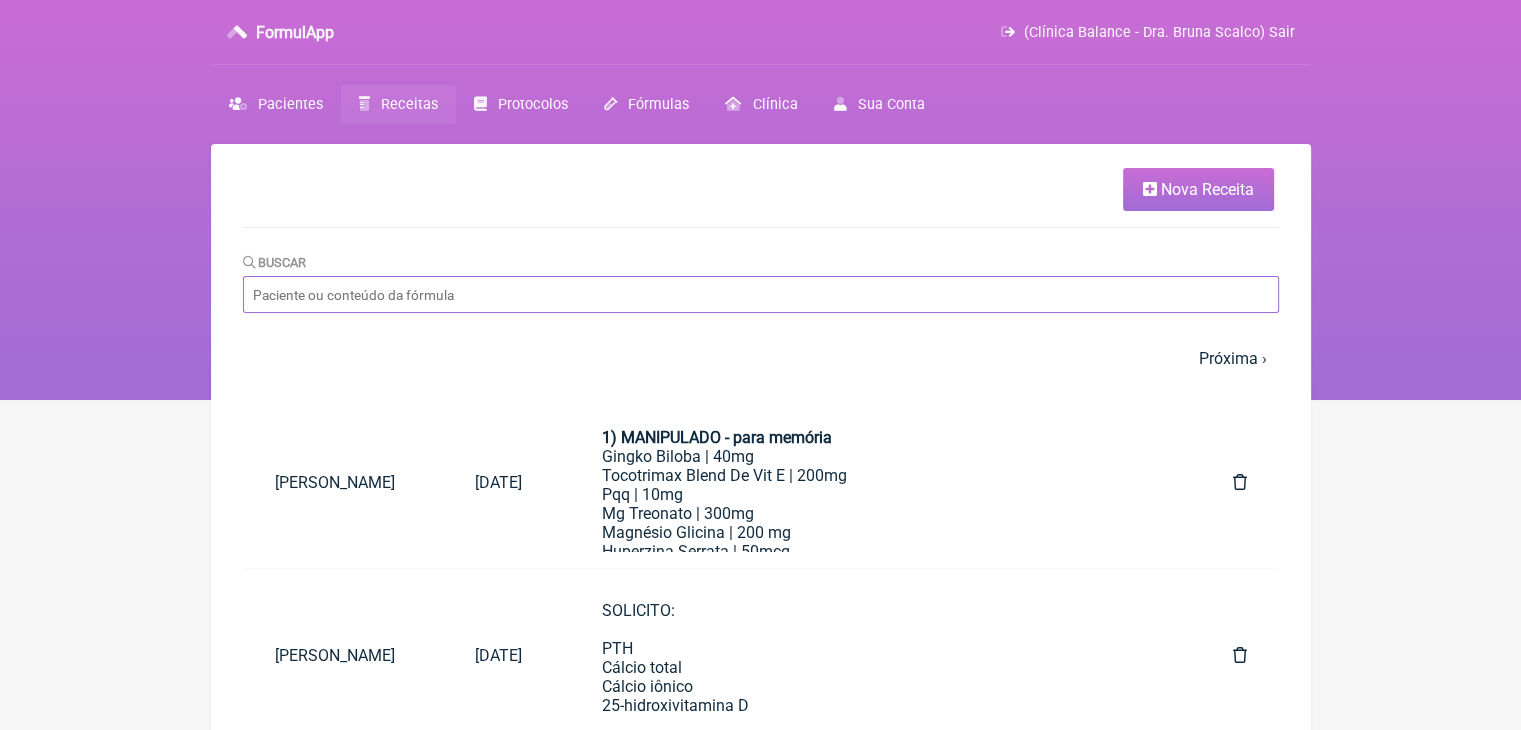 click on "Buscar" at bounding box center [761, 294] 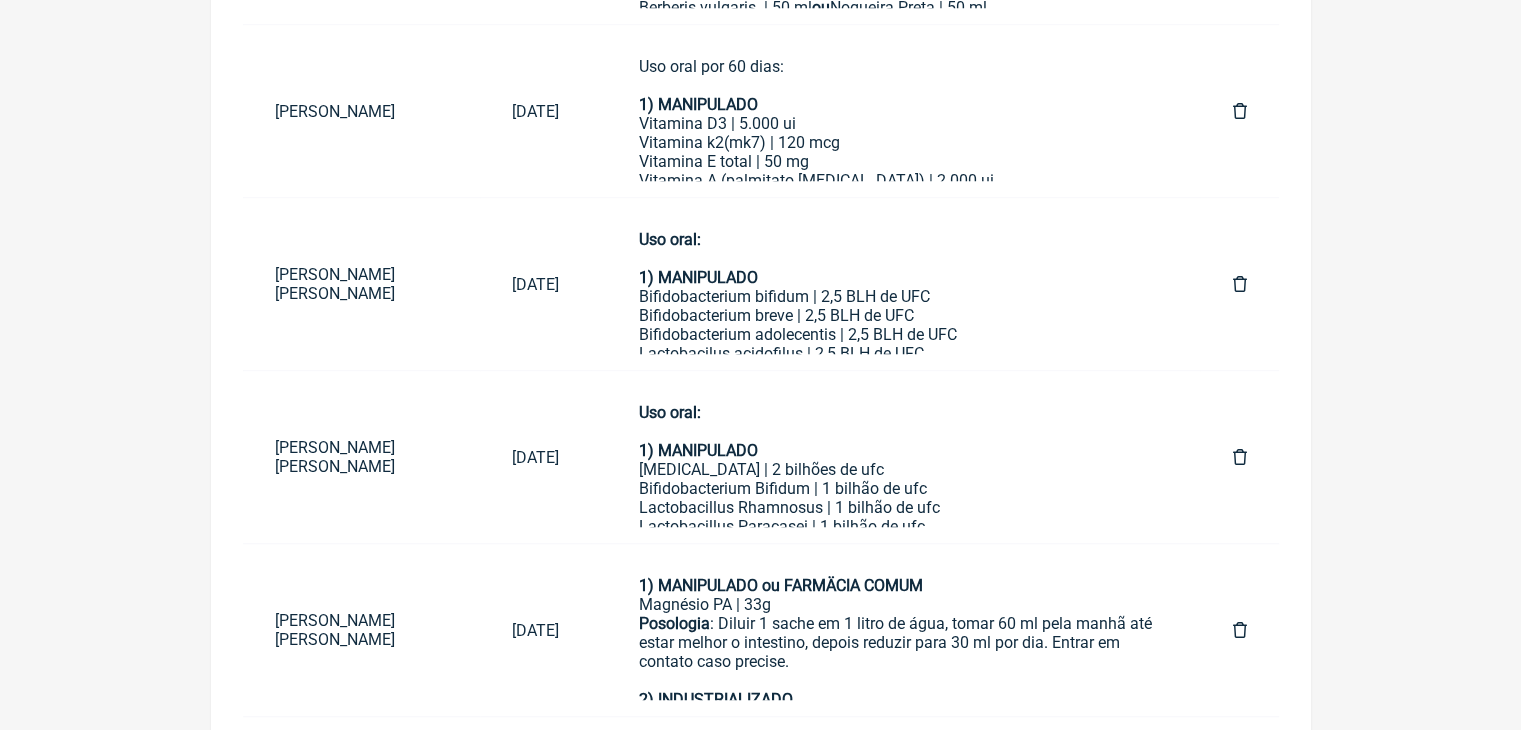 scroll, scrollTop: 1238, scrollLeft: 0, axis: vertical 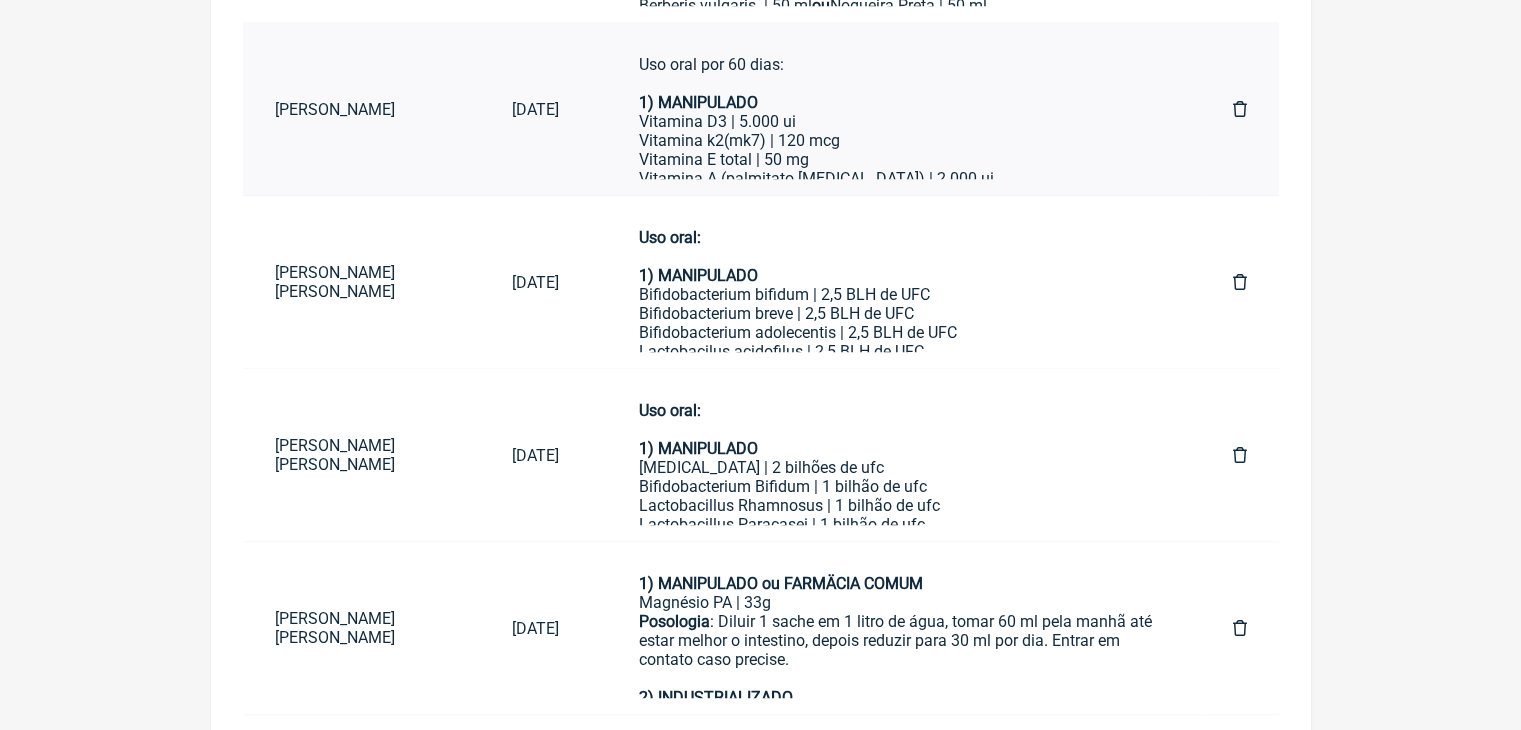 type on "shirley" 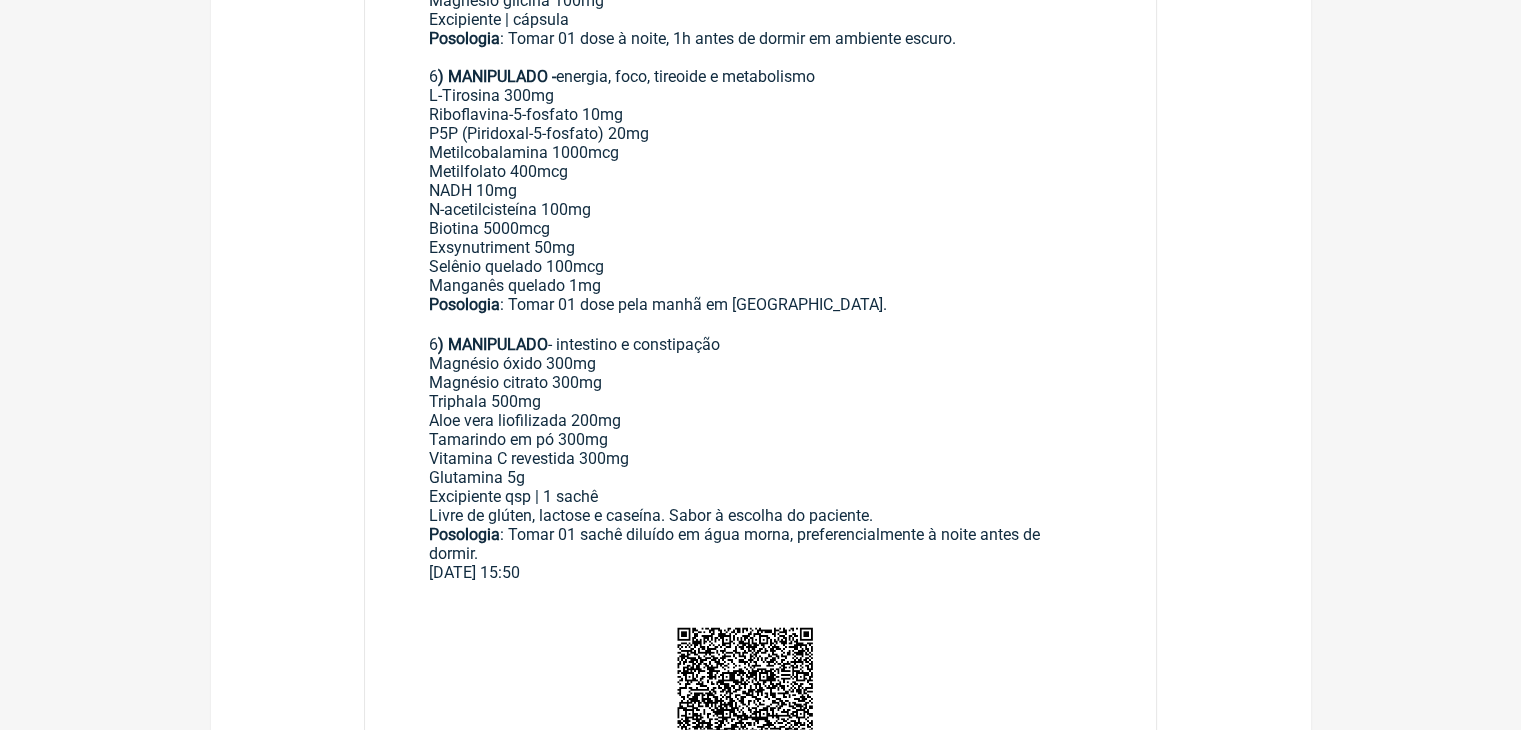 scroll, scrollTop: 0, scrollLeft: 0, axis: both 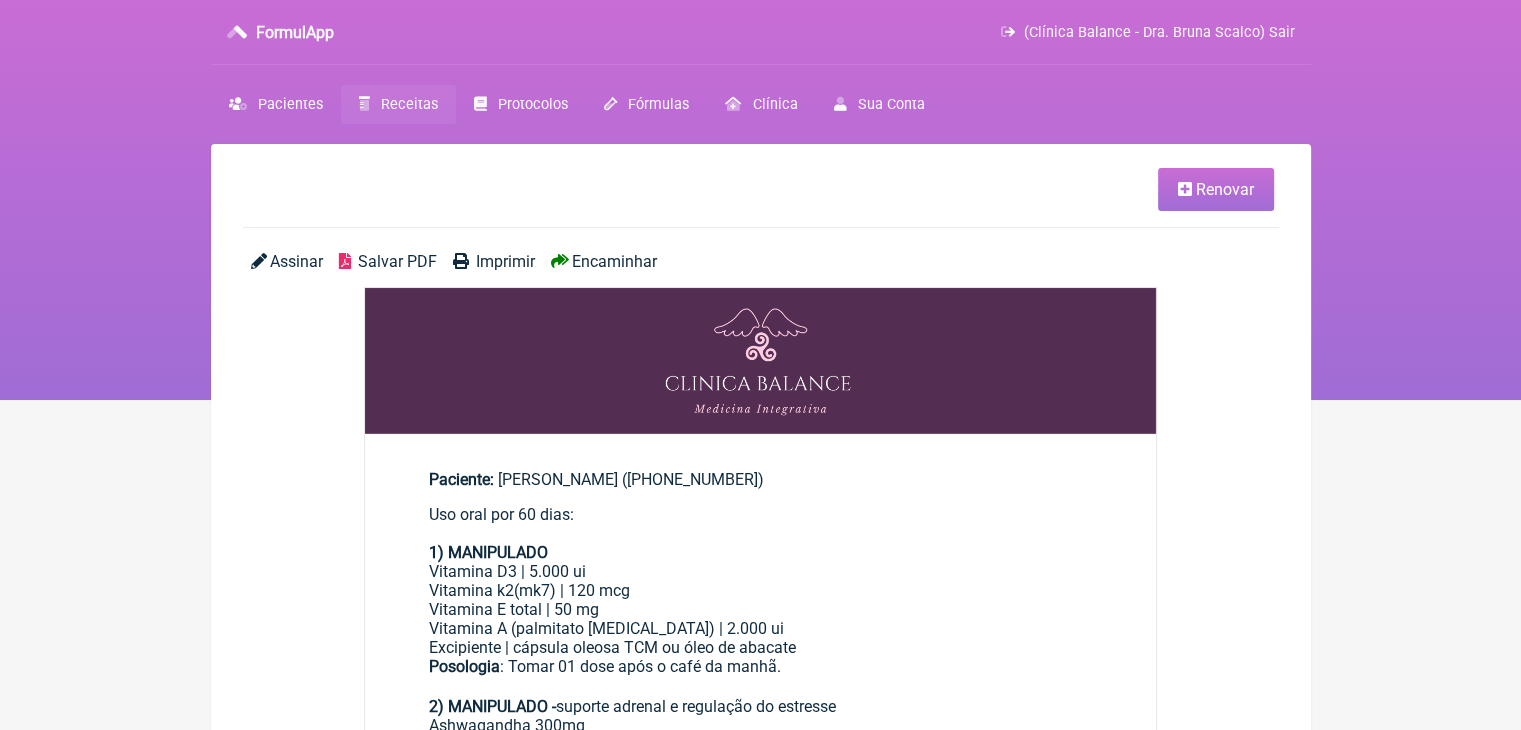 click on "Receitas" at bounding box center [398, 104] 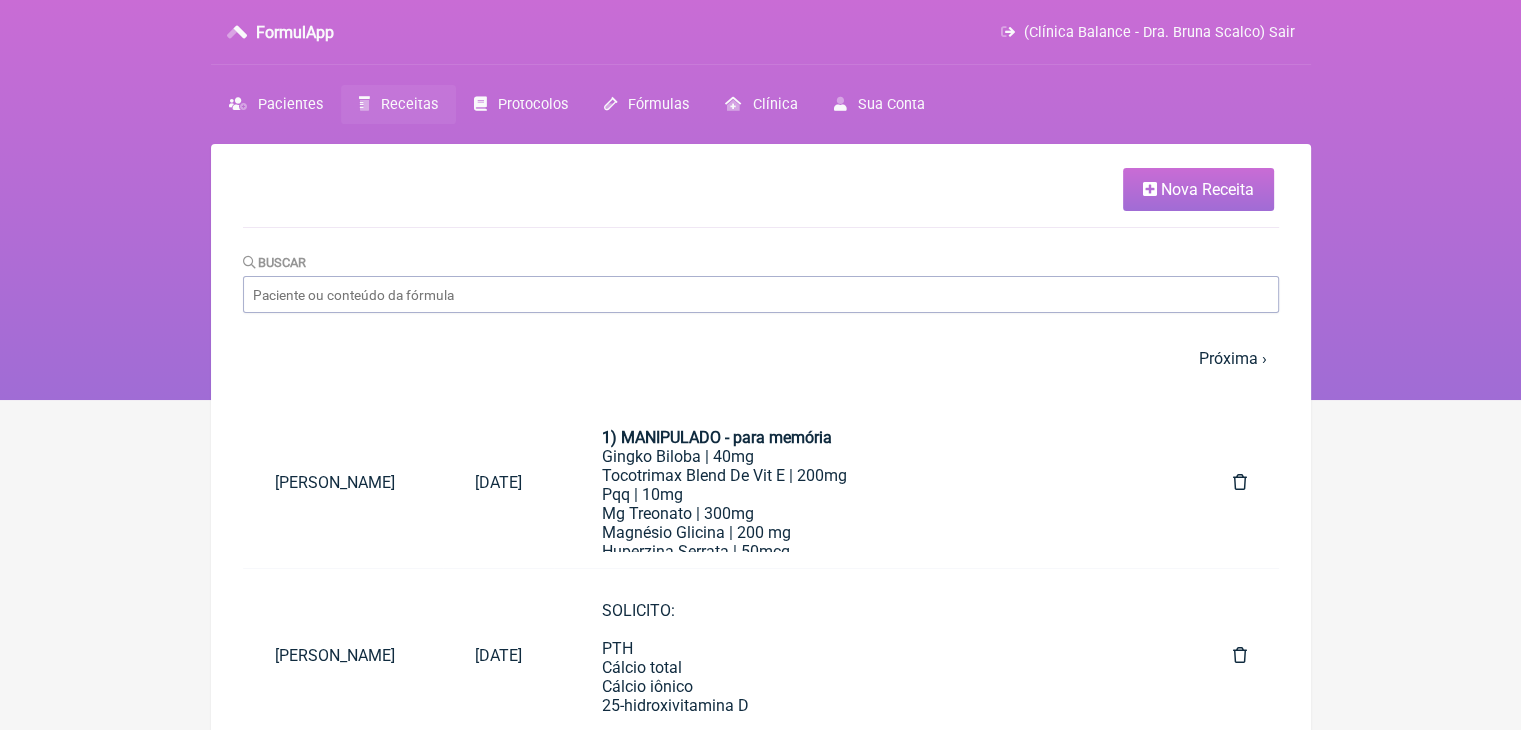 click on "Nova Receita" at bounding box center [1207, 189] 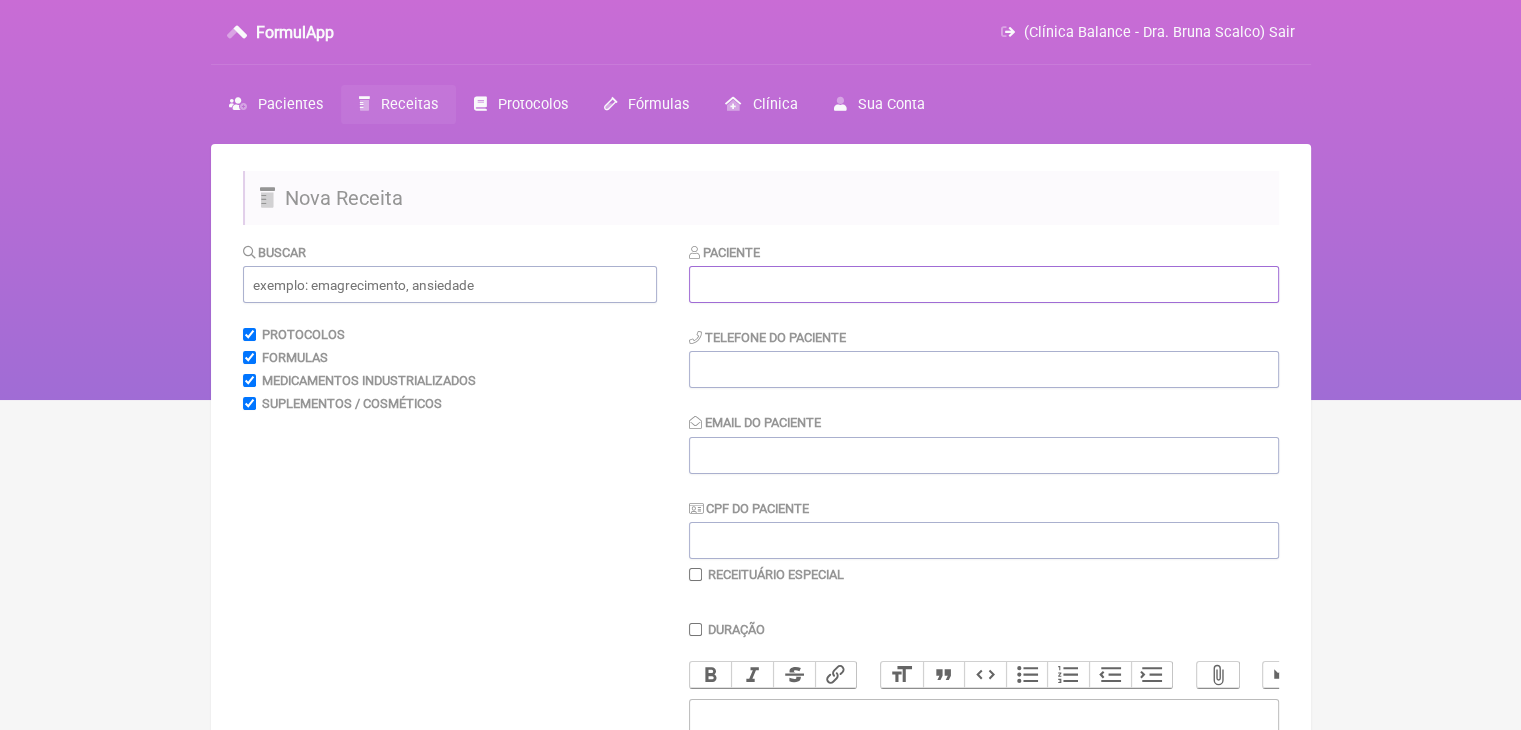 click at bounding box center [984, 284] 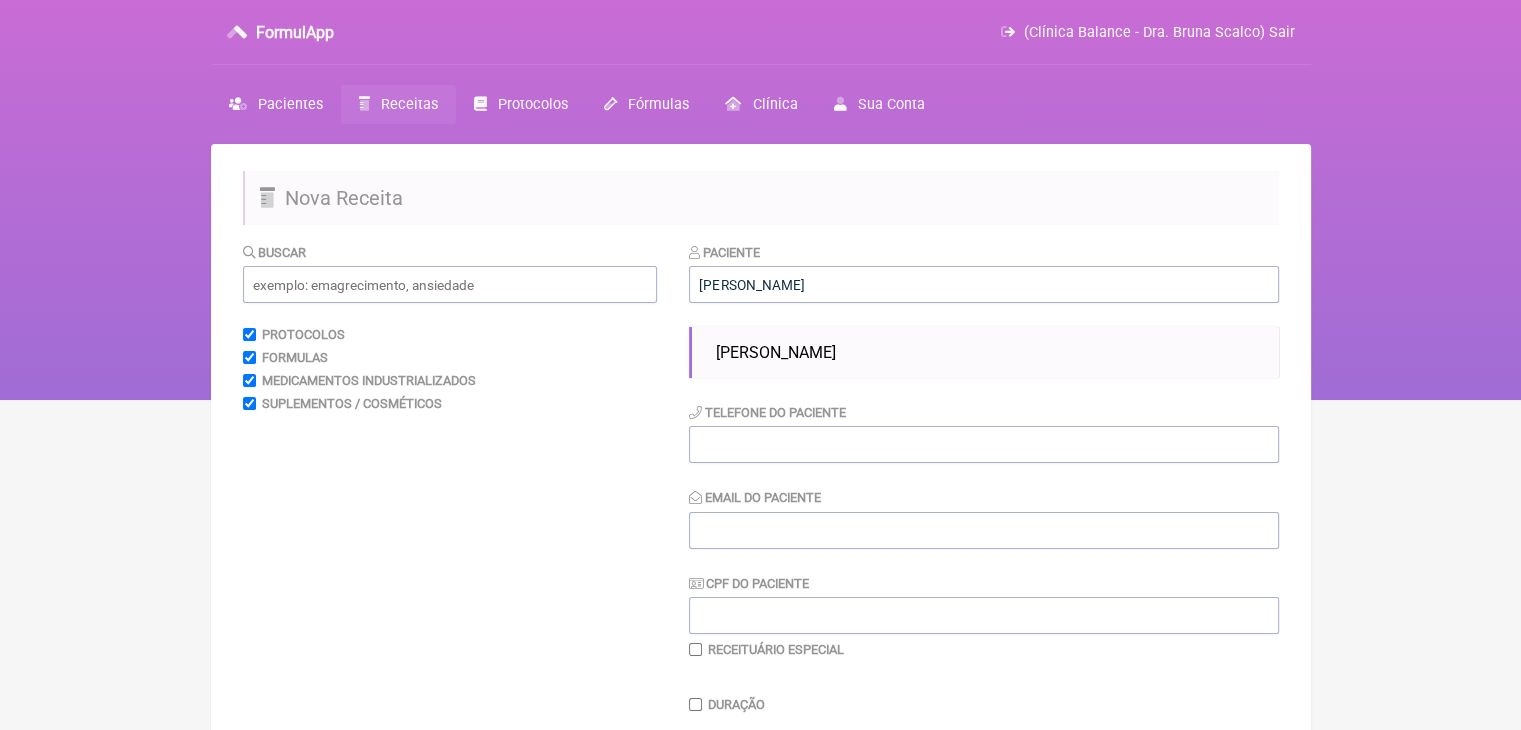 click on "Paciente shirley cos Shirley Costa Federico Telefone do Paciente Email do Paciente CPF do Paciente Receituário Especial" at bounding box center [984, 450] 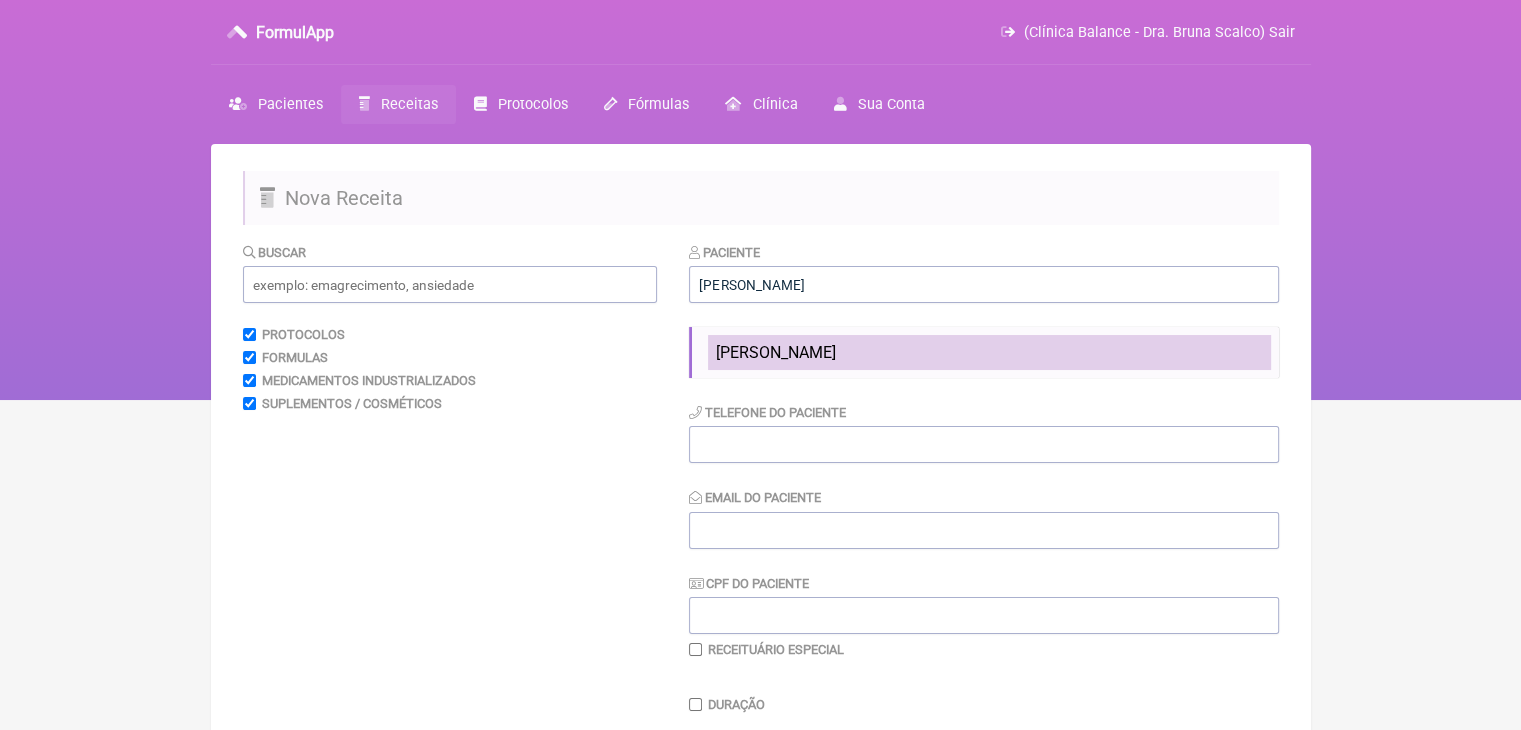 click on "[PERSON_NAME]" at bounding box center (989, 352) 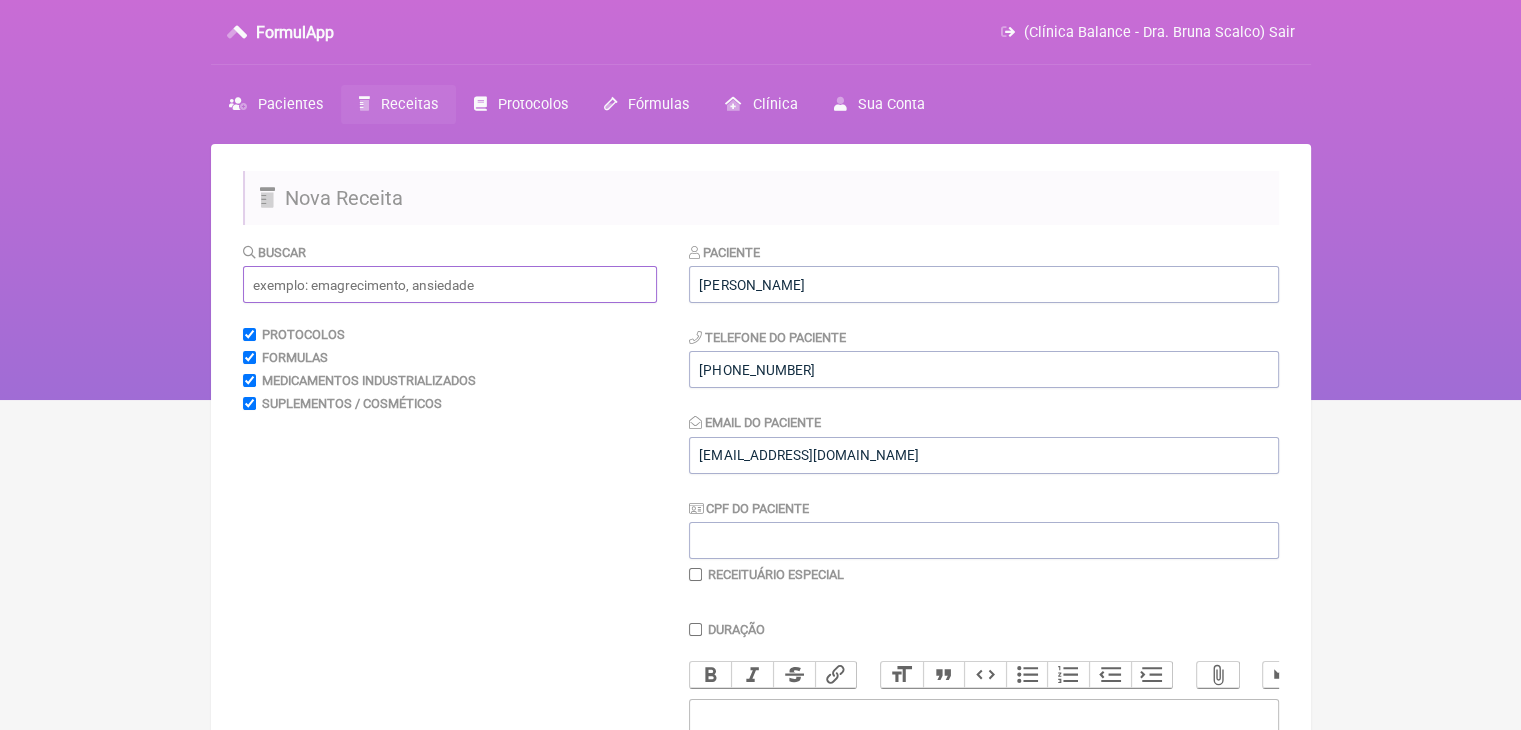 click at bounding box center [450, 284] 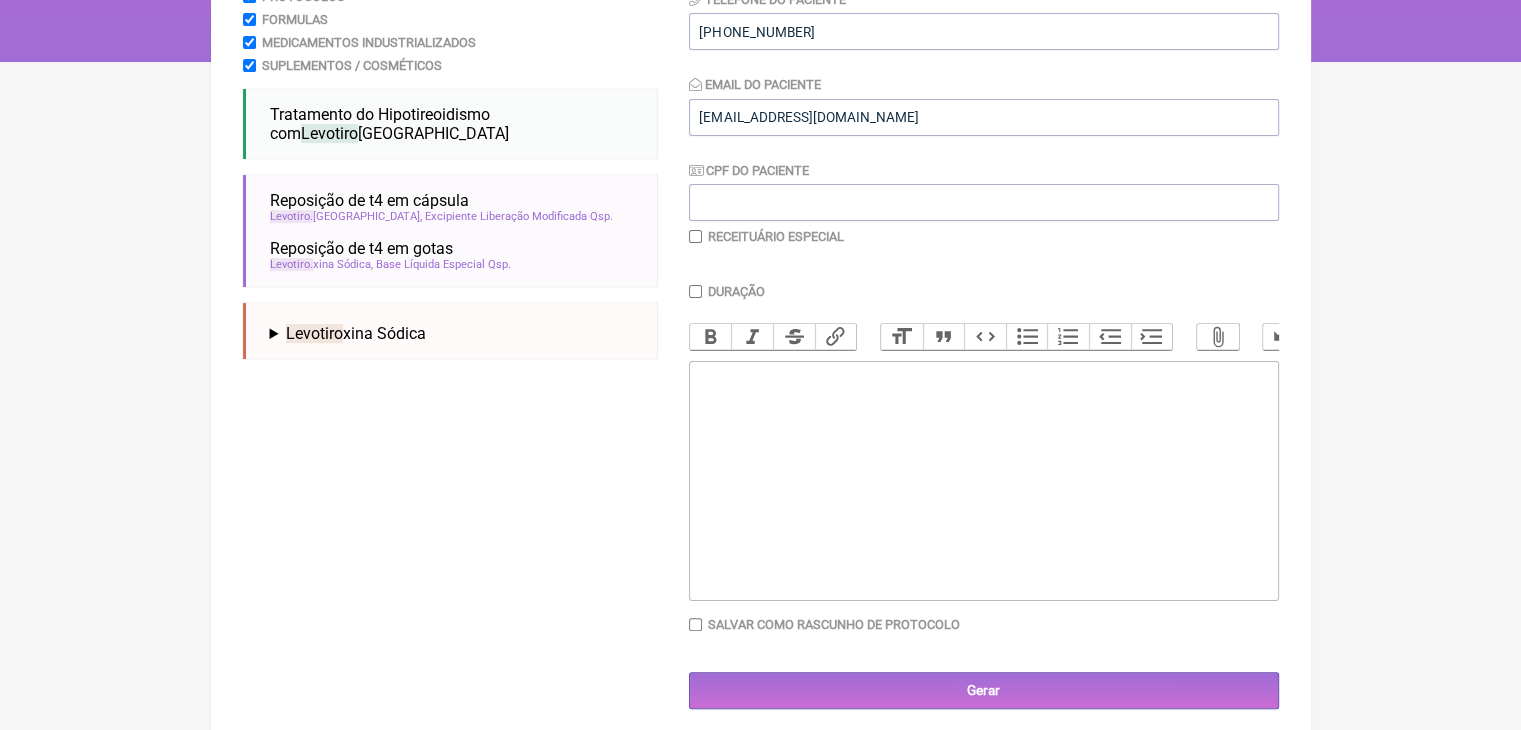 scroll, scrollTop: 382, scrollLeft: 0, axis: vertical 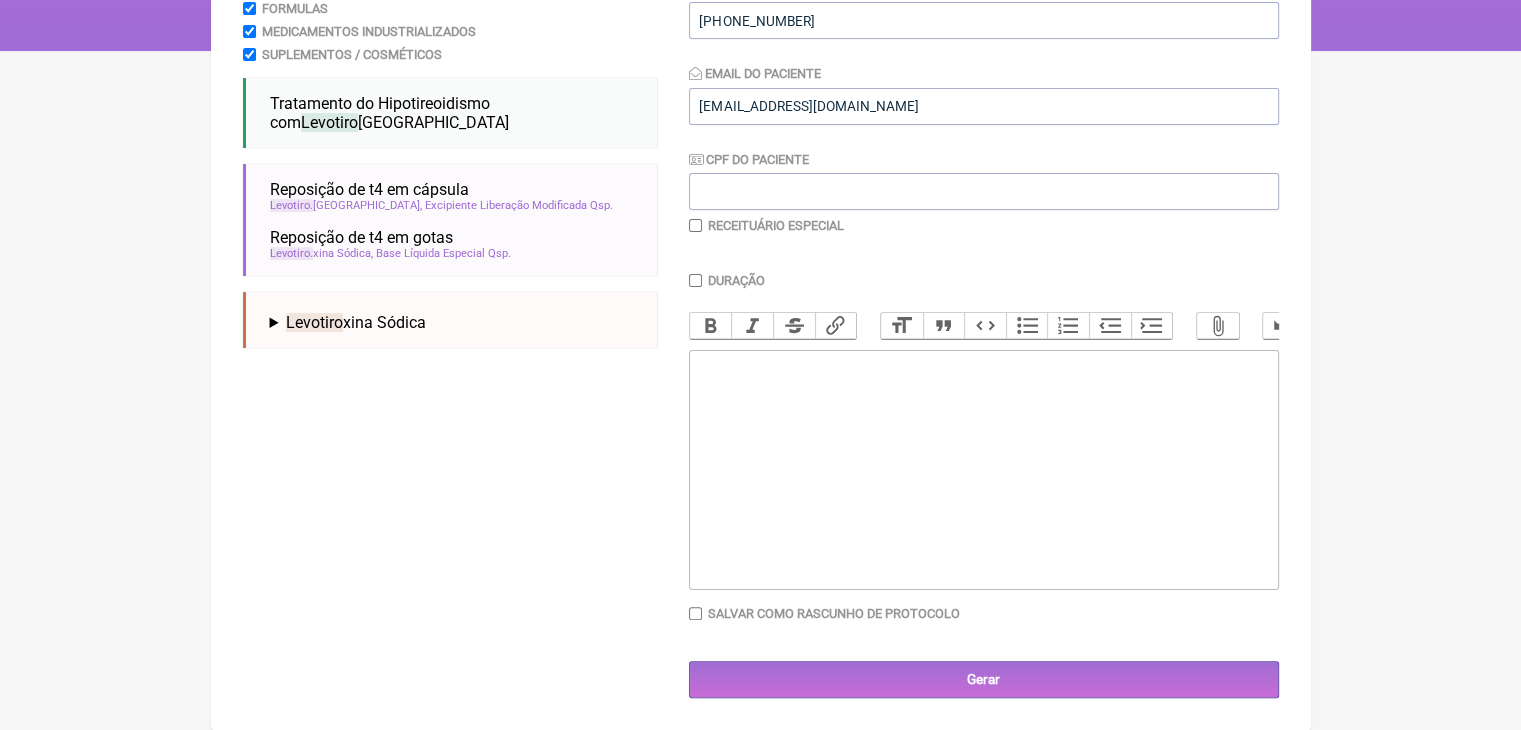 type on "levotiro" 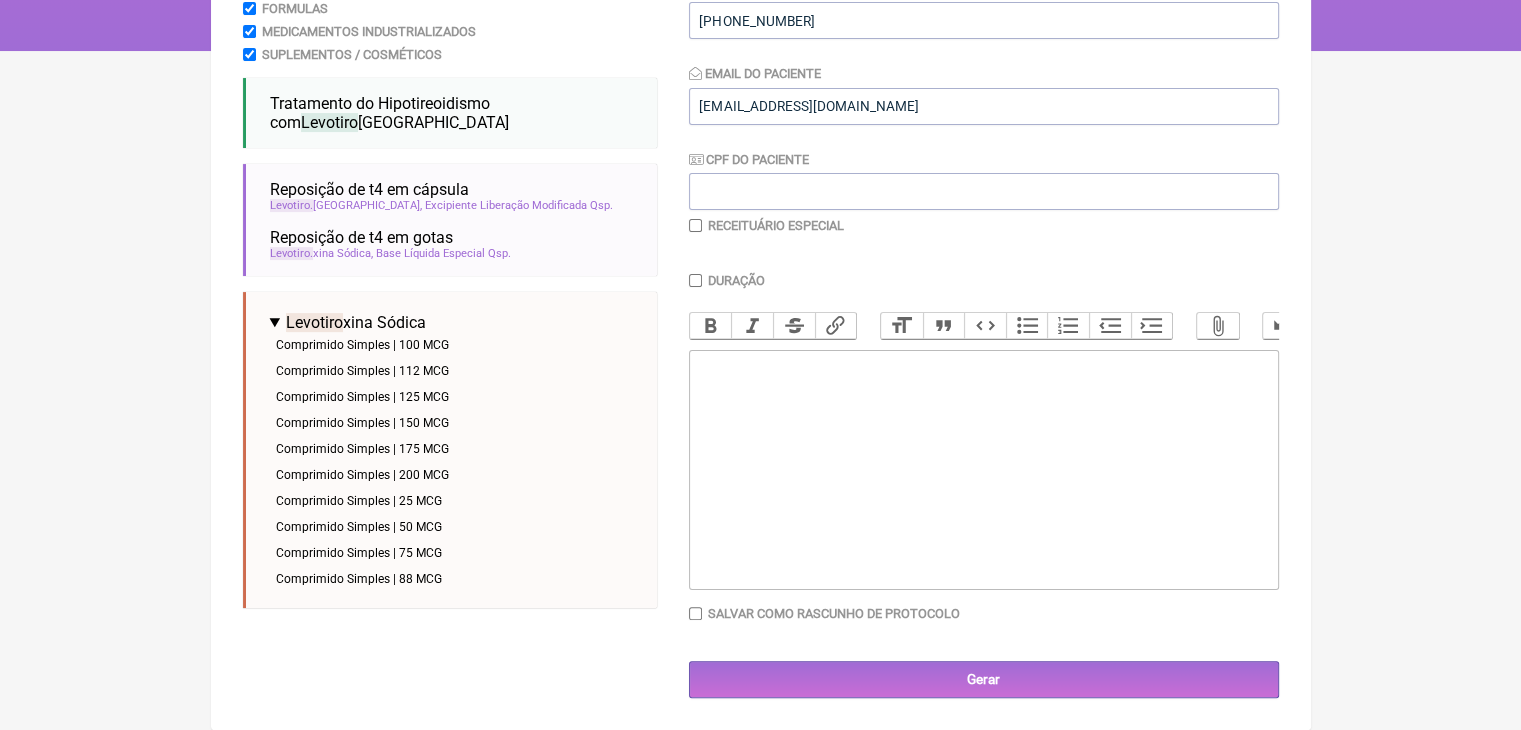 scroll, scrollTop: 0, scrollLeft: 0, axis: both 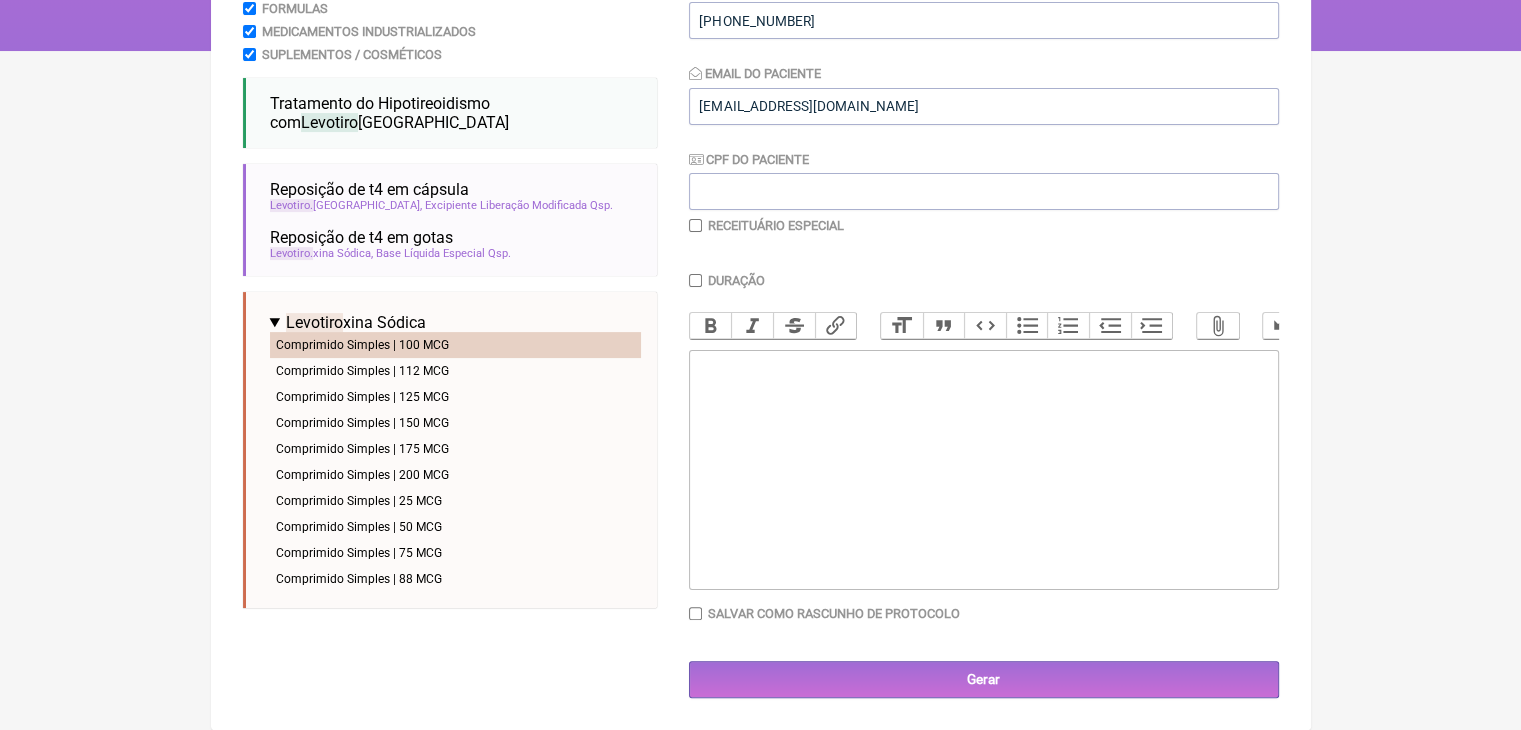 click on "Comprimido Simples | 100 MCG" at bounding box center [455, 345] 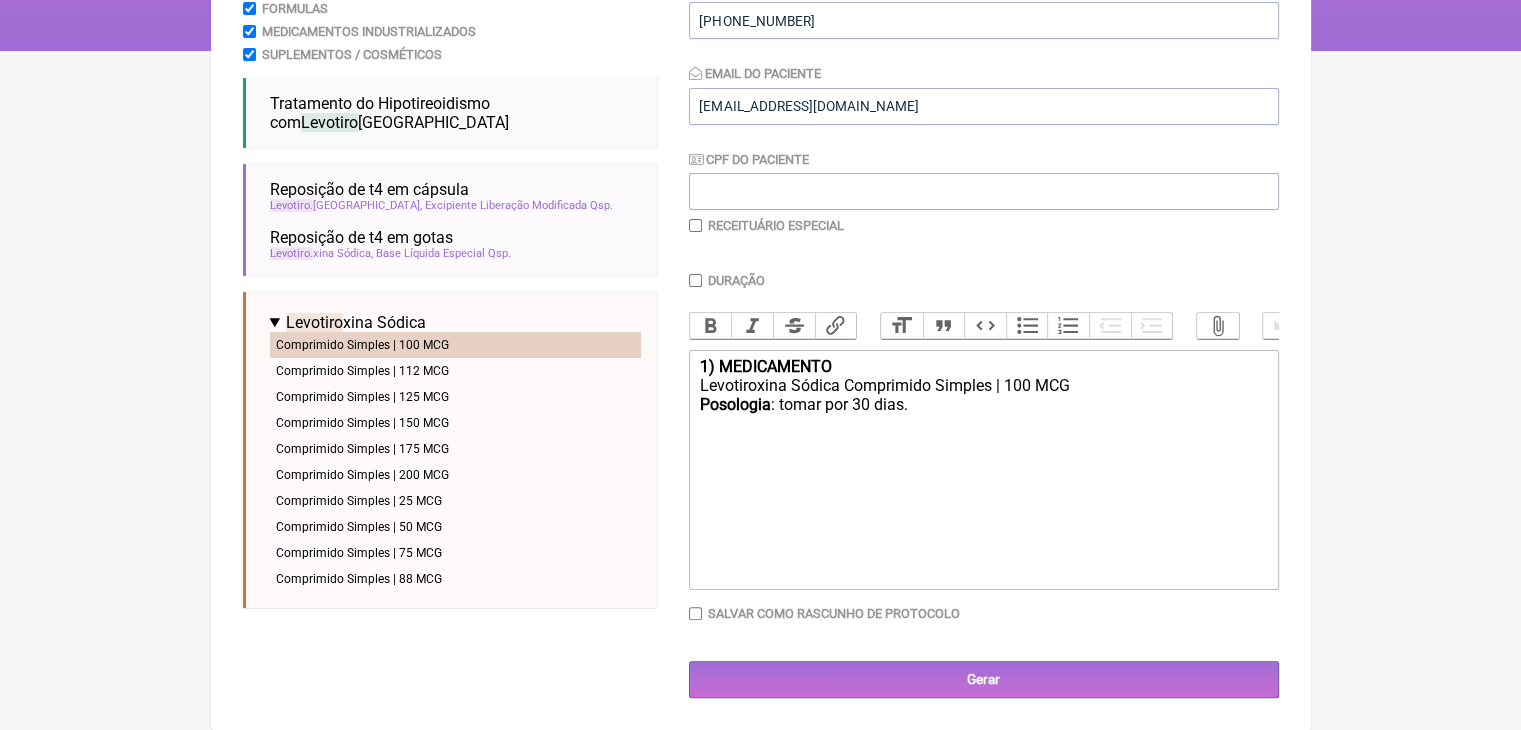 scroll, scrollTop: 530, scrollLeft: 0, axis: vertical 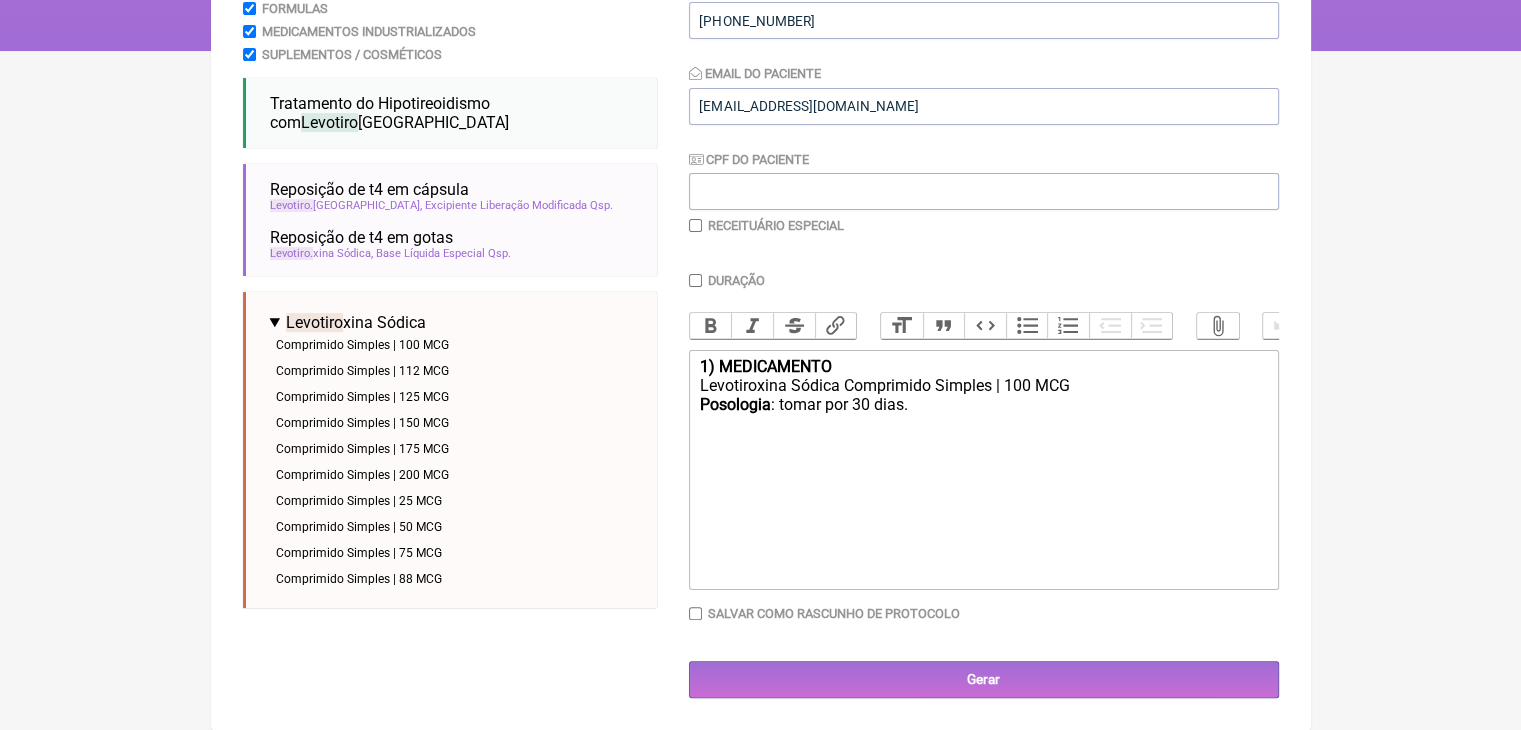 click on "Levotiroxina Sódica Comprimido Simples | 100 MCG" 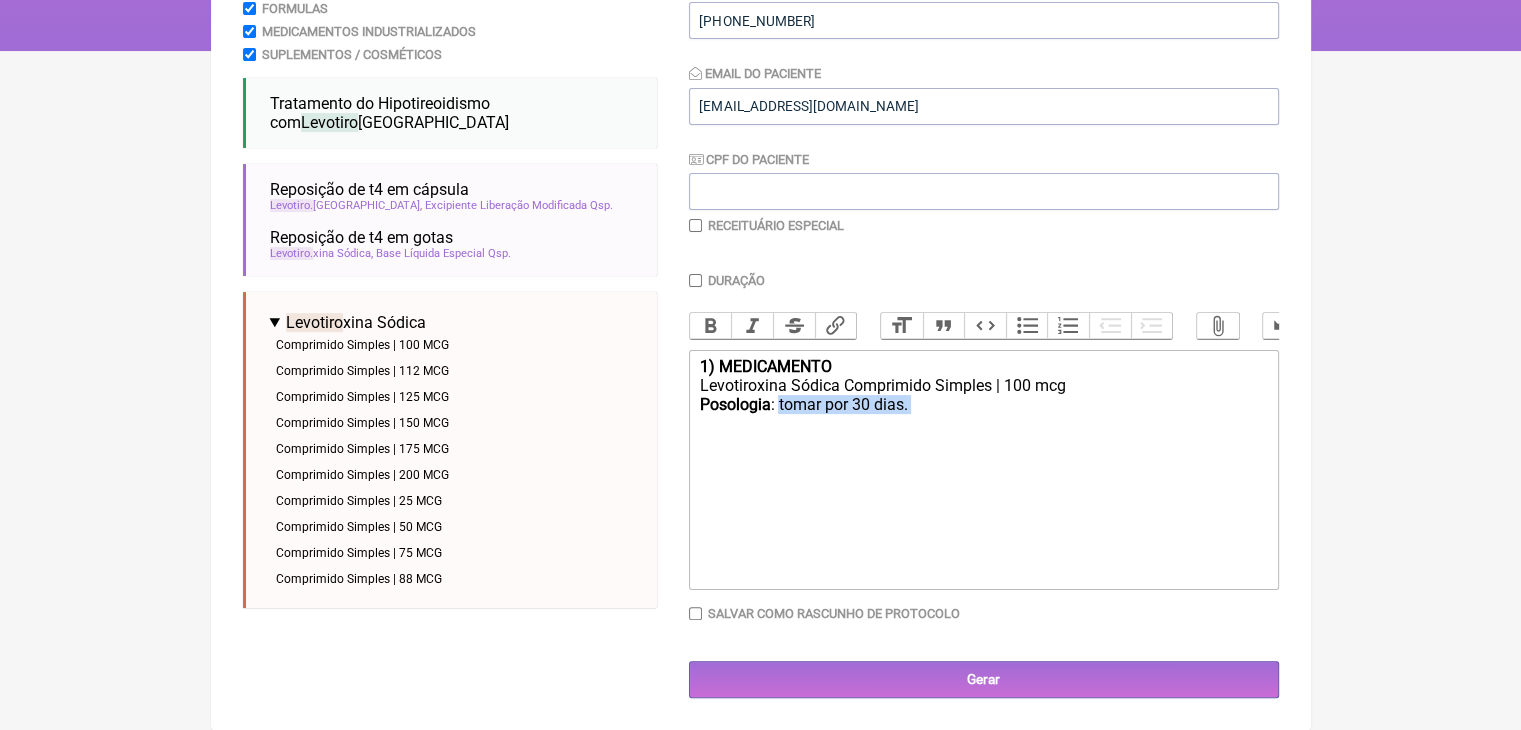 drag, startPoint x: 1024, startPoint y: 405, endPoint x: 808, endPoint y: 396, distance: 216.18742 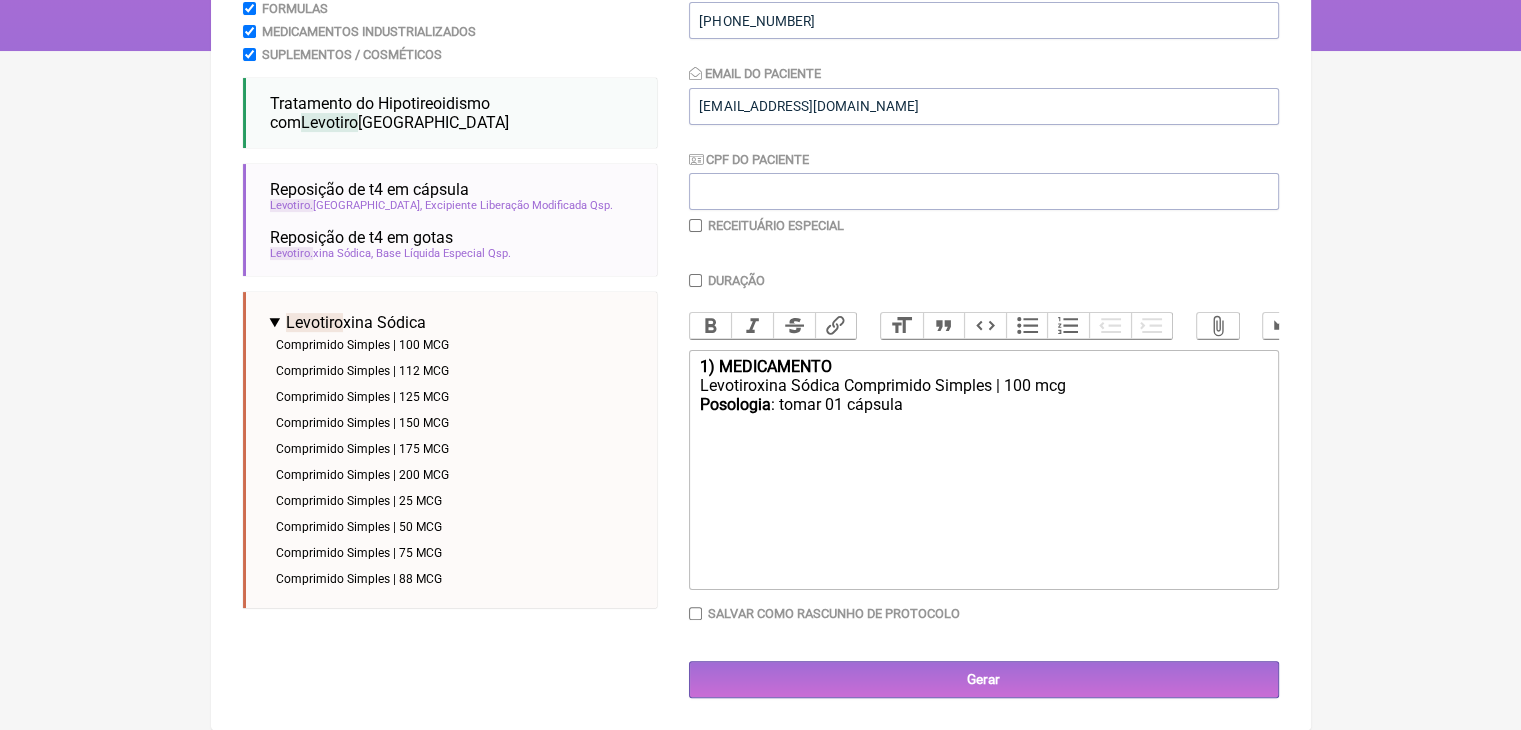 click on "Levotiroxina Sódica Comprimido Simples | 100 mcg" 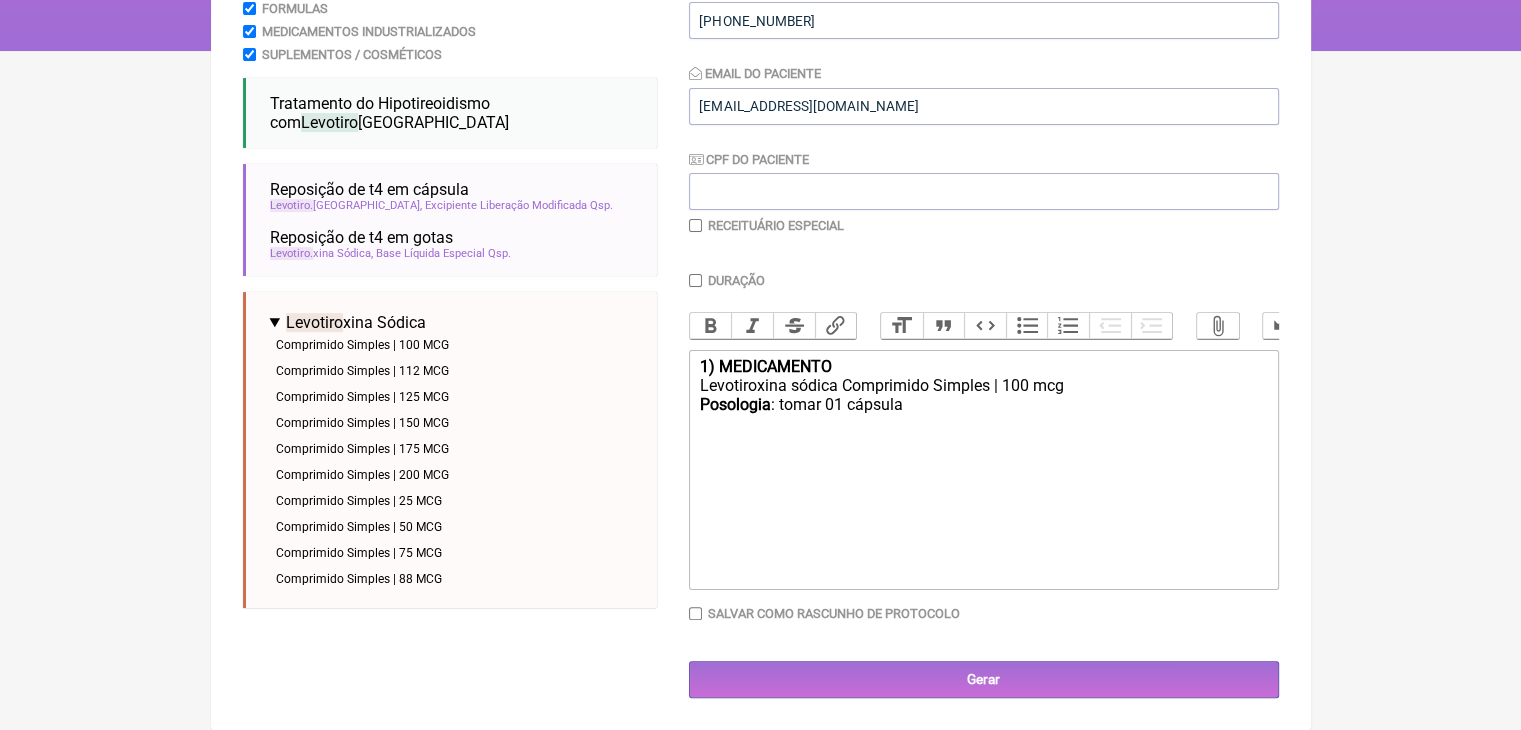 click on "Levotiroxina sódica Comprimido Simples | 100 mcg" 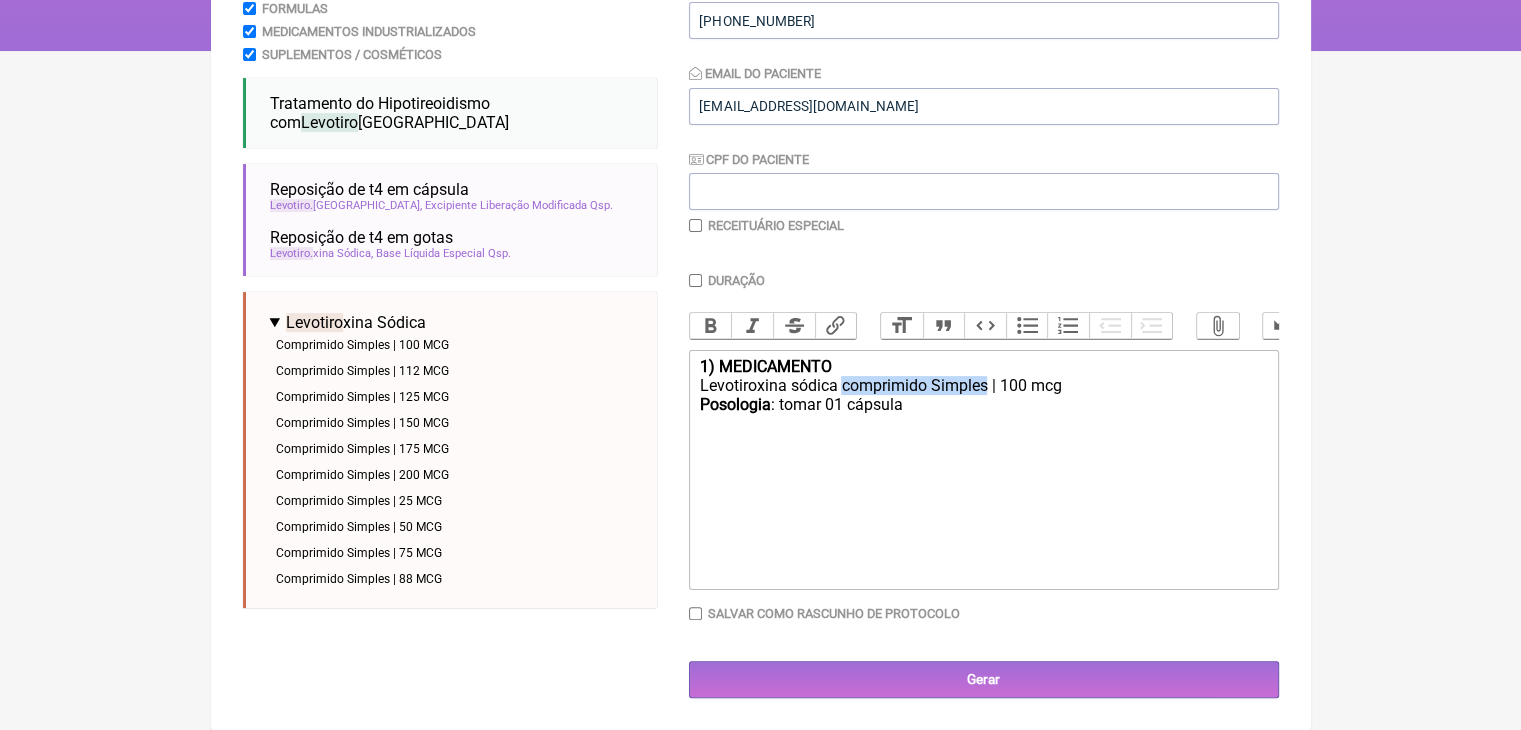 drag, startPoint x: 893, startPoint y: 366, endPoint x: 1069, endPoint y: 360, distance: 176.10225 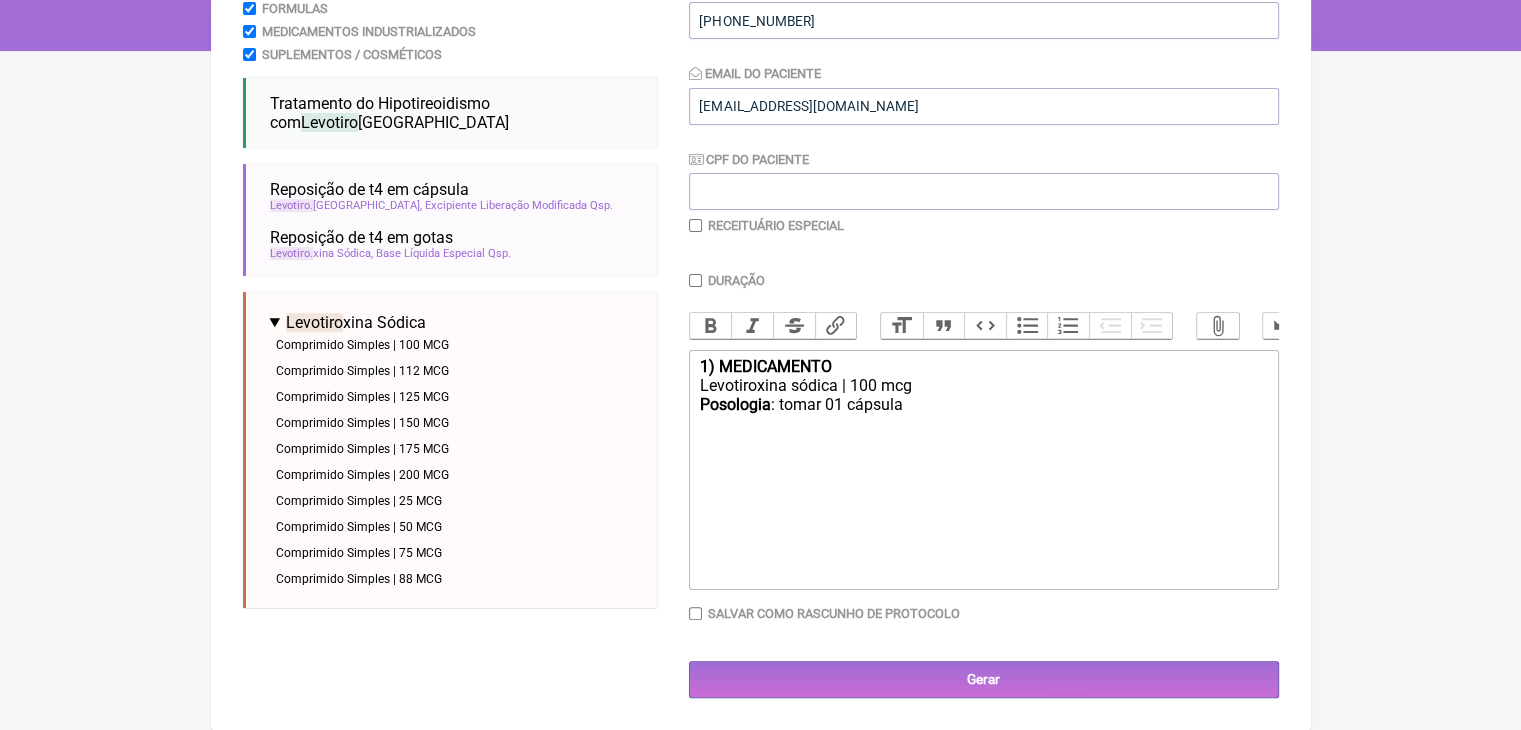 click on "Posologia : tomar 01 cápsula" 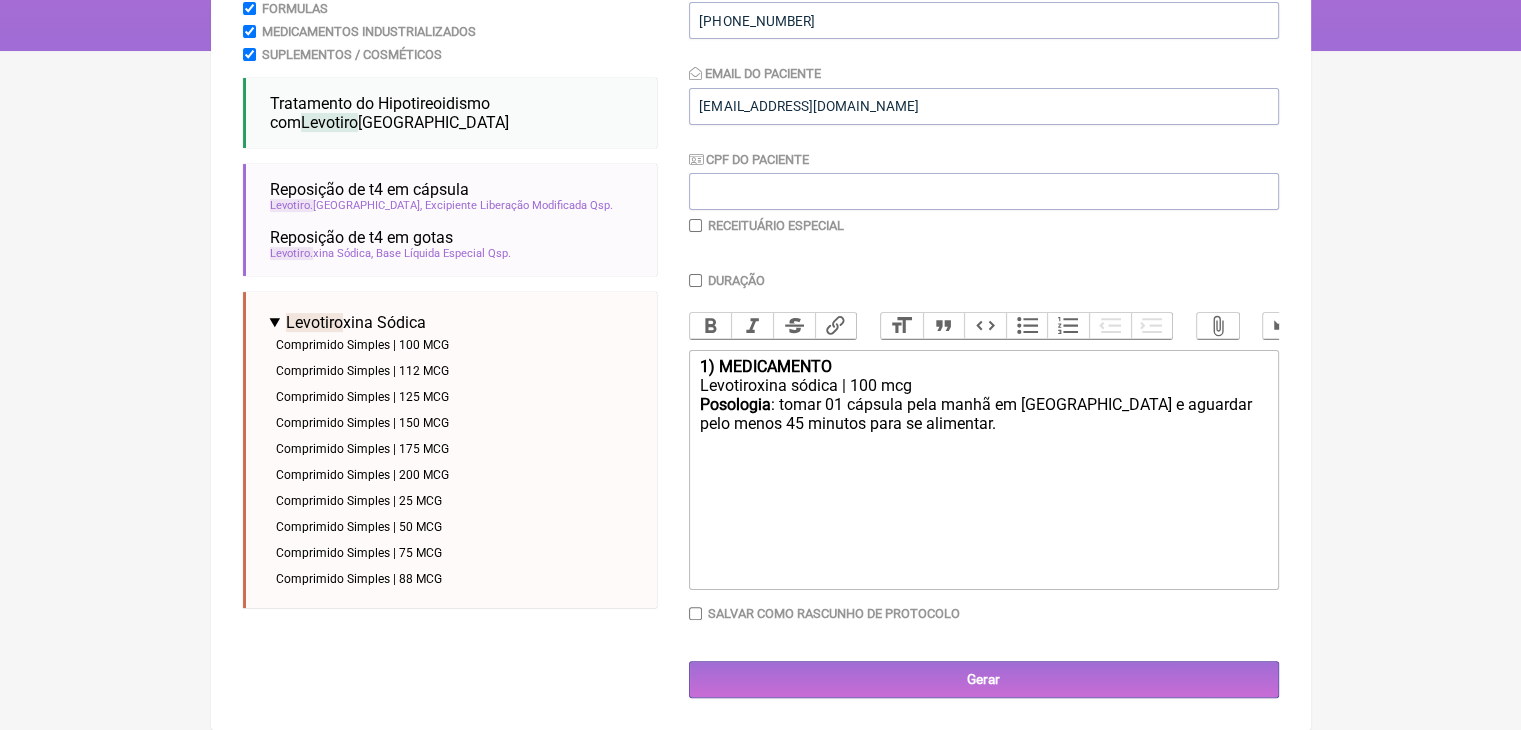 click on "1) MEDICAMENTO" 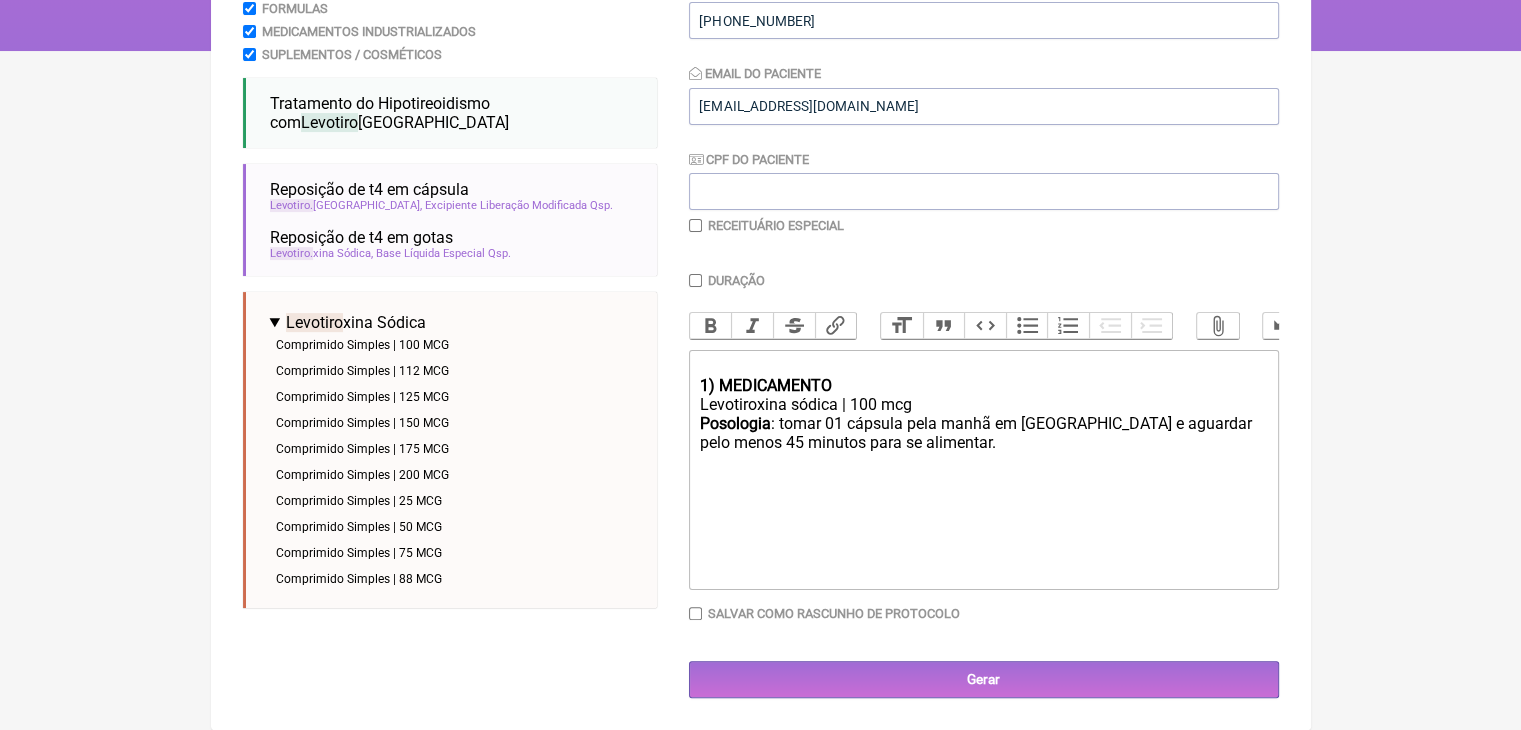 type on "<div><strong>1) MEDICAMENTO</strong></div><div>Levotiroxina sódica | 100 mcg</div><div><strong>Posologia</strong>: tomar 01 cápsula pela manhã em jejum e aguardar pelo menos 45 minutos para se alimentar.</div>" 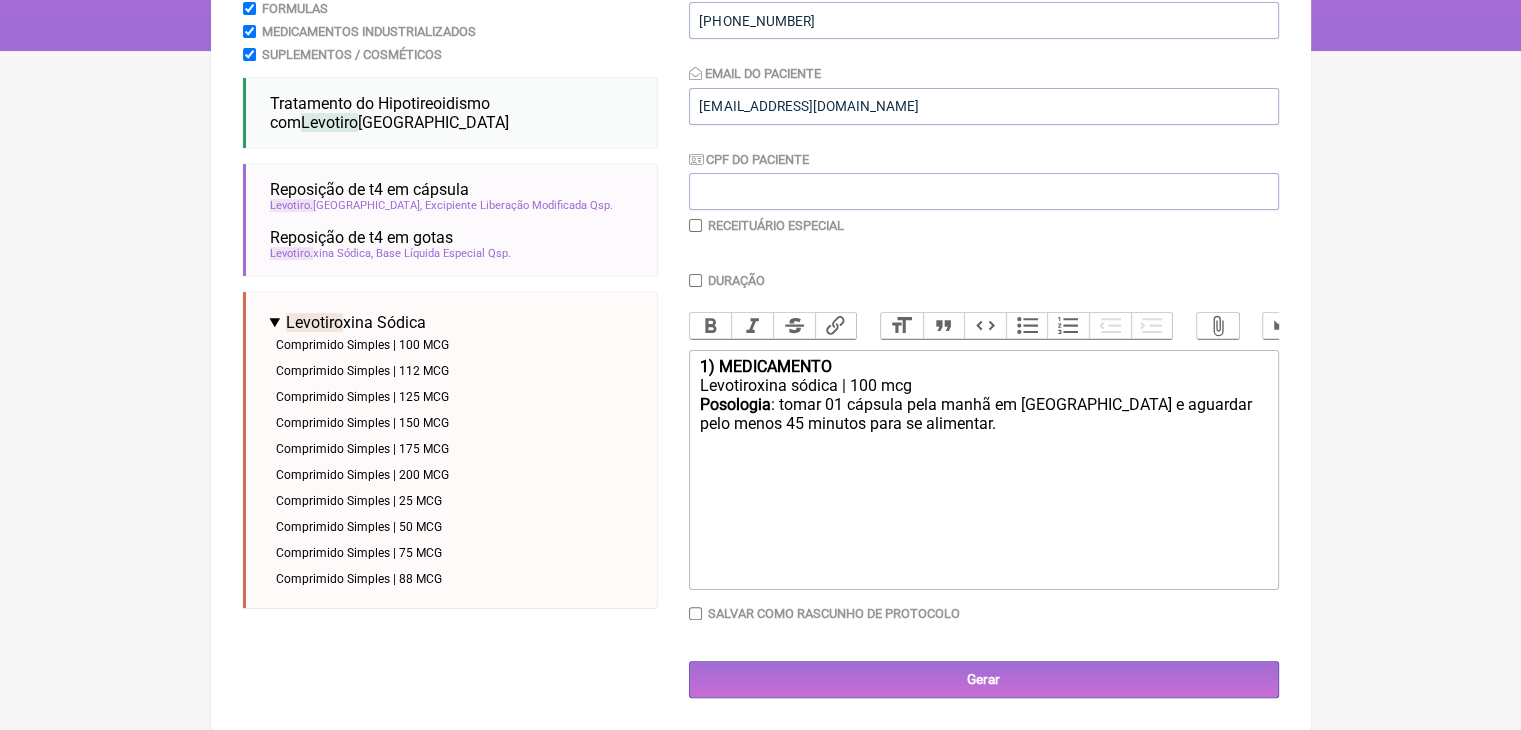 scroll, scrollTop: 596, scrollLeft: 0, axis: vertical 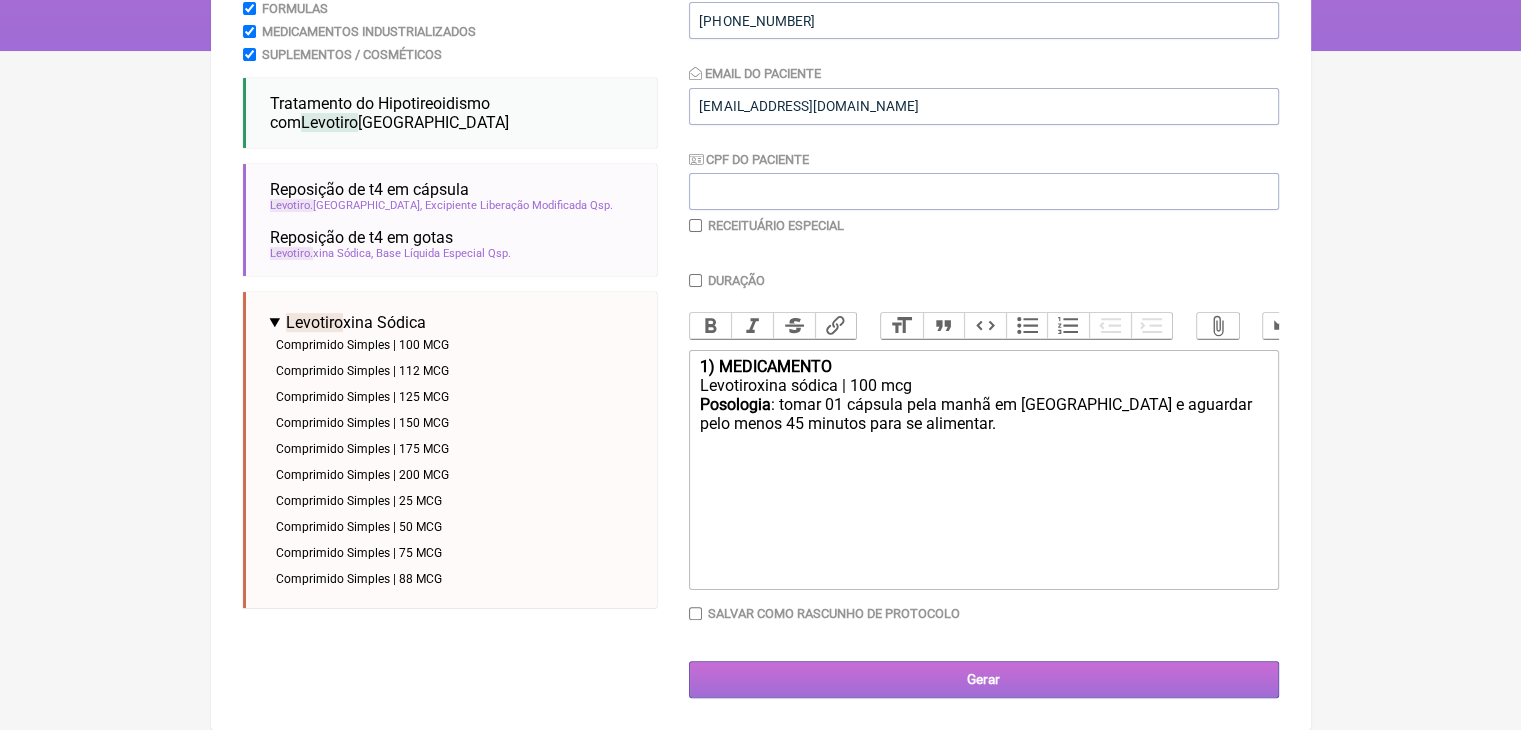 click on "Gerar" at bounding box center [984, 679] 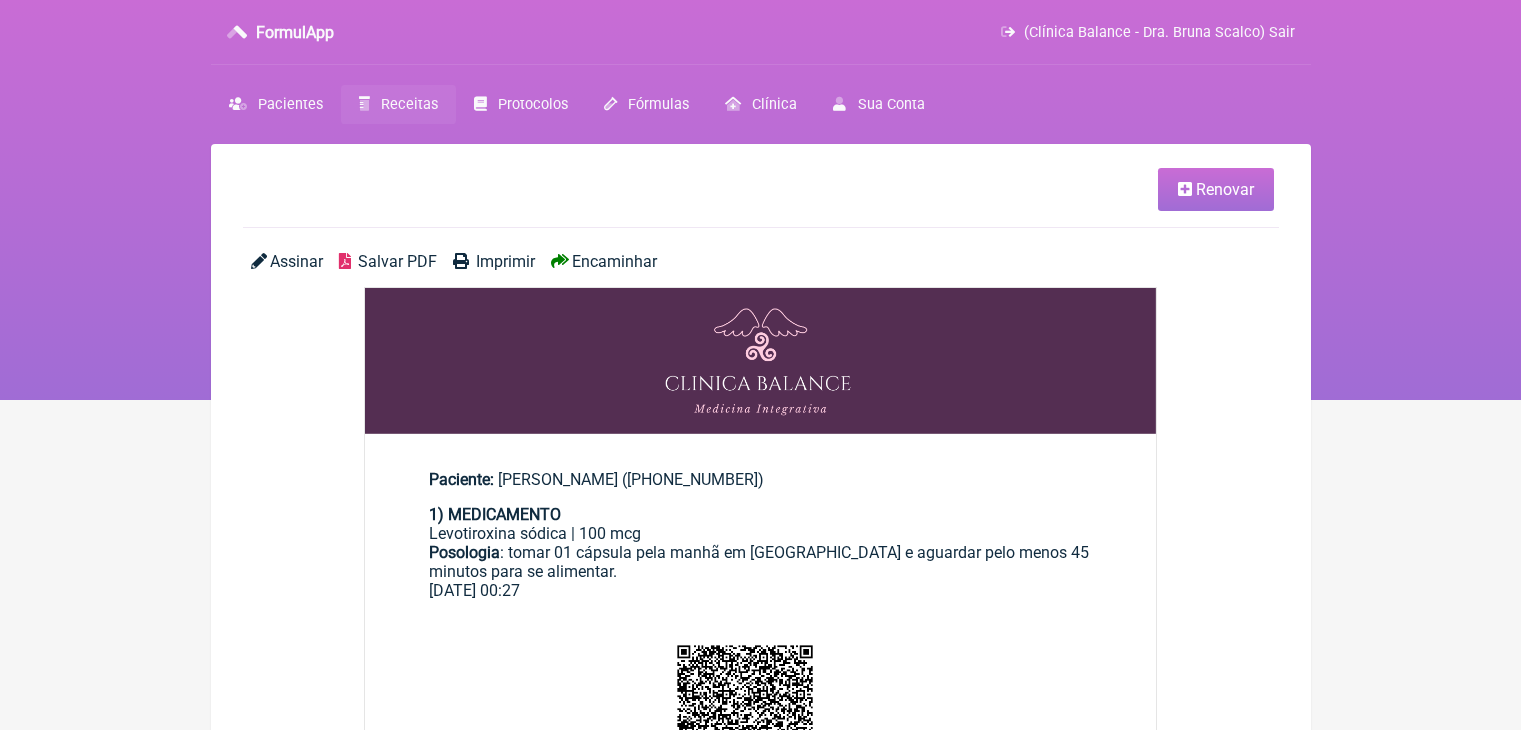 scroll, scrollTop: 0, scrollLeft: 0, axis: both 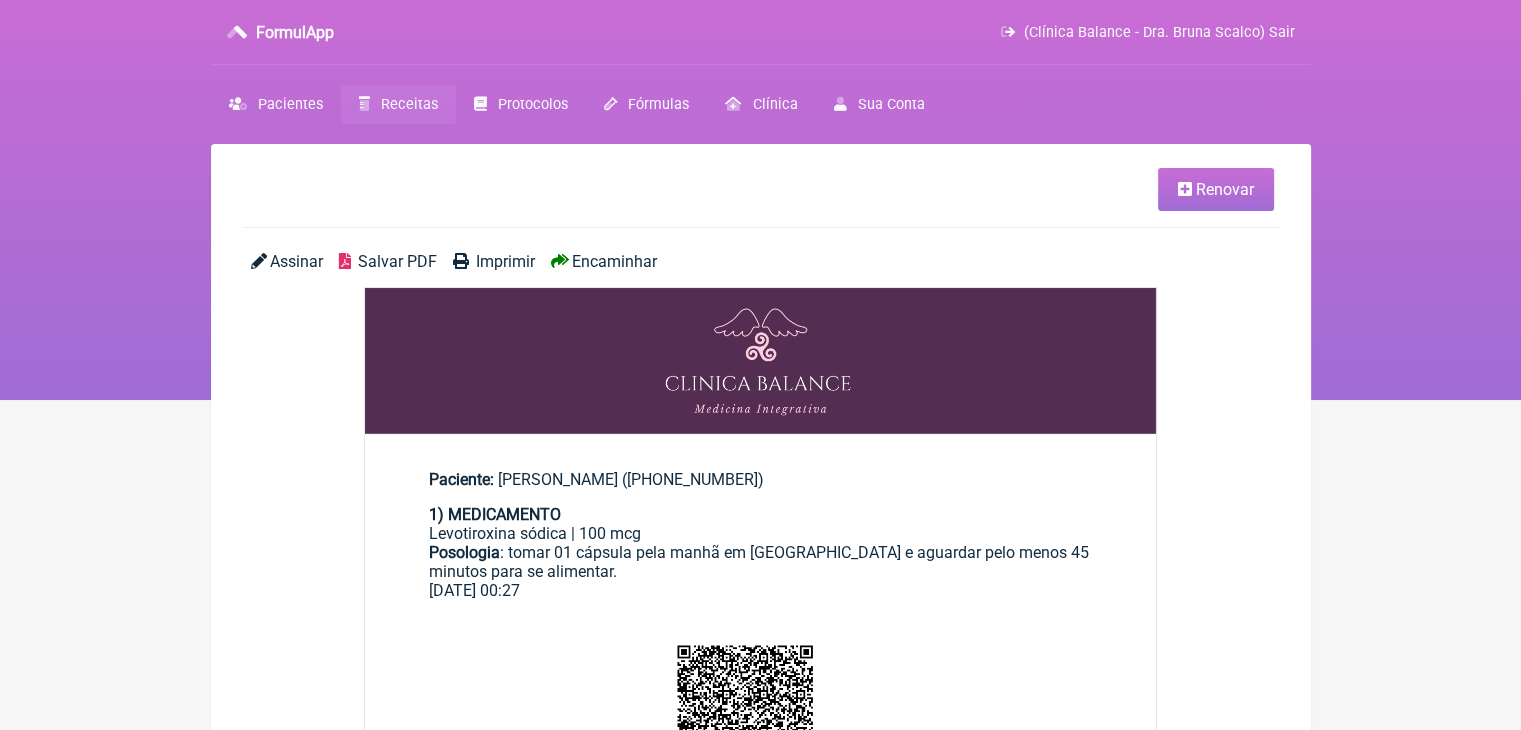 click on "Renovar" at bounding box center [1225, 189] 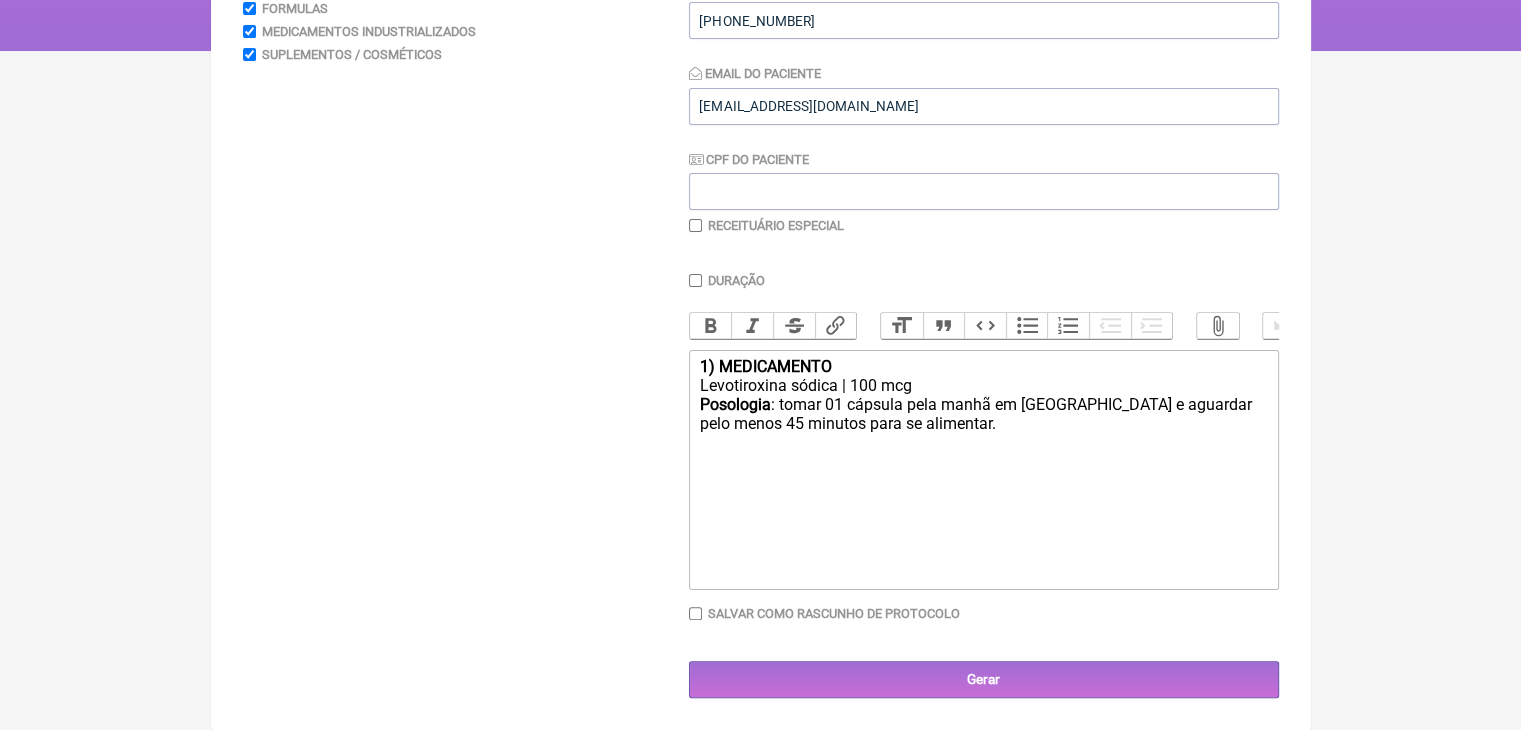 scroll, scrollTop: 432, scrollLeft: 0, axis: vertical 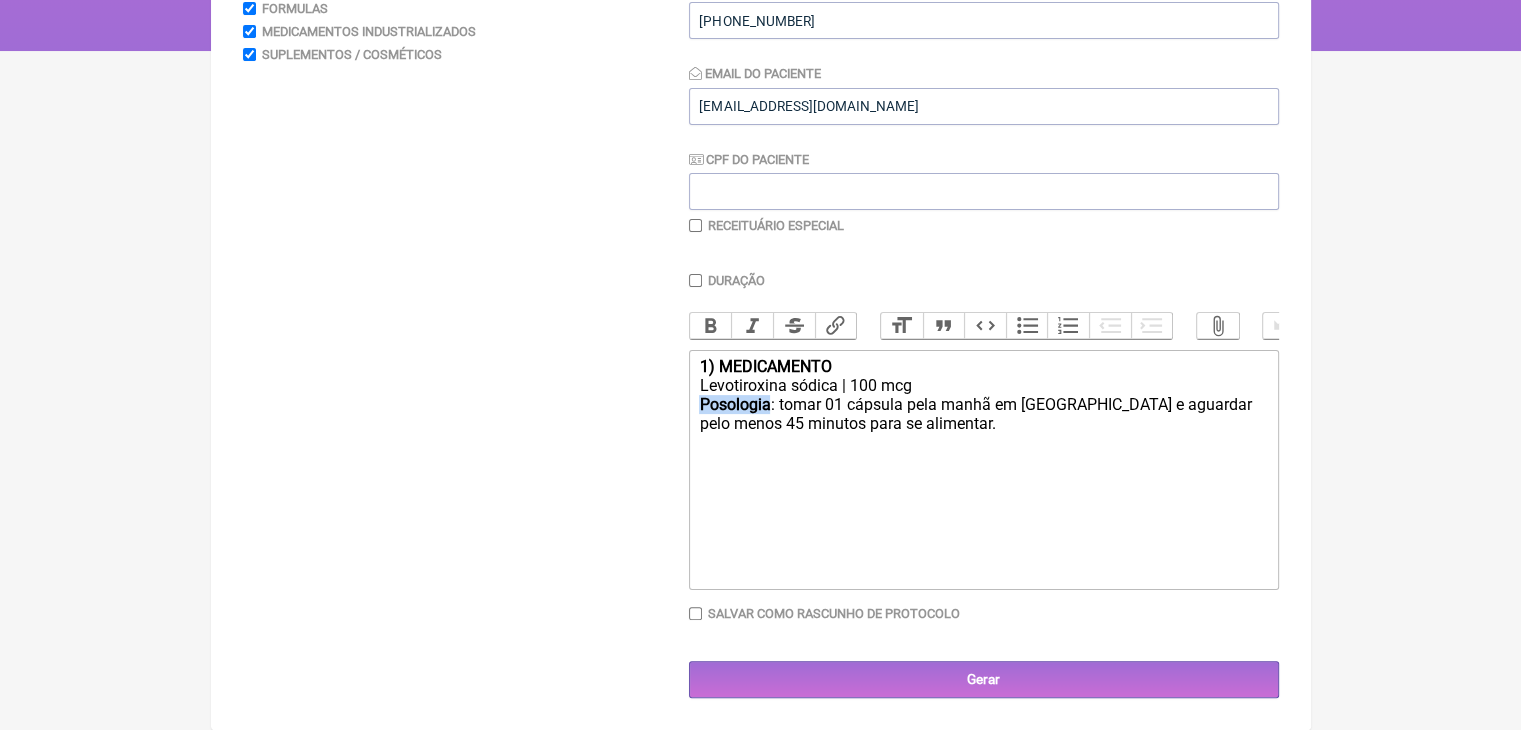 click on "Posologia" 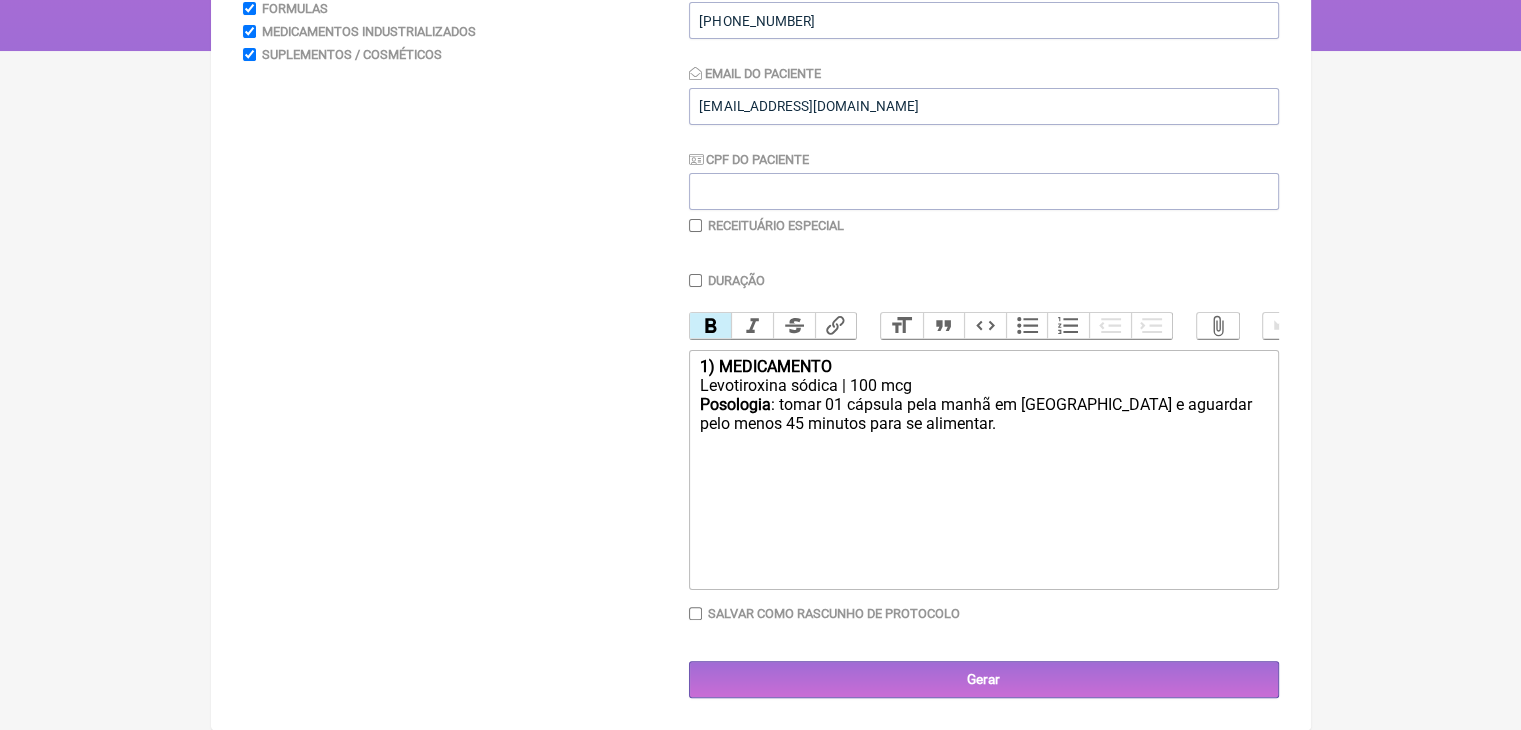 click on "Levotiroxina sódica | 100 mcg" 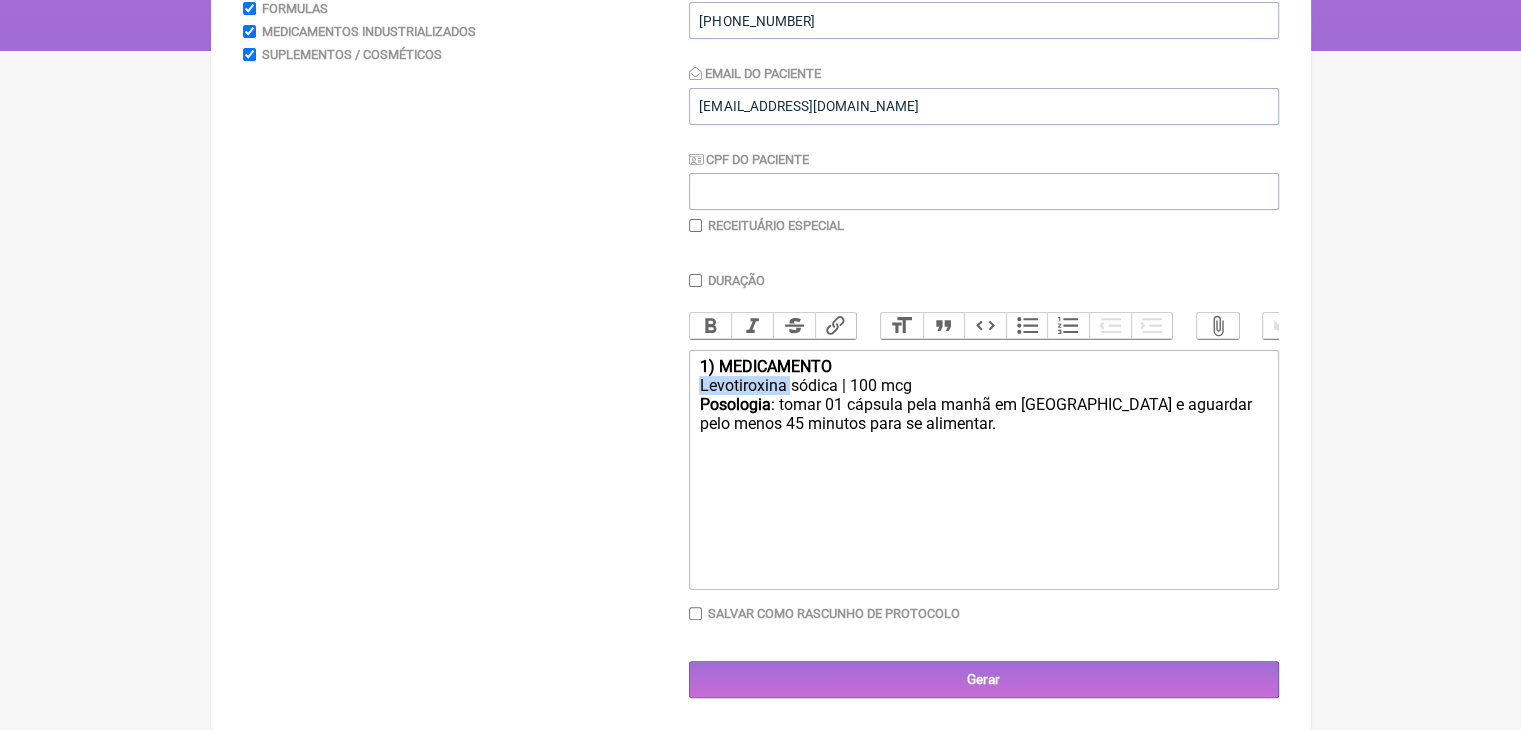 click on "Levotiroxina sódica | 100 mcg" 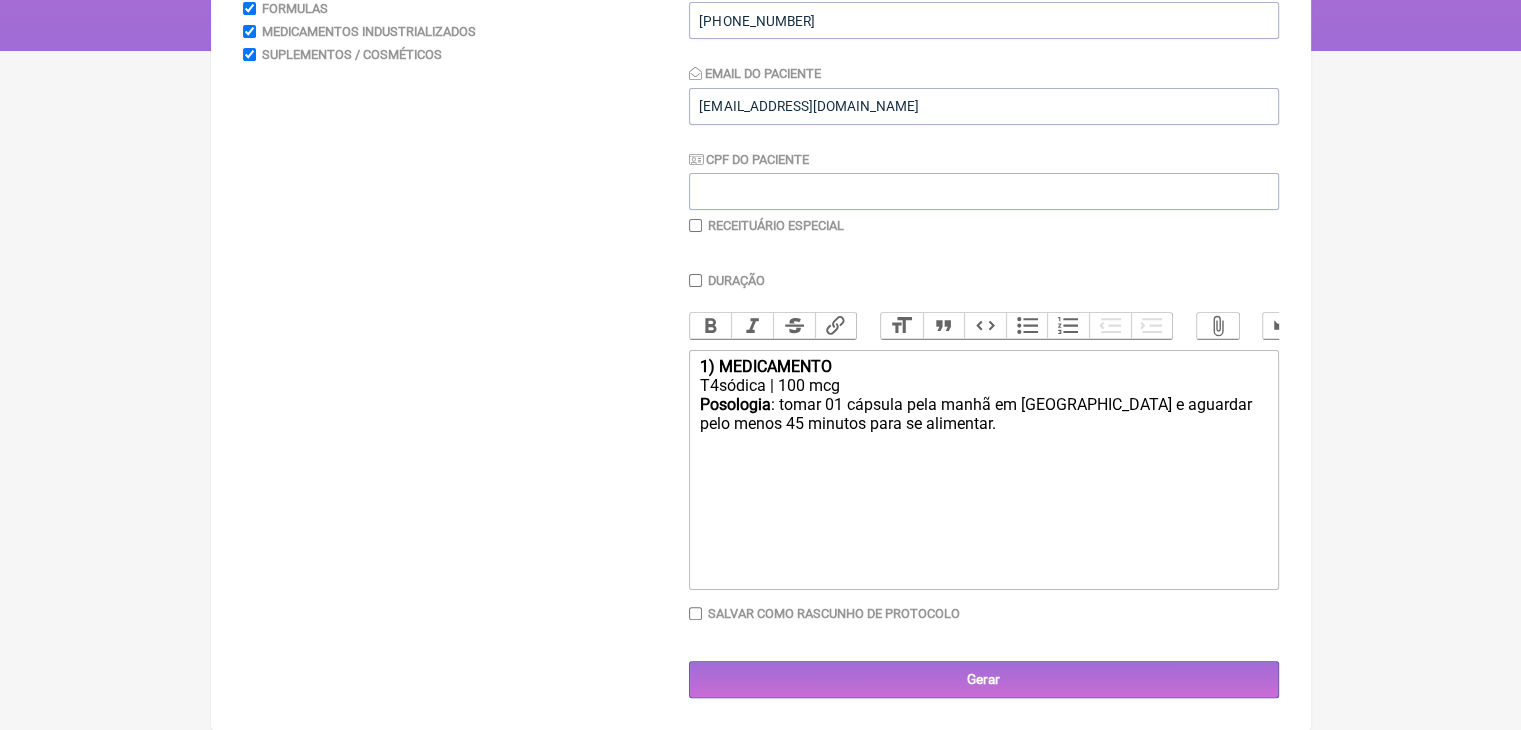type on "<div><strong>1) MEDICAMENTO</strong></div><div>T4sódica | 100 mcg</div><div><strong>Posologia</strong>: tomar 01 cápsula pela manhã em jejum e aguardar pelo menos 45 minutos para se alimentar.</div>" 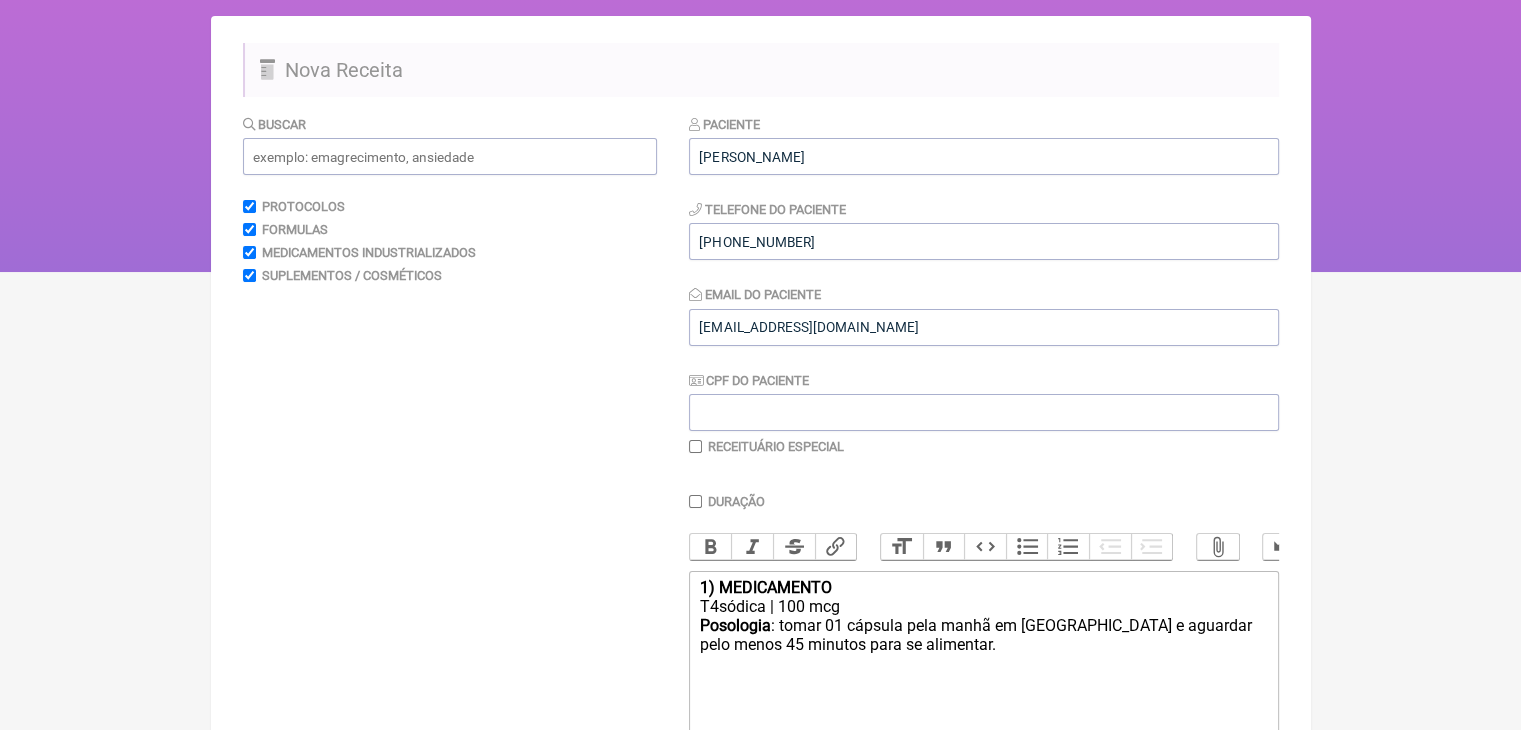 scroll, scrollTop: 131, scrollLeft: 0, axis: vertical 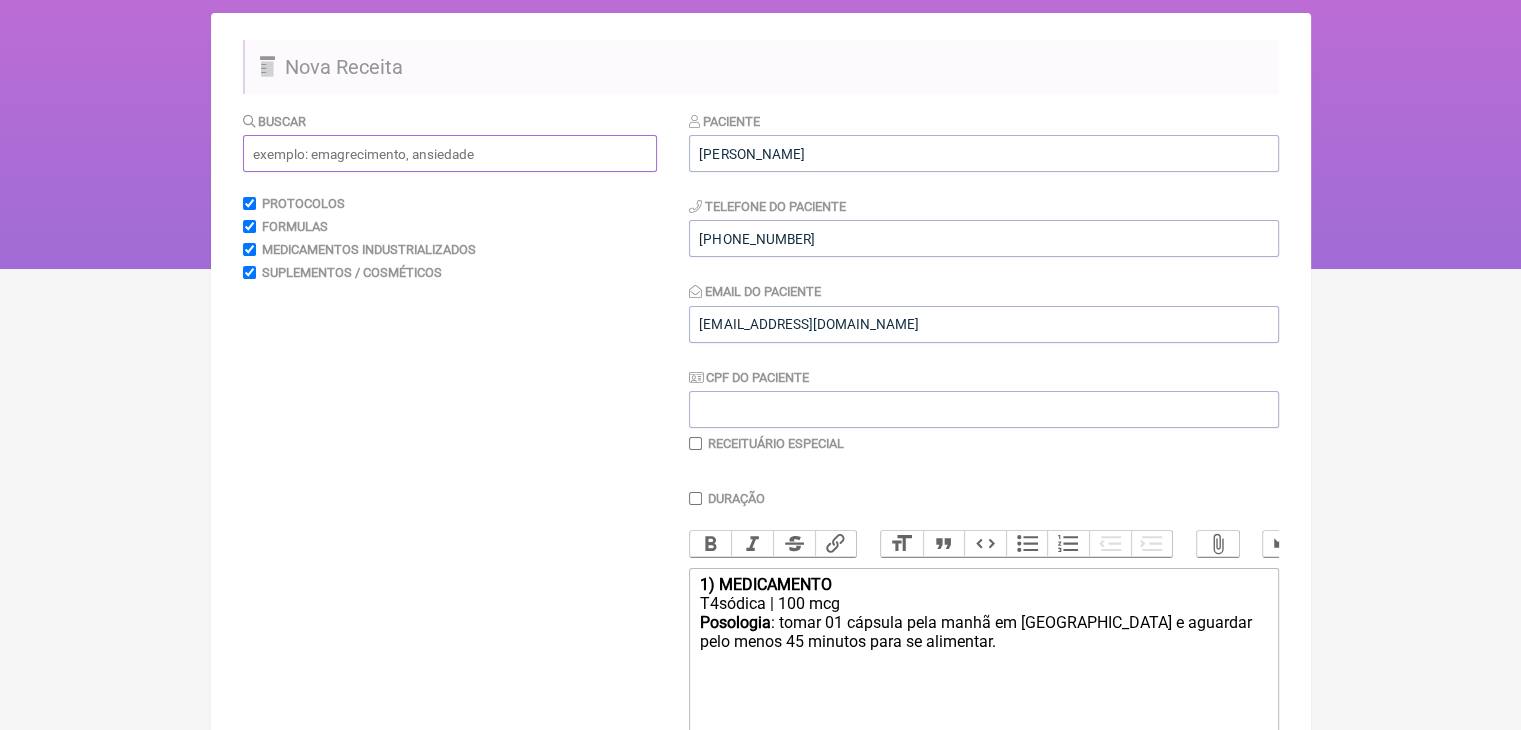 click at bounding box center [450, 153] 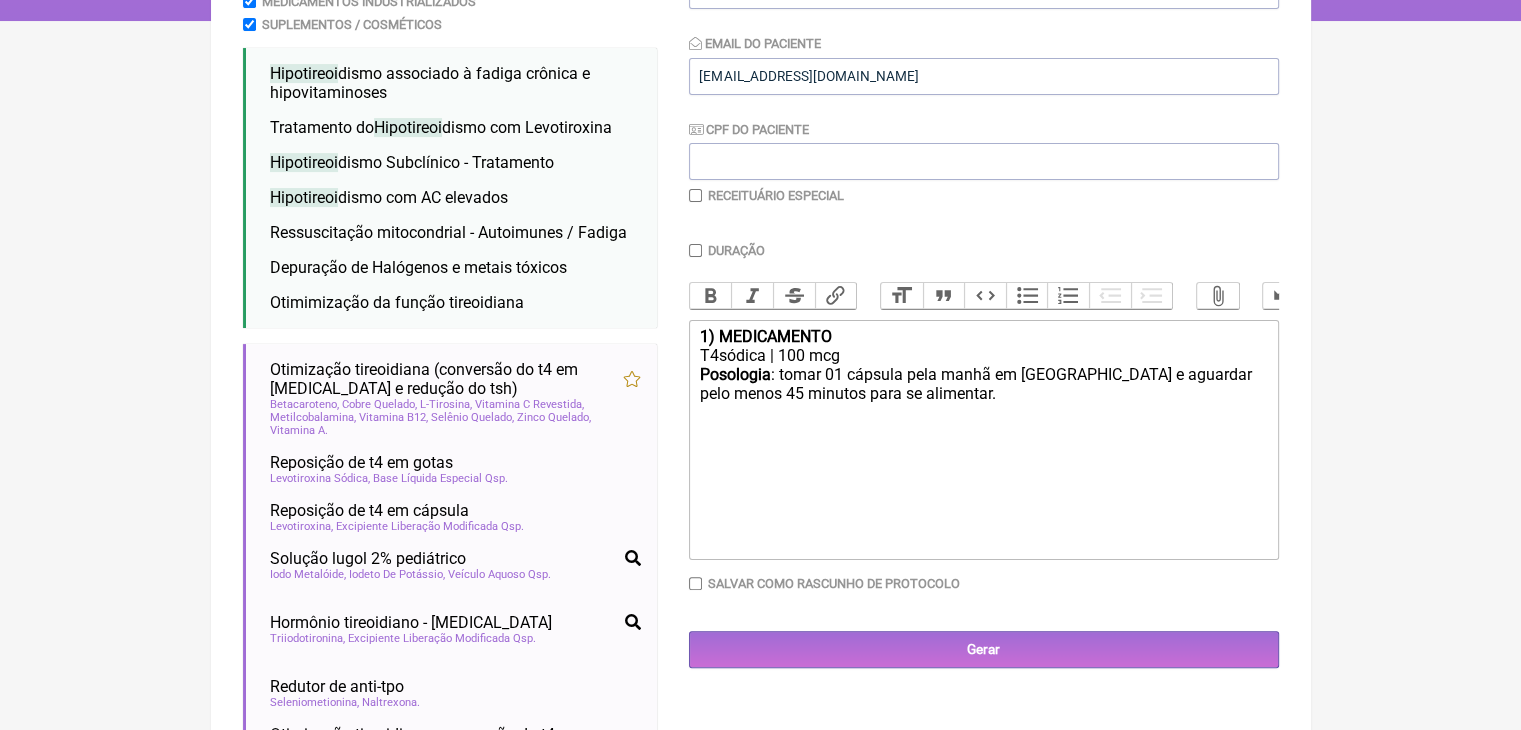 scroll, scrollTop: 380, scrollLeft: 0, axis: vertical 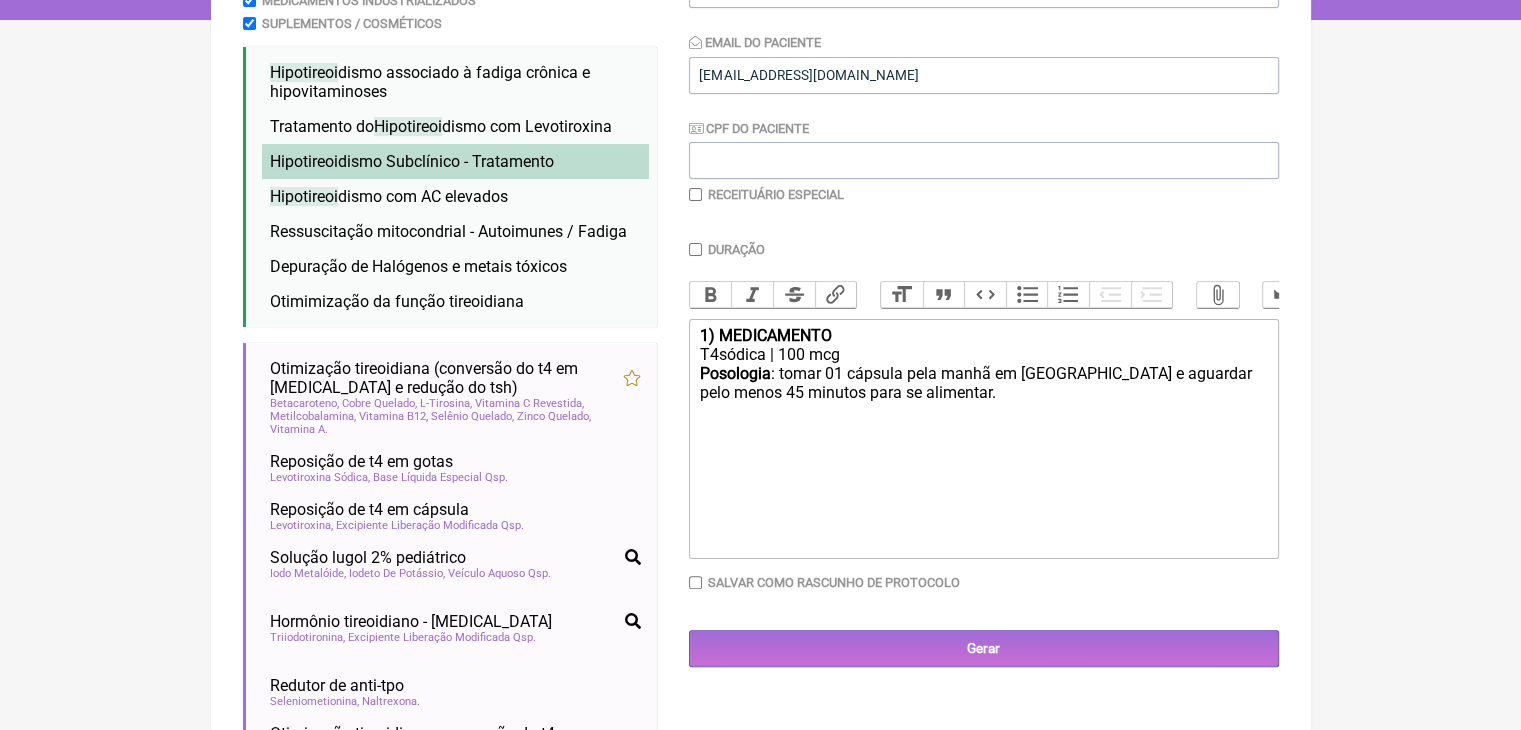 type on "hipotireoi" 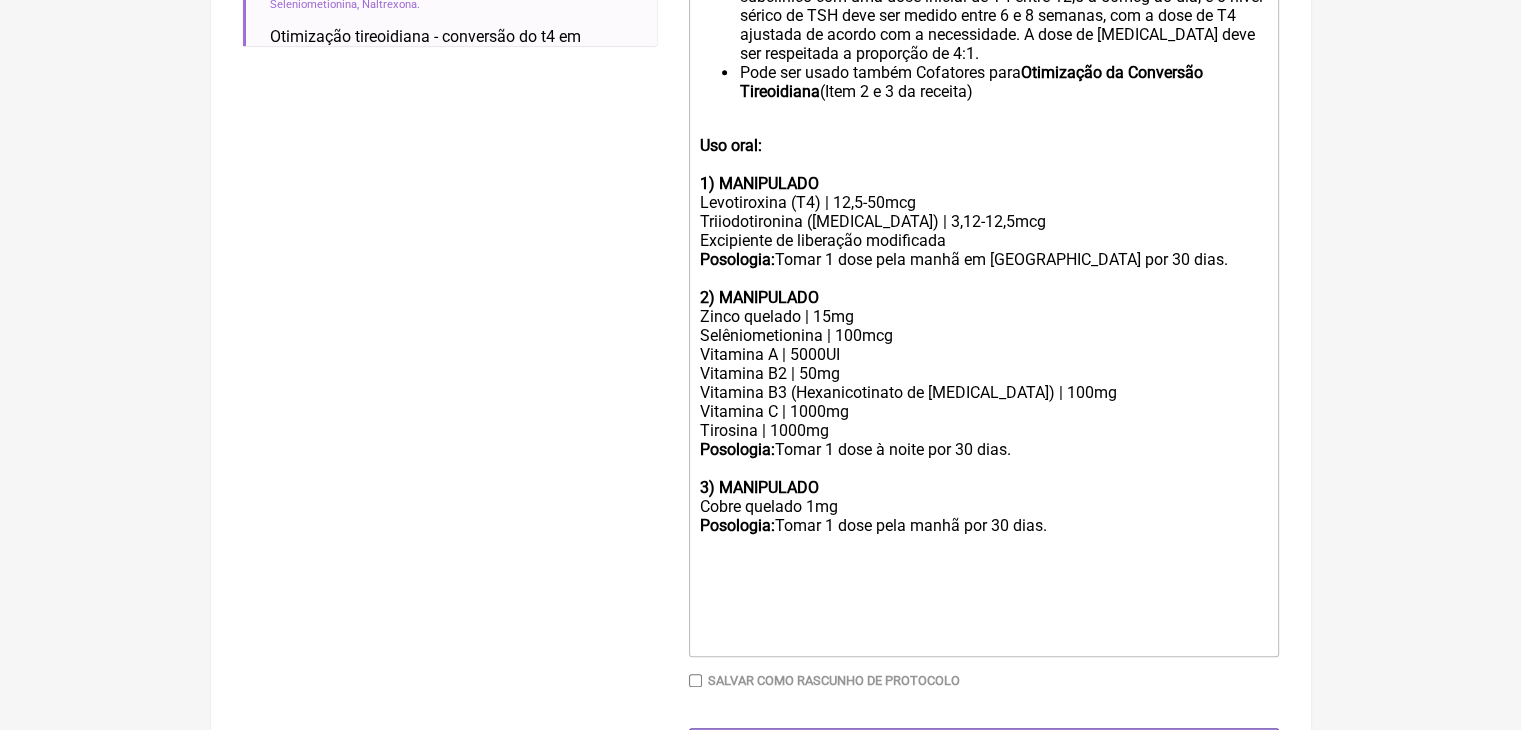 scroll, scrollTop: 1087, scrollLeft: 0, axis: vertical 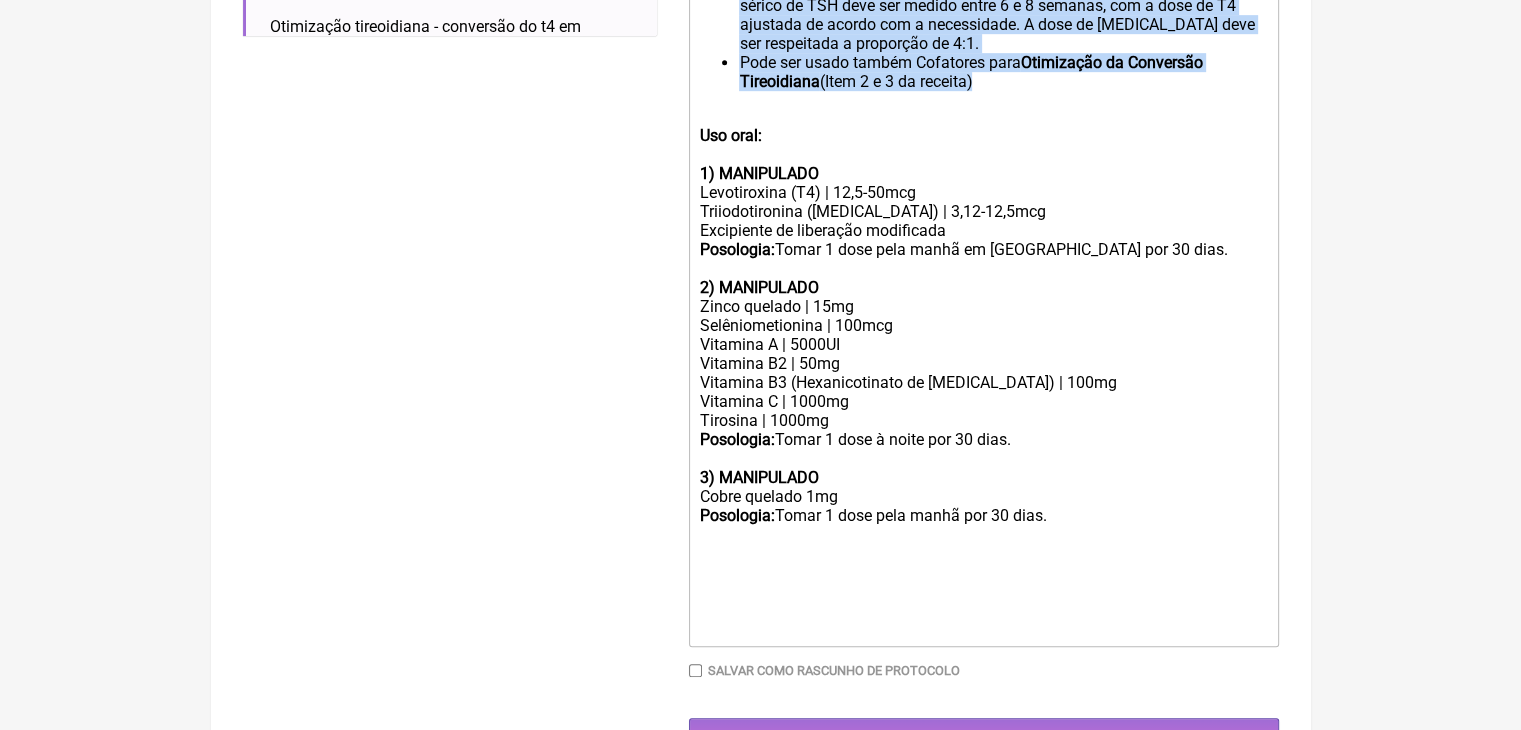 drag, startPoint x: 1200, startPoint y: 441, endPoint x: 700, endPoint y: 25, distance: 650.42755 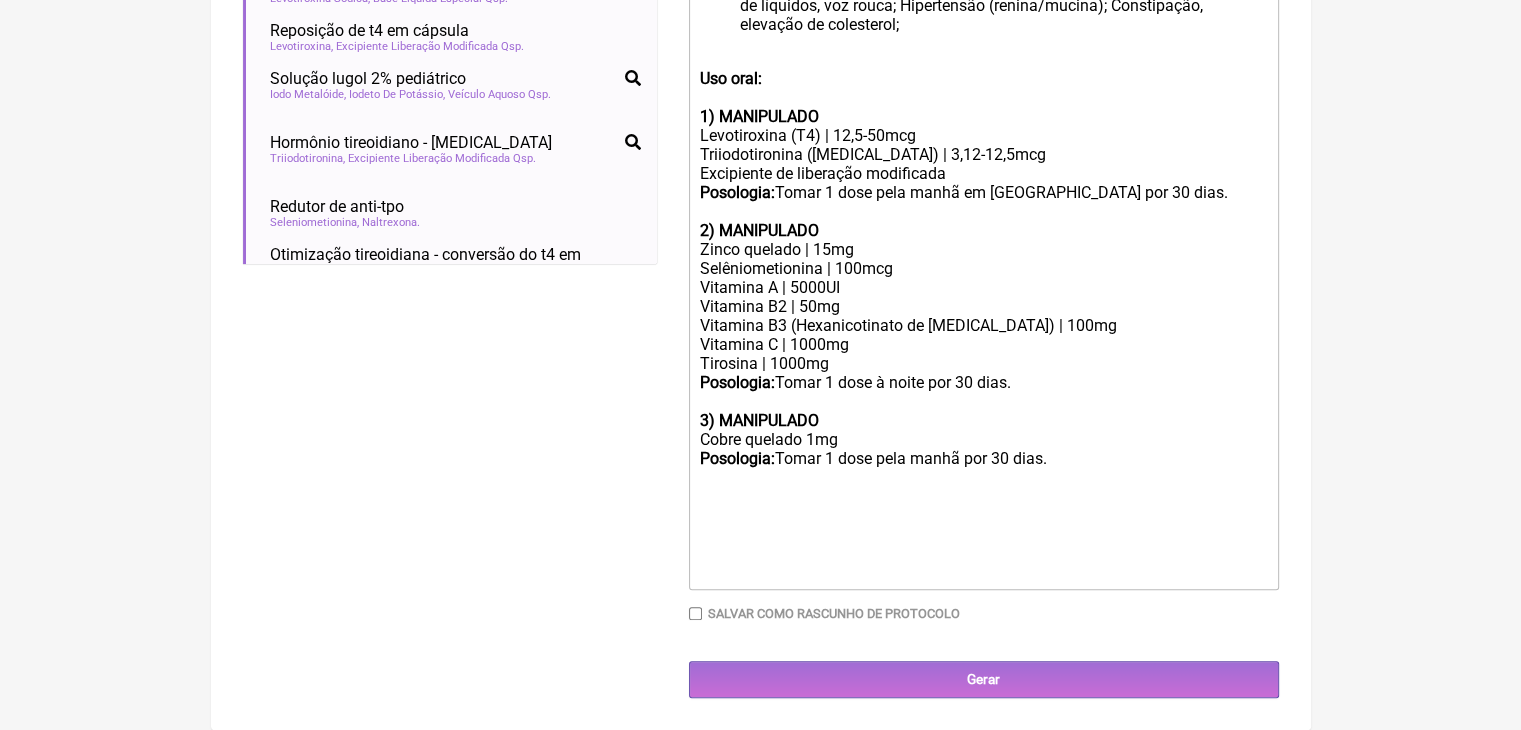 scroll, scrollTop: 890, scrollLeft: 0, axis: vertical 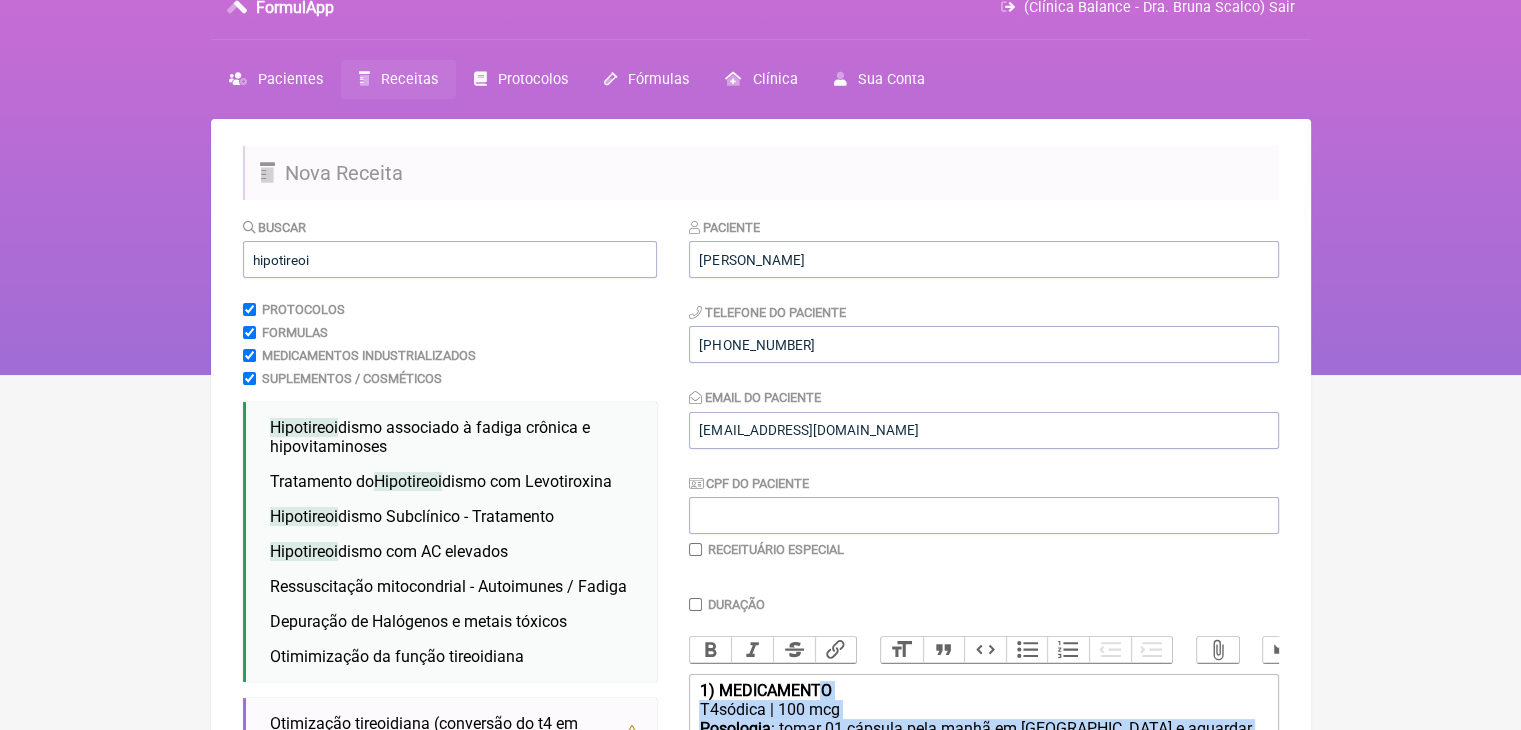 drag, startPoint x: 1253, startPoint y: 214, endPoint x: 860, endPoint y: 437, distance: 451.8606 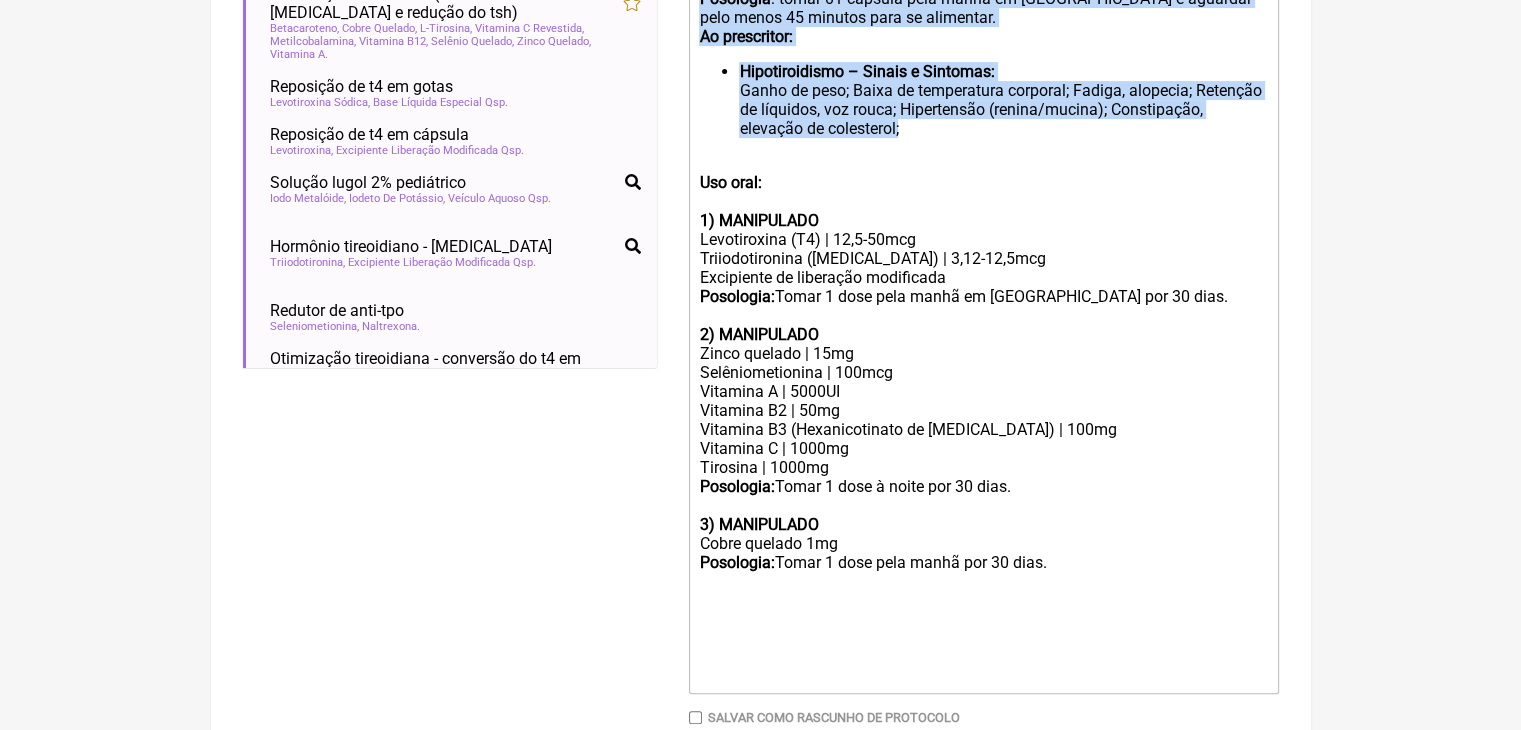 scroll, scrollTop: 757, scrollLeft: 0, axis: vertical 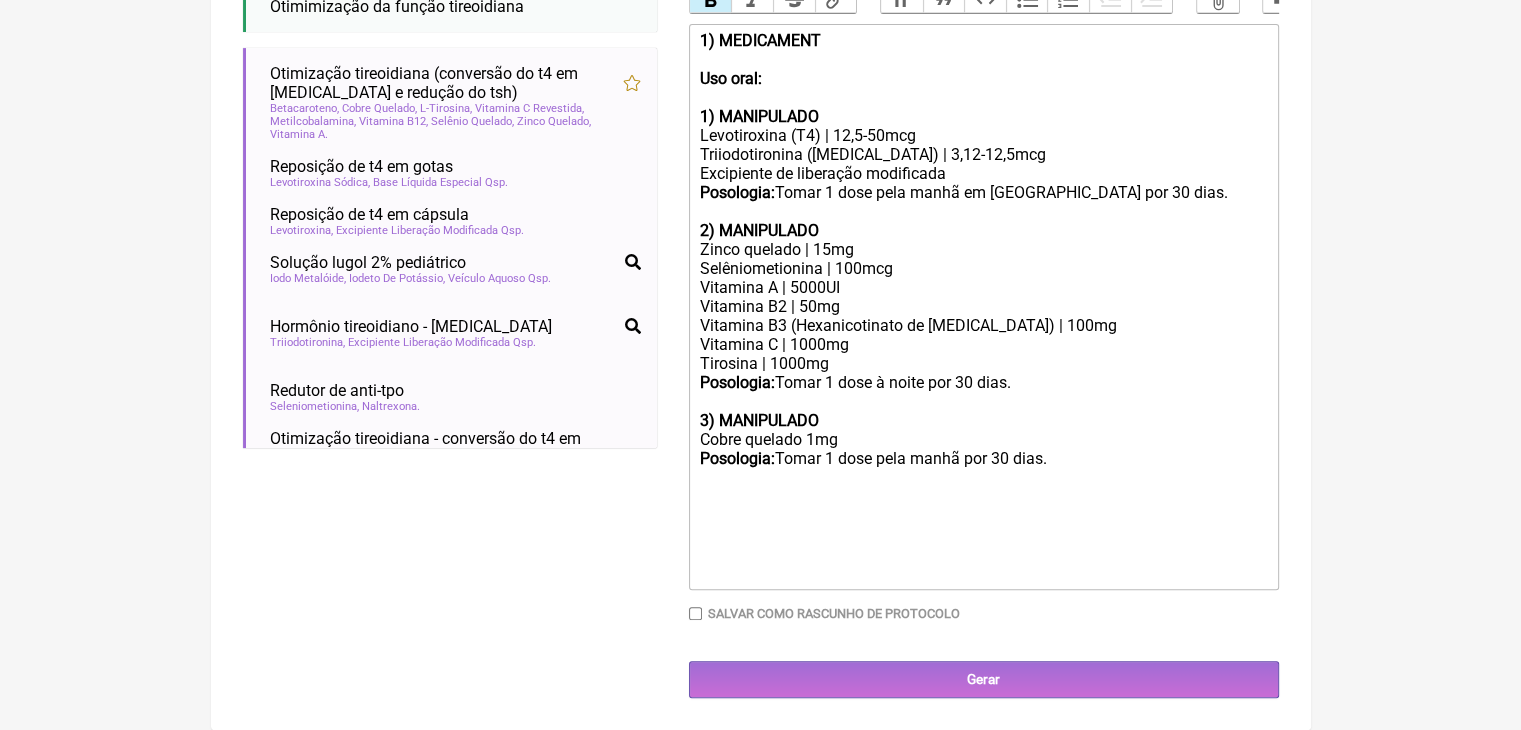 click on "1) MEDICAMENT" 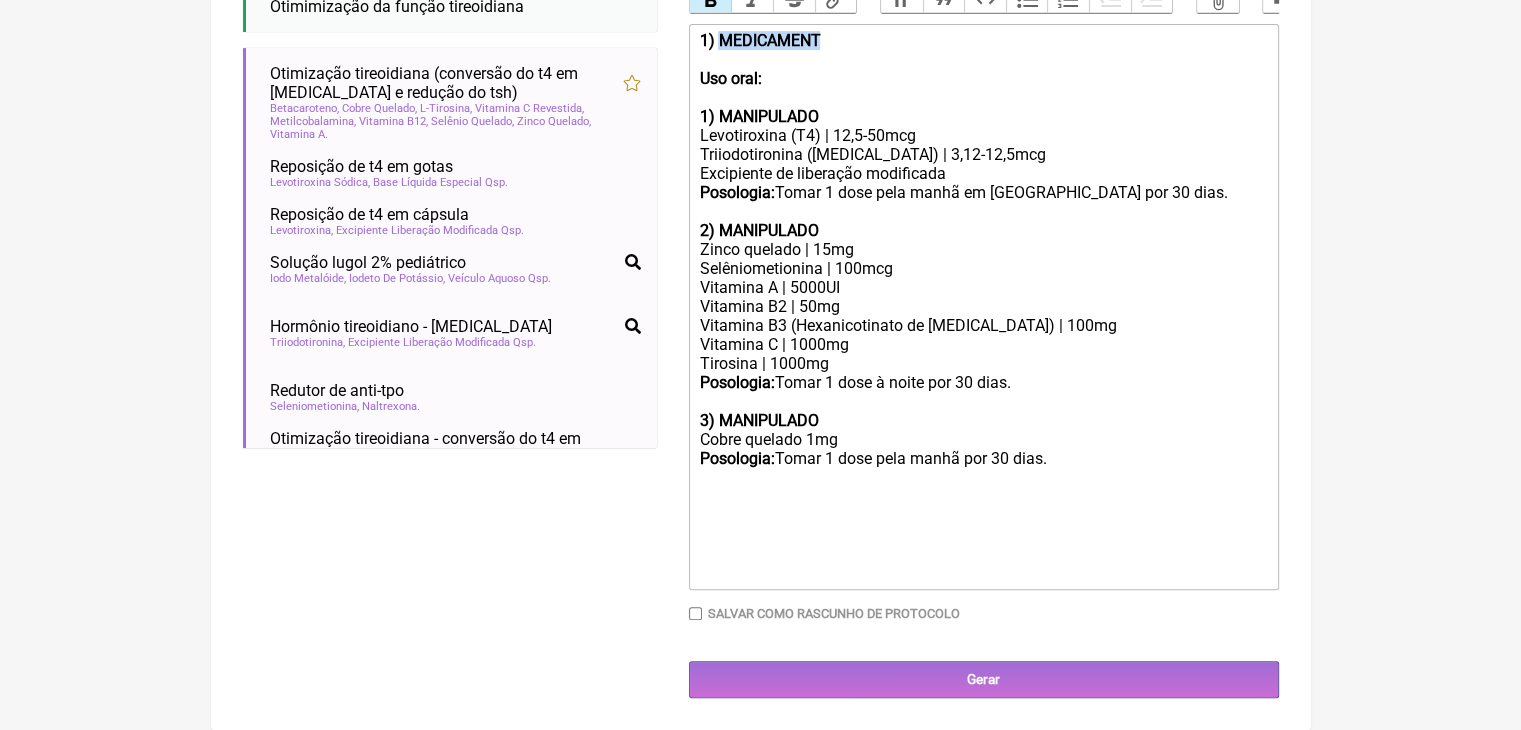 click on "1) MEDICAMENT" 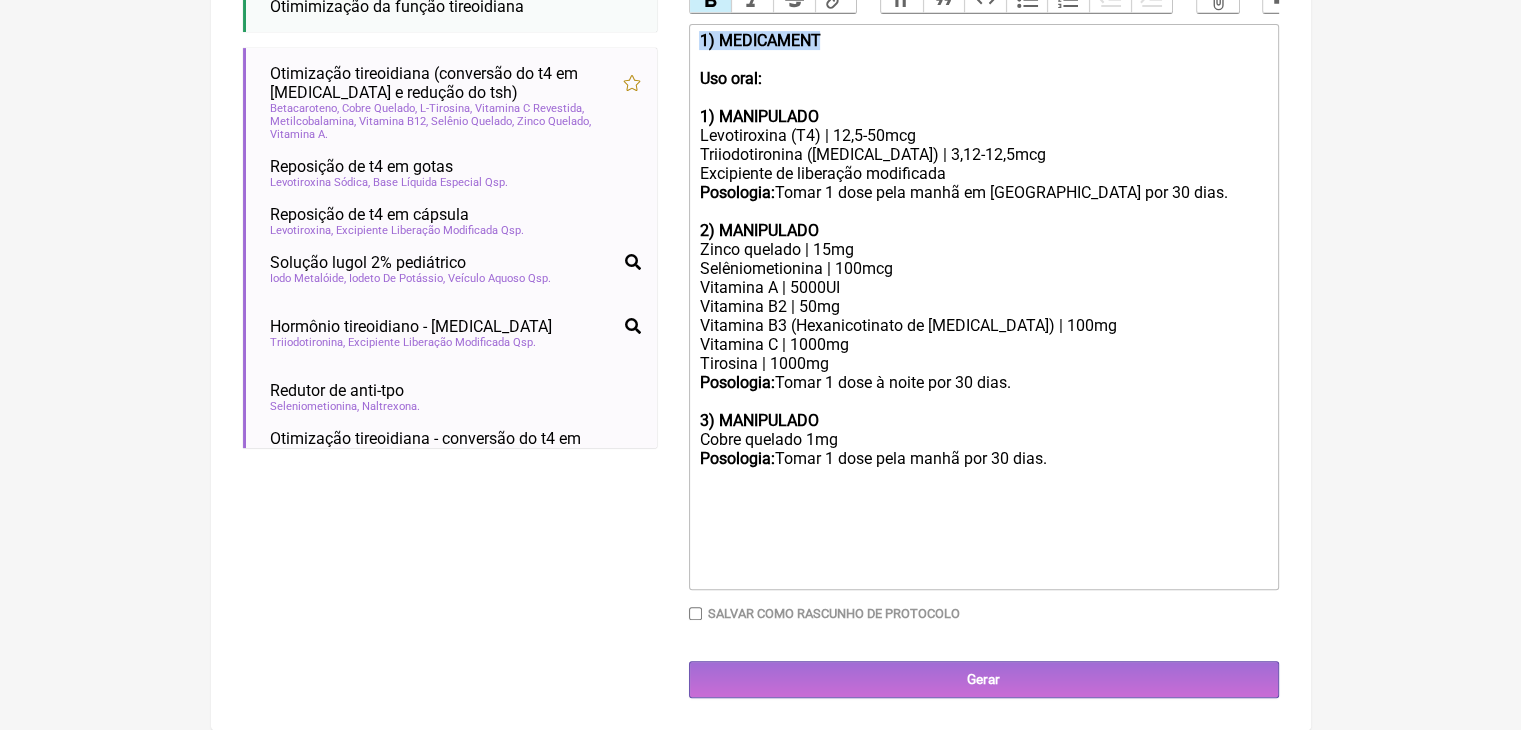 click on "1) MEDICAMENT" 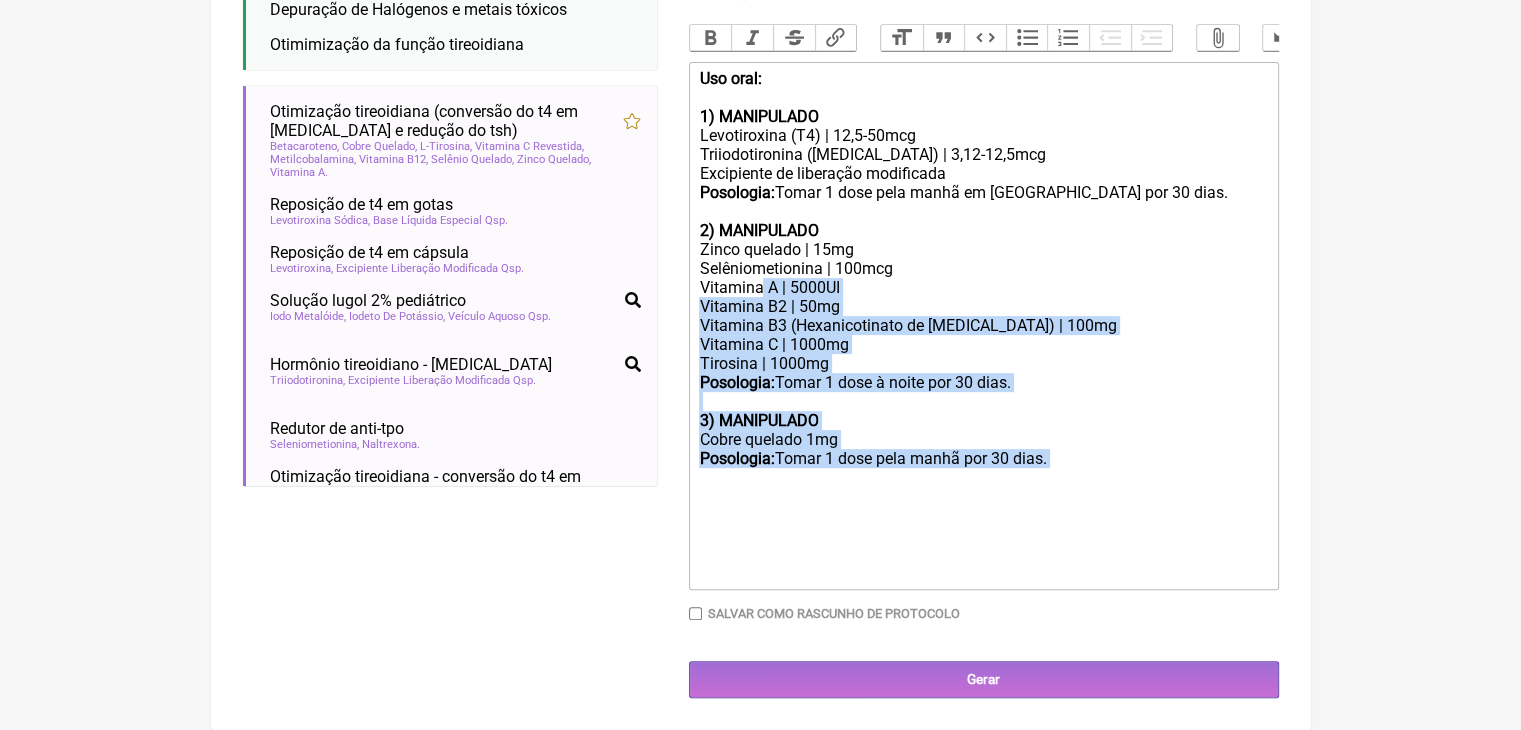 drag, startPoint x: 1160, startPoint y: 607, endPoint x: 787, endPoint y: 373, distance: 440.32373 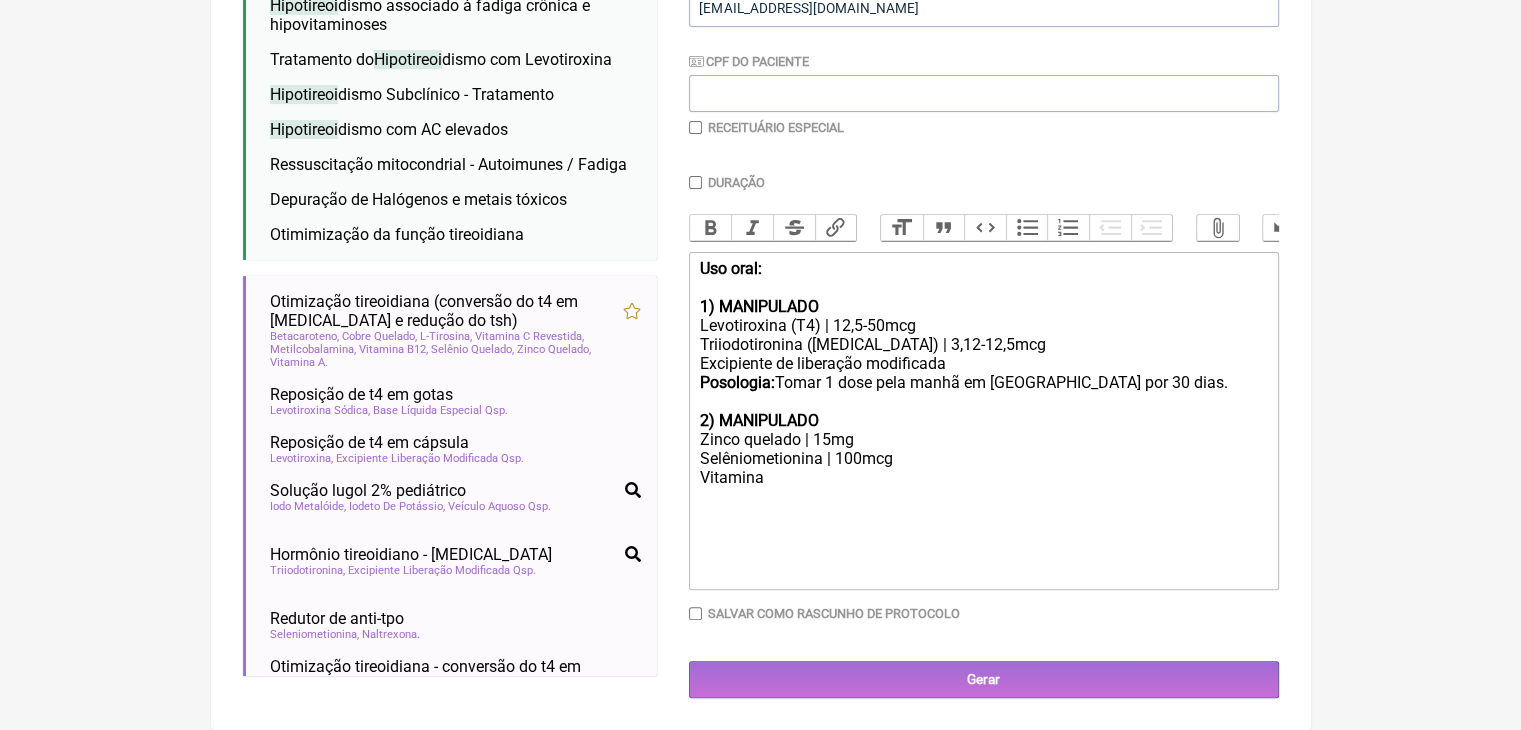 scroll, scrollTop: 722, scrollLeft: 0, axis: vertical 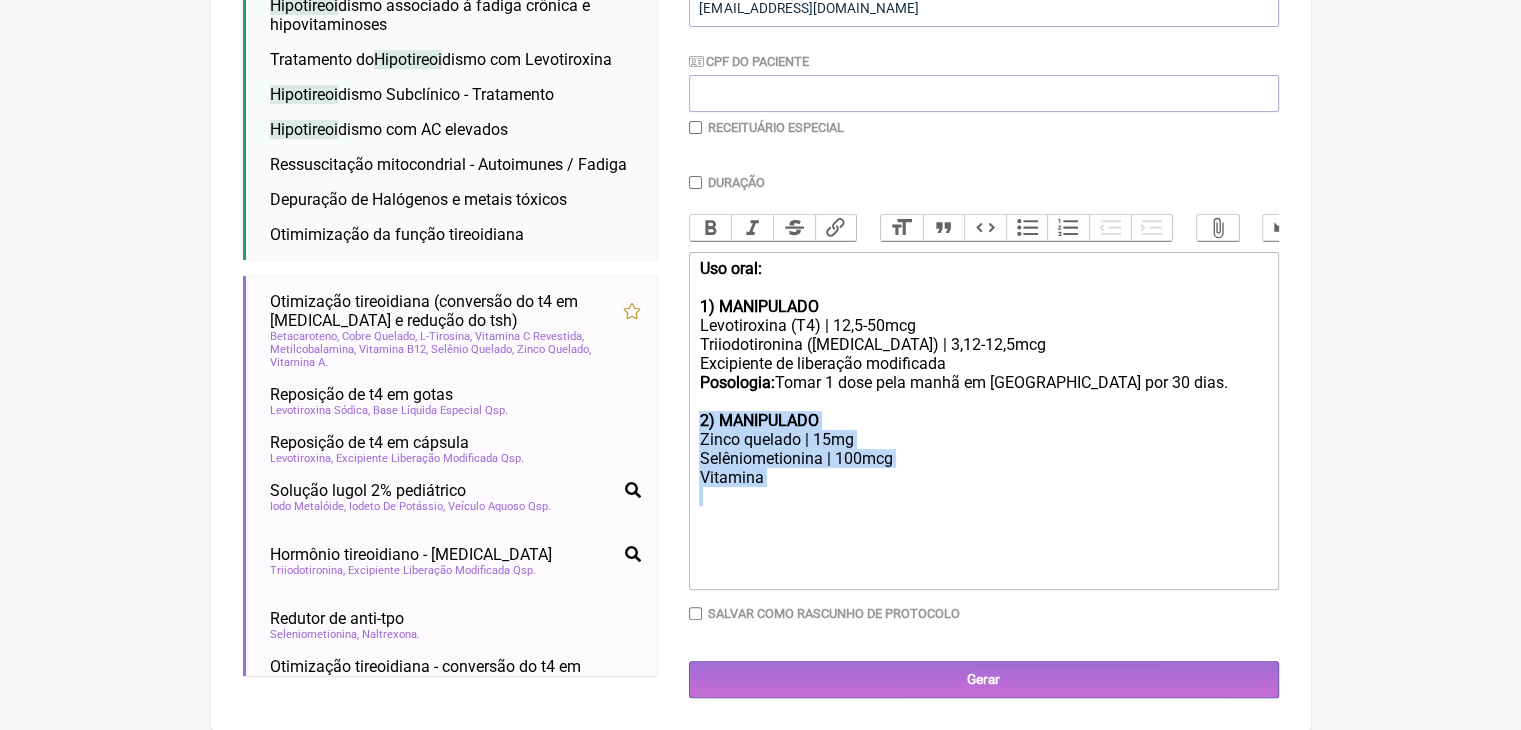 drag, startPoint x: 803, startPoint y: 450, endPoint x: 696, endPoint y: 333, distance: 158.54968 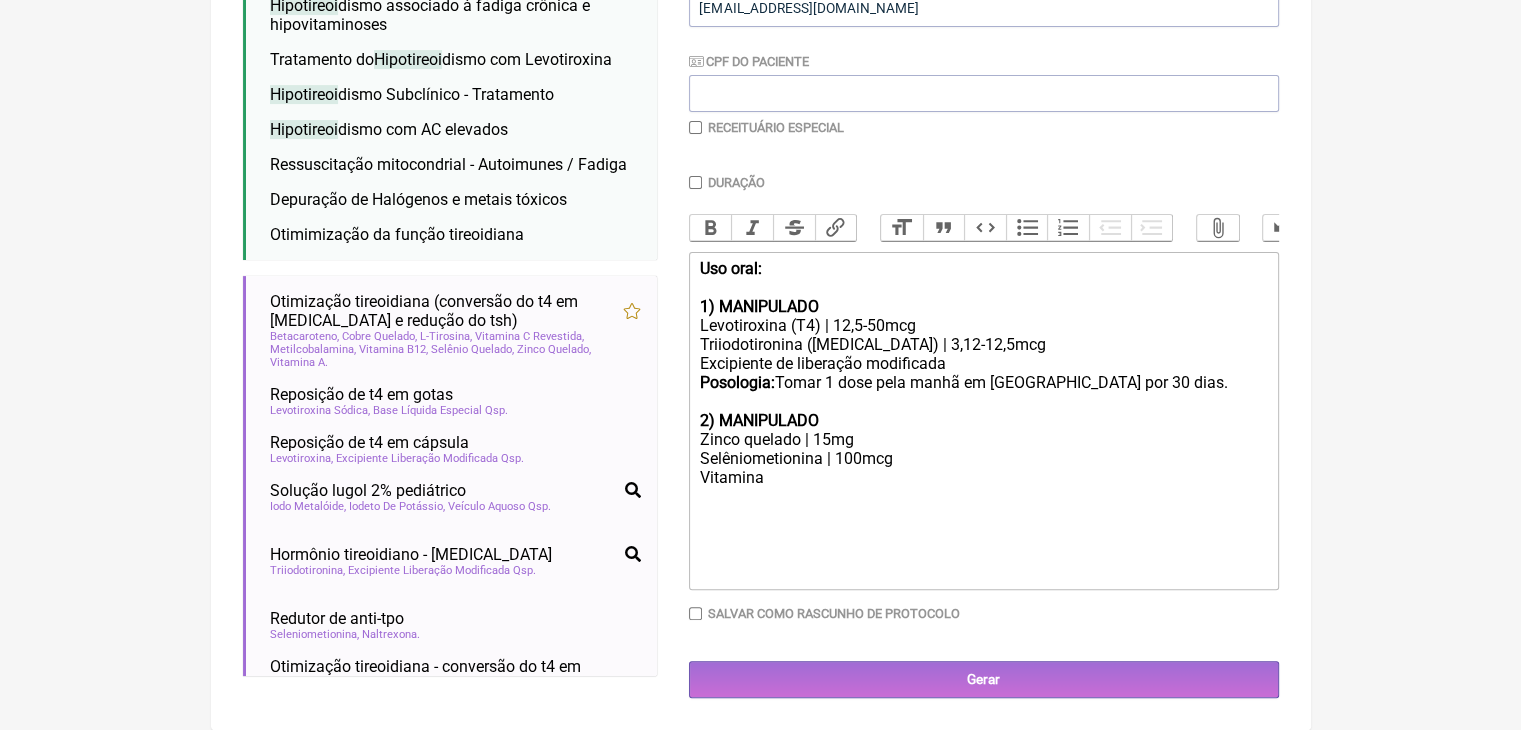 scroll, scrollTop: 650, scrollLeft: 0, axis: vertical 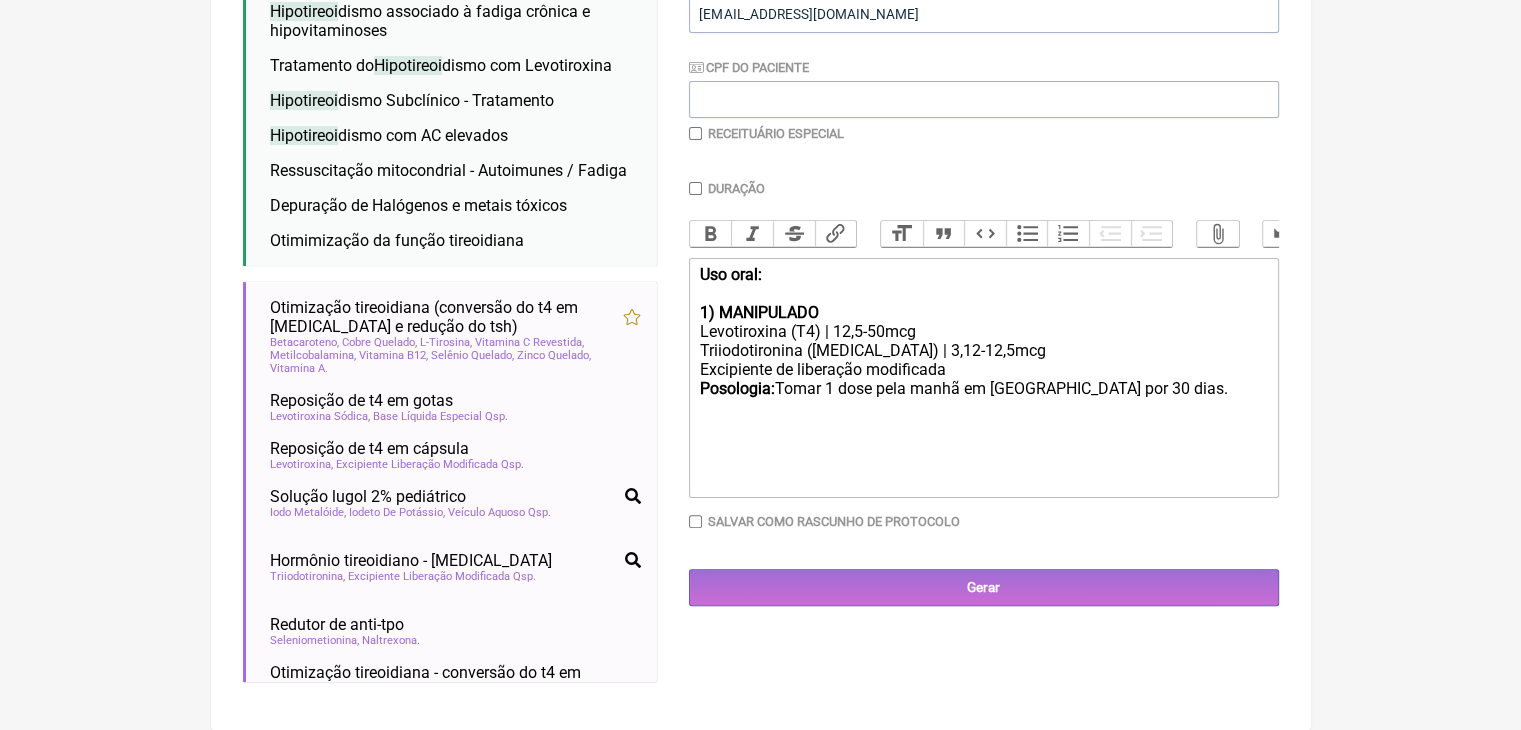 click on "Levotiroxina (T4) | 12,5-50mcg Triiodotironina (T3) | 3,12-12,5mcg Excipiente de liberação modificada Posologia:  Tomar 1 dose pela manhã em jejum por 30 dias." 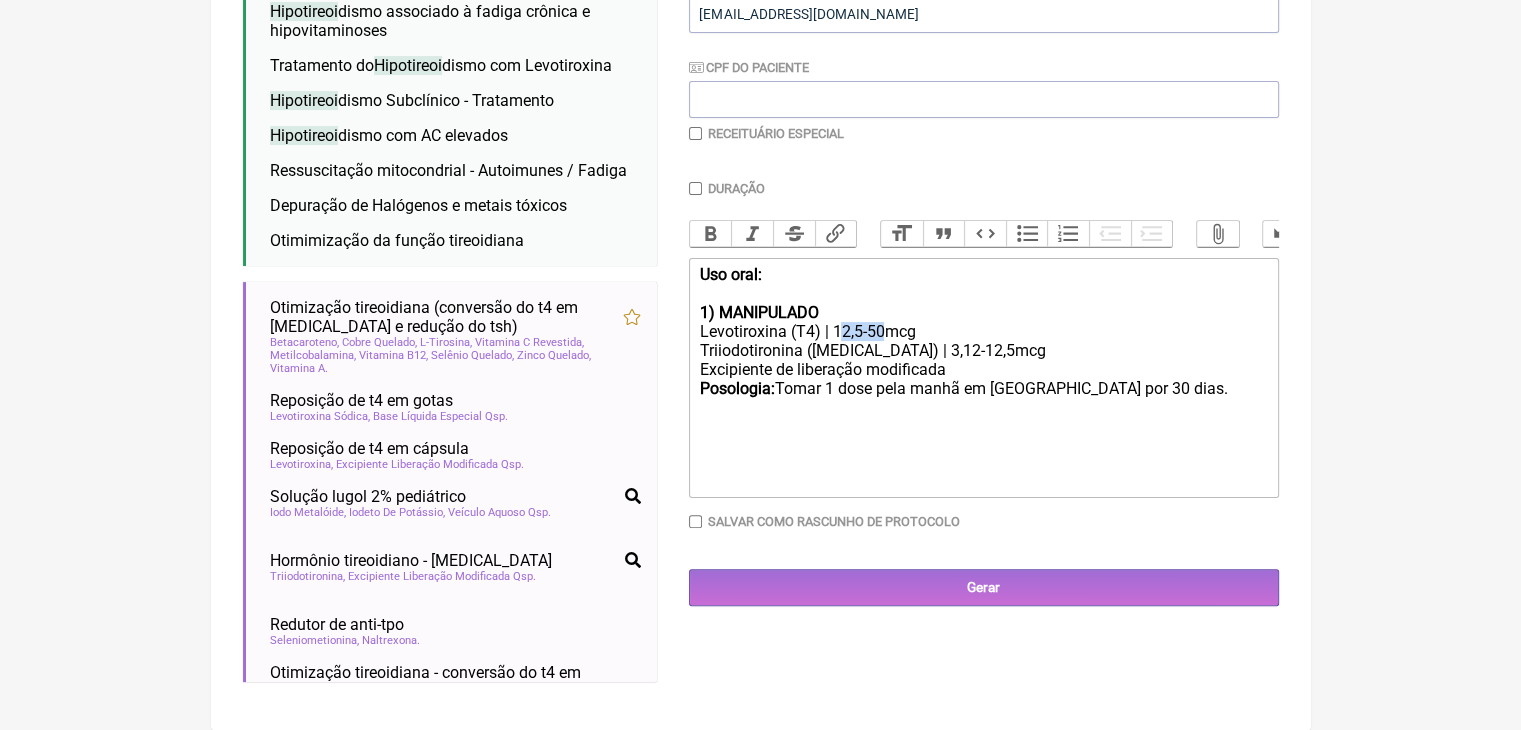 drag, startPoint x: 884, startPoint y: 291, endPoint x: 940, endPoint y: 298, distance: 56.435802 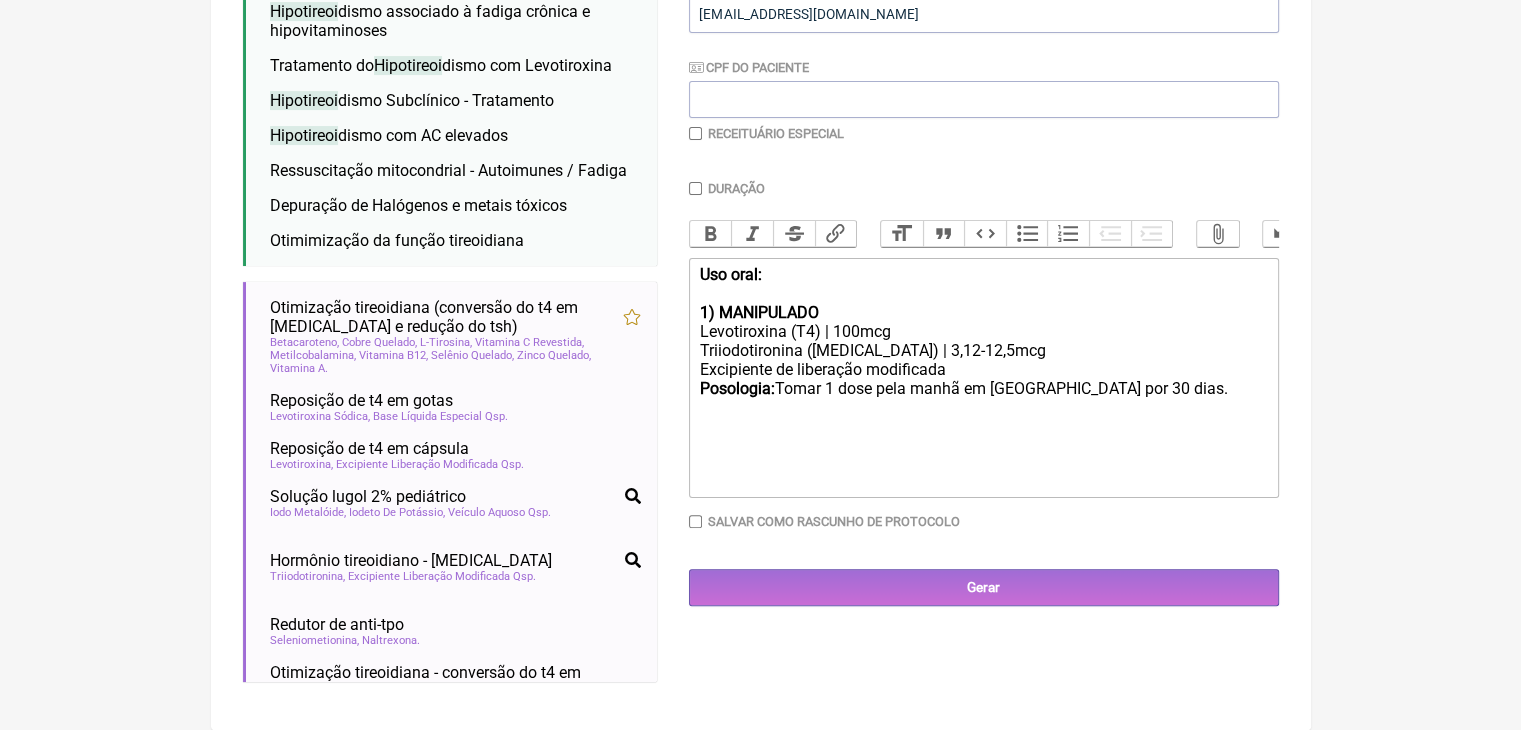 click on "FormulApp
(Clínica Balance - Dra. Bruna Scalco) Sair
Pacientes
Receitas
Protocolos
Fórmulas
Clínica
Sua Conta
Nova Receita
Buscar
hipotireoi
Protocolos
Formulas
Medicamentos Industrializados
Suplementos / Cosméticos
Hipotireoi dismo associado à fadiga crônica e hipovitaminoses
hipotireoi dismo
Tratamento do  Hipotireoi dismo com Levotiroxina
hipotireoi dismo   tireóide   nutrologia     dismo" at bounding box center [760, -241] 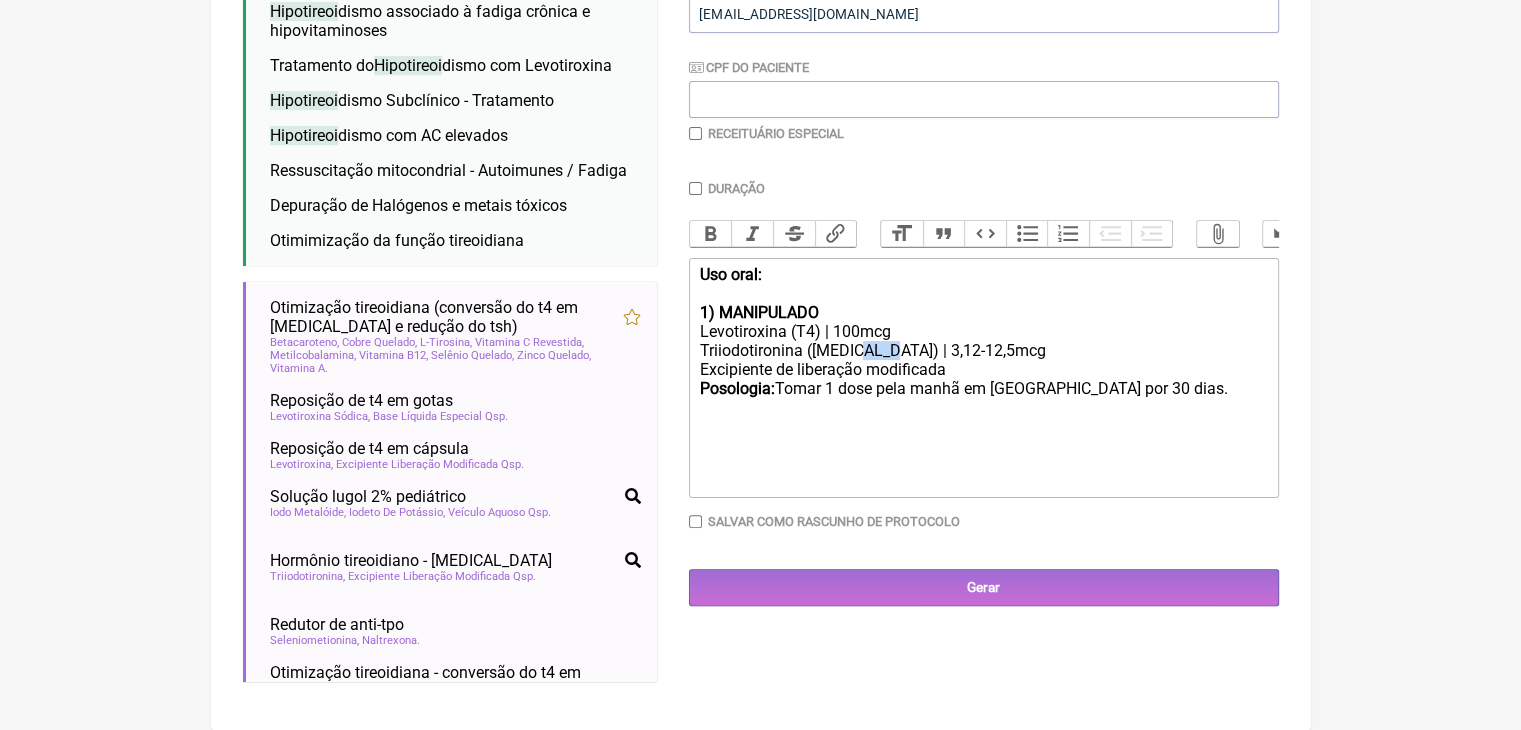 drag, startPoint x: 897, startPoint y: 432, endPoint x: 936, endPoint y: 432, distance: 39 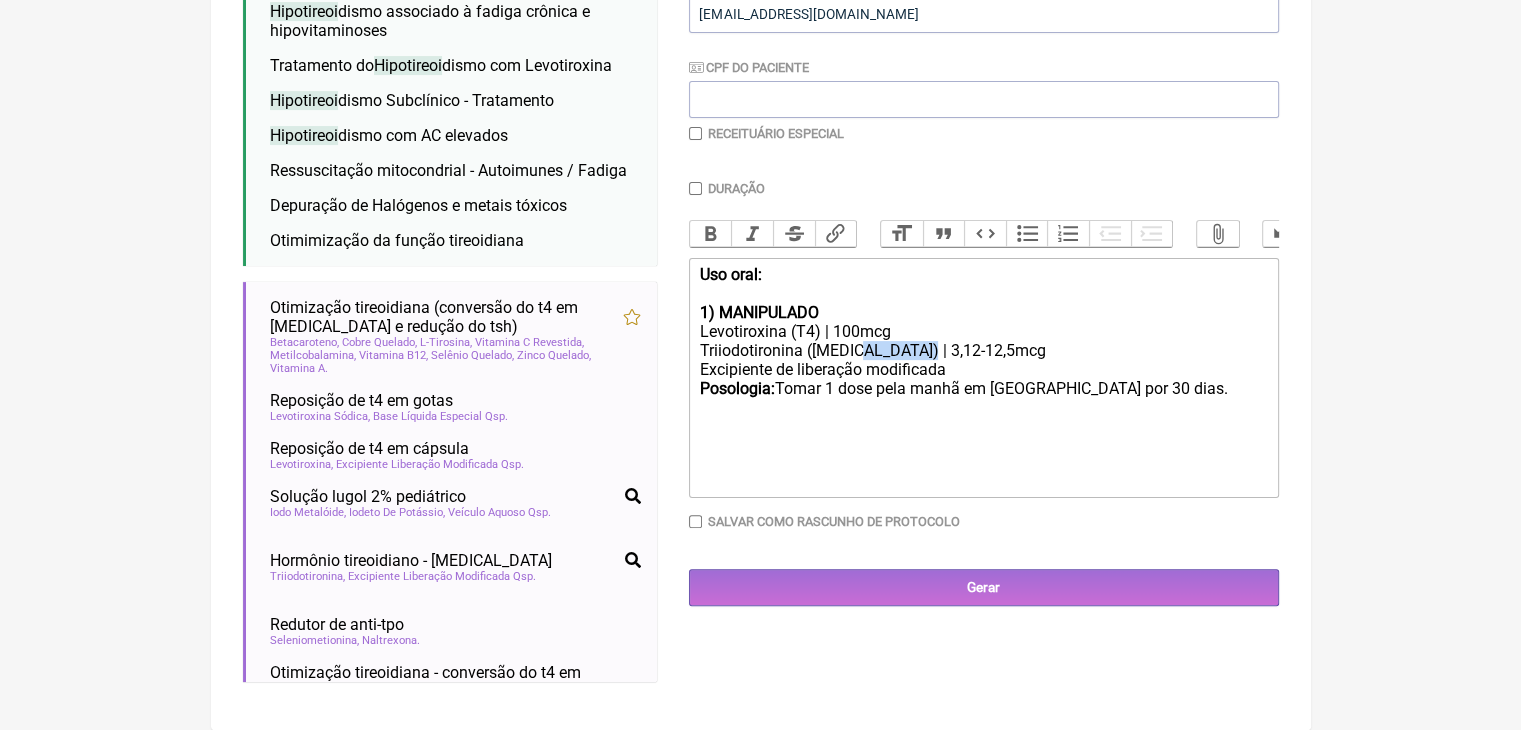 drag, startPoint x: 895, startPoint y: 434, endPoint x: 980, endPoint y: 442, distance: 85.37564 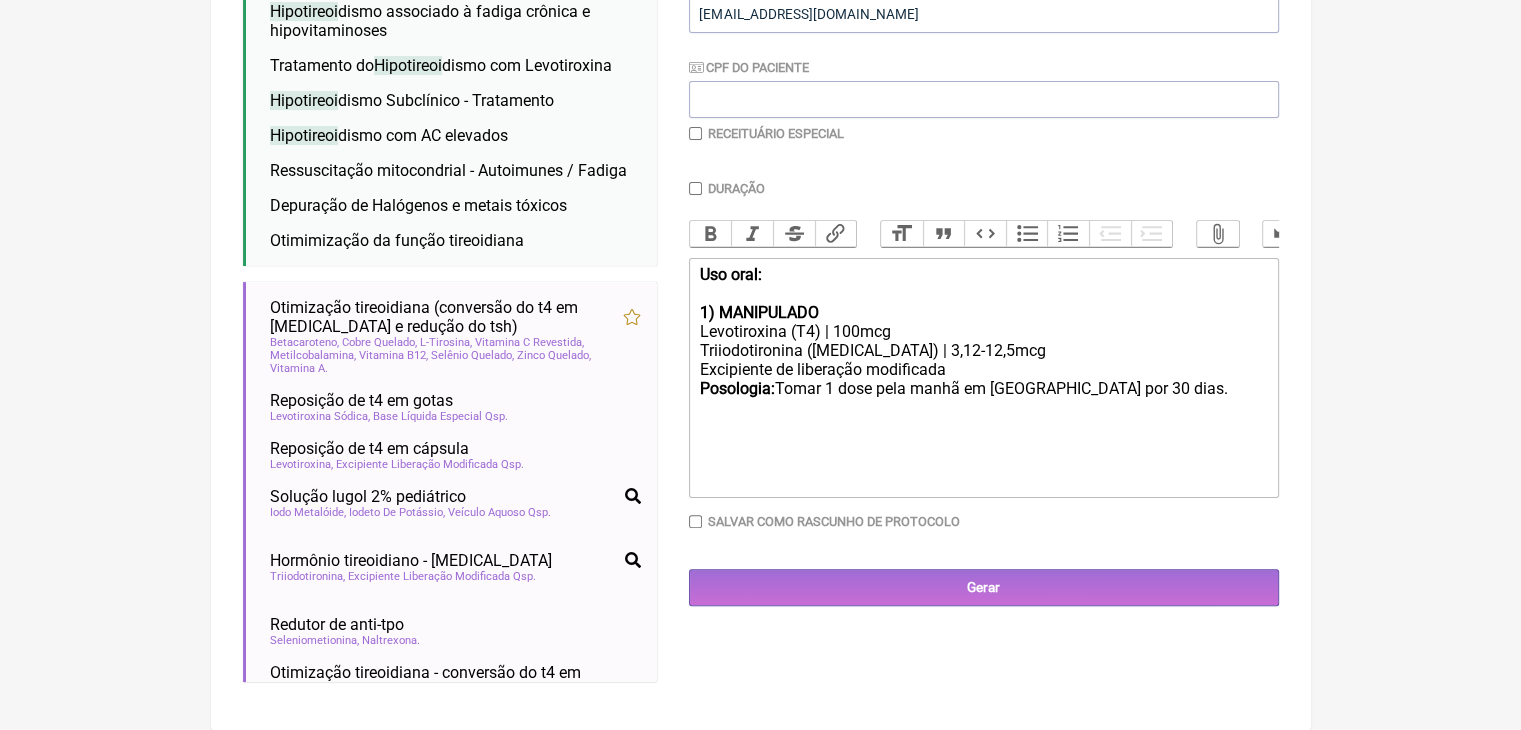 click on "Levotiroxina (T4) | 100mcg Triiodotironina (T3) | 3,12-12,5mcg Excipiente de liberação modificada Posologia:  Tomar 1 dose pela manhã em jejum por 30 dias." 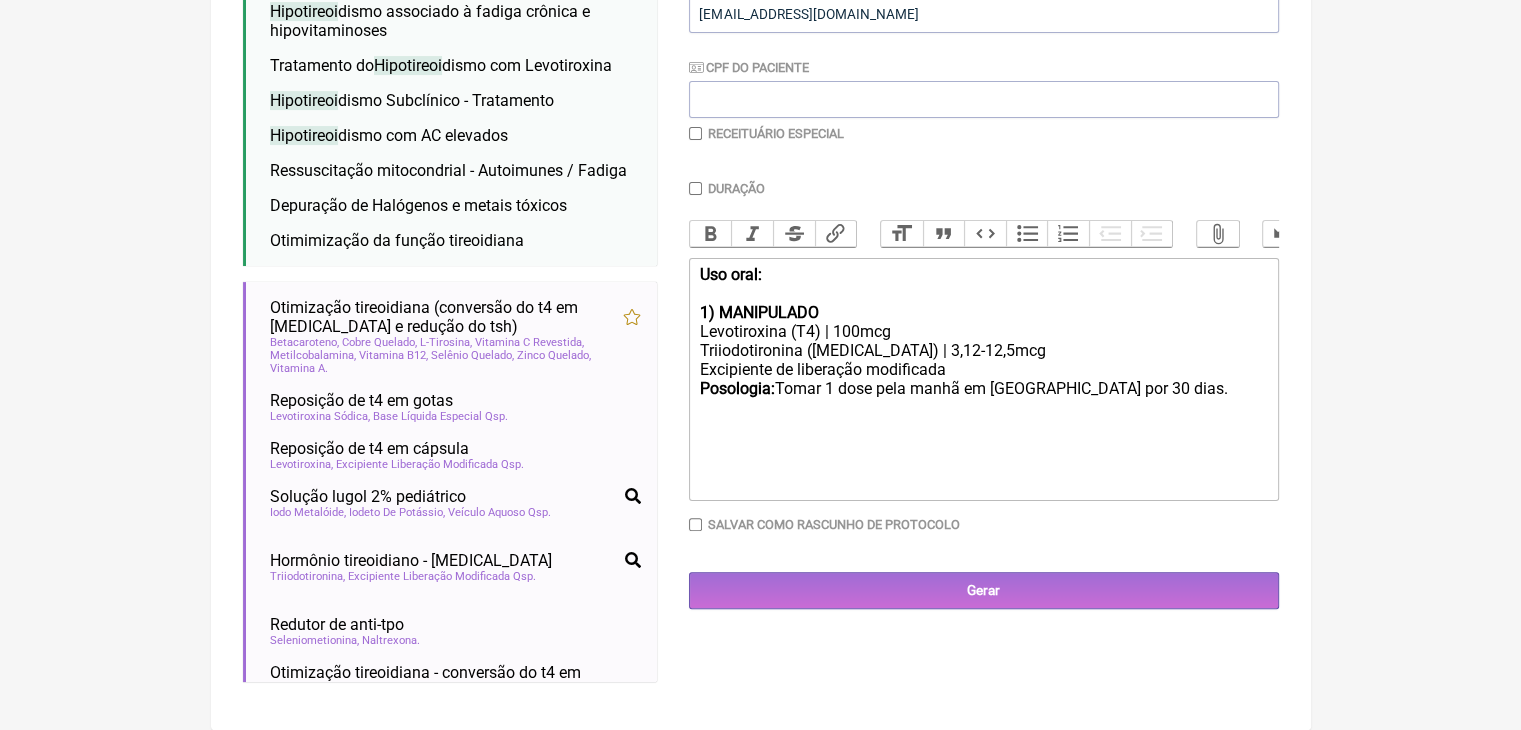 click on "Levotiroxina (T4) | 100mcg Triiodotironina (T3) | 3,12-12,5mcg Excipiente de liberação modificada Posologia:  Tomar 1 dose pela manhã em jejum por 30 dias." 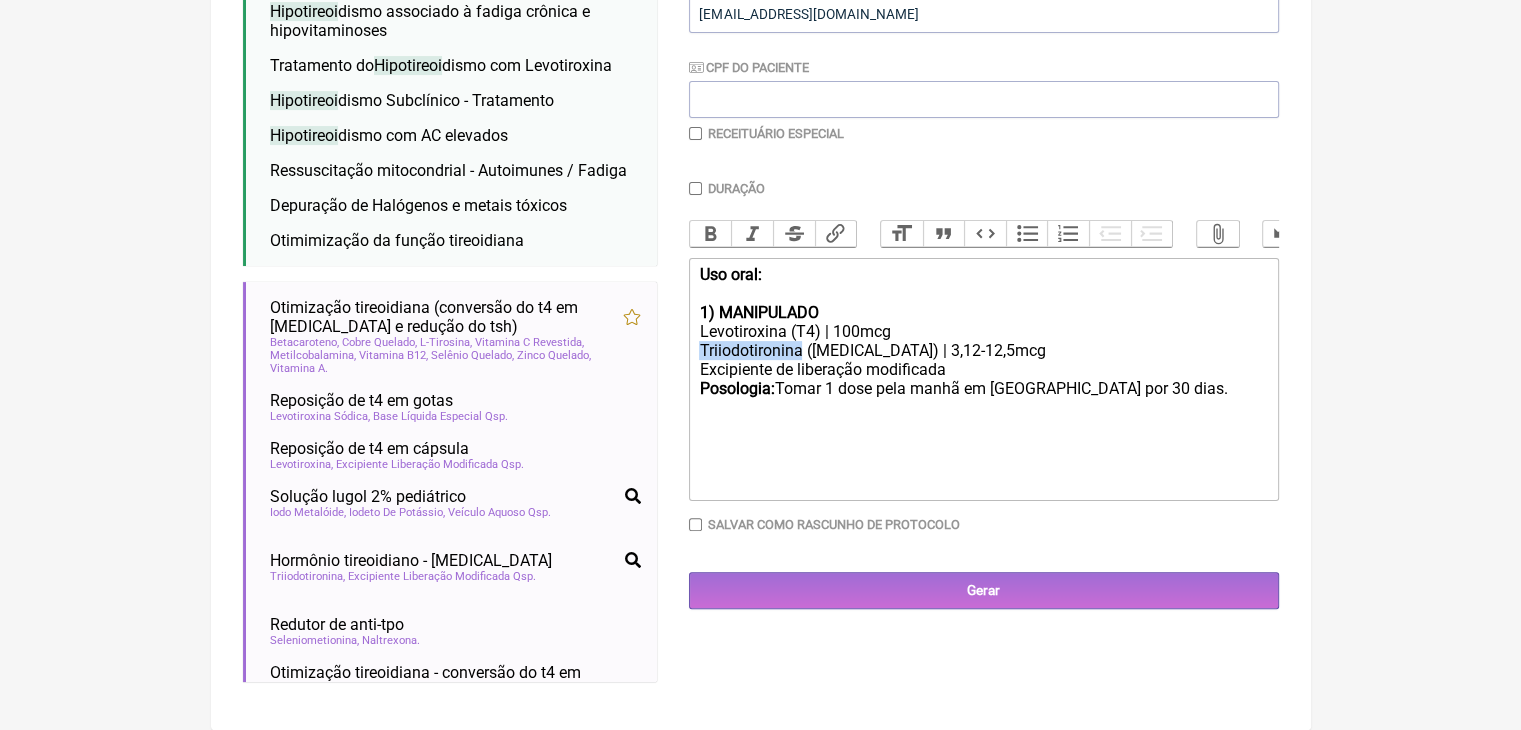 click on "Levotiroxina (T4) | 100mcg Triiodotironina (T3) | 3,12-12,5mcg Excipiente de liberação modificada Posologia:  Tomar 1 dose pela manhã em jejum por 30 dias." 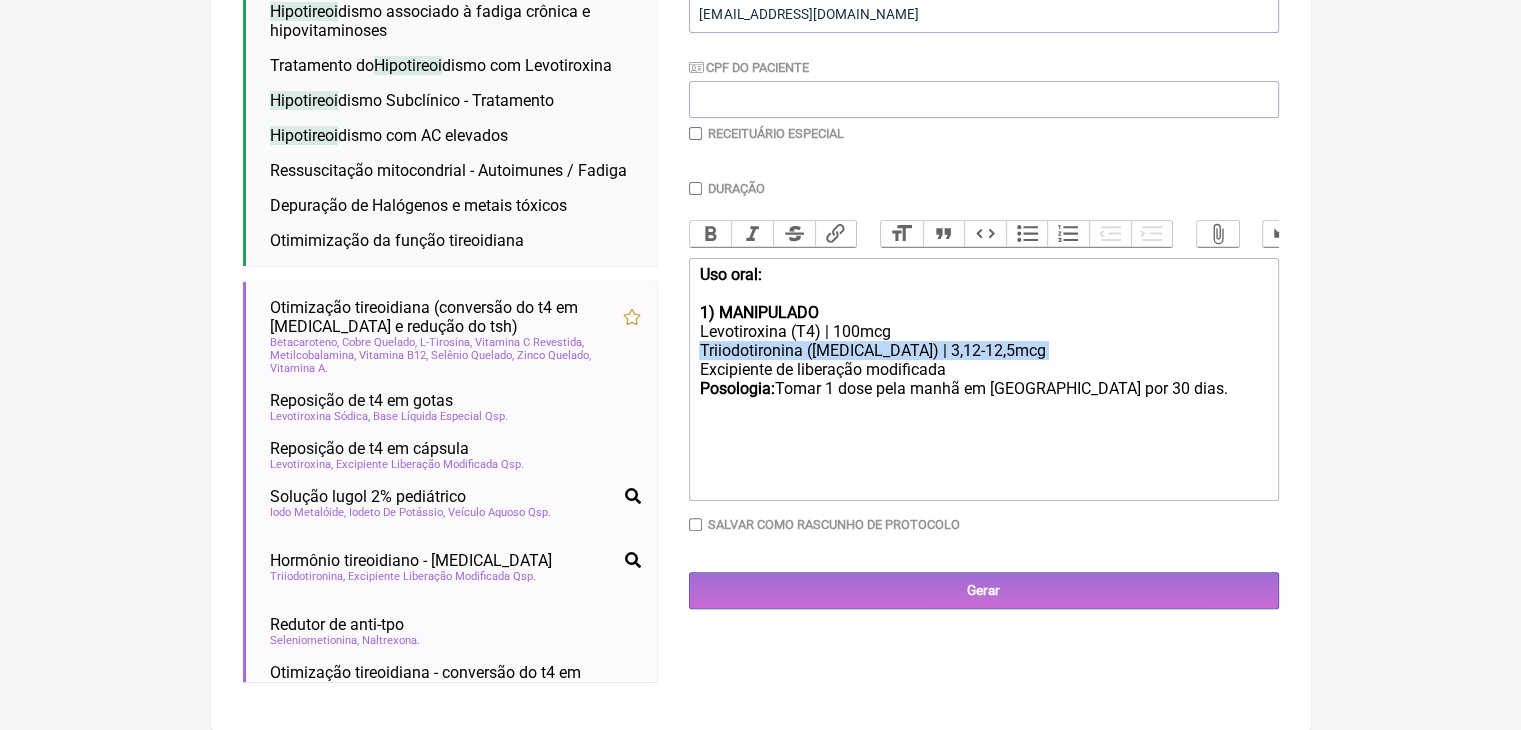 click on "Levotiroxina (T4) | 100mcg Triiodotironina (T3) | 3,12-12,5mcg Excipiente de liberação modificada Posologia:  Tomar 1 dose pela manhã em jejum por 30 dias." 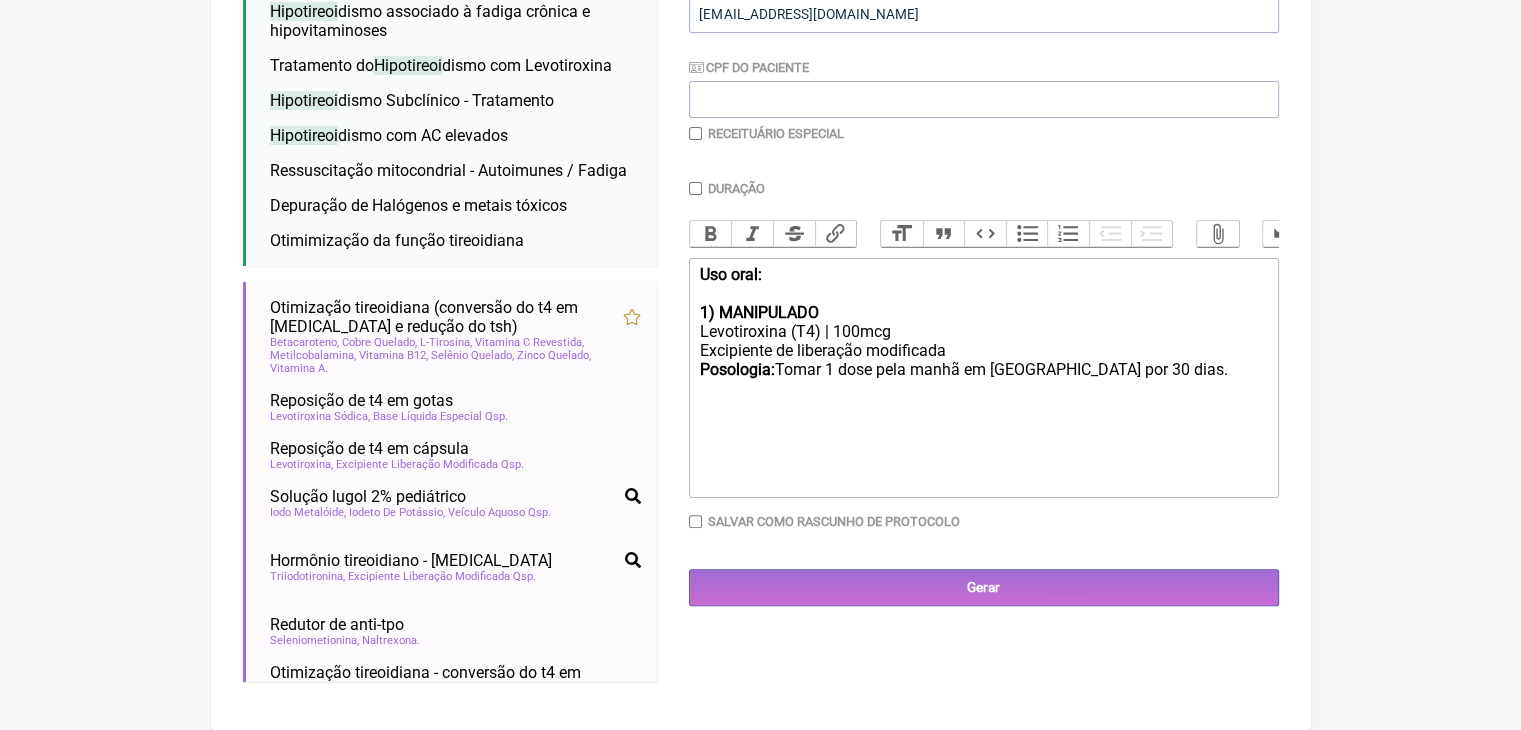 click on "Levotiroxina (T4) | 100mcg Excipiente de liberação modificada Posologia:  Tomar 1 dose pela manhã em jejum por 30 dias." 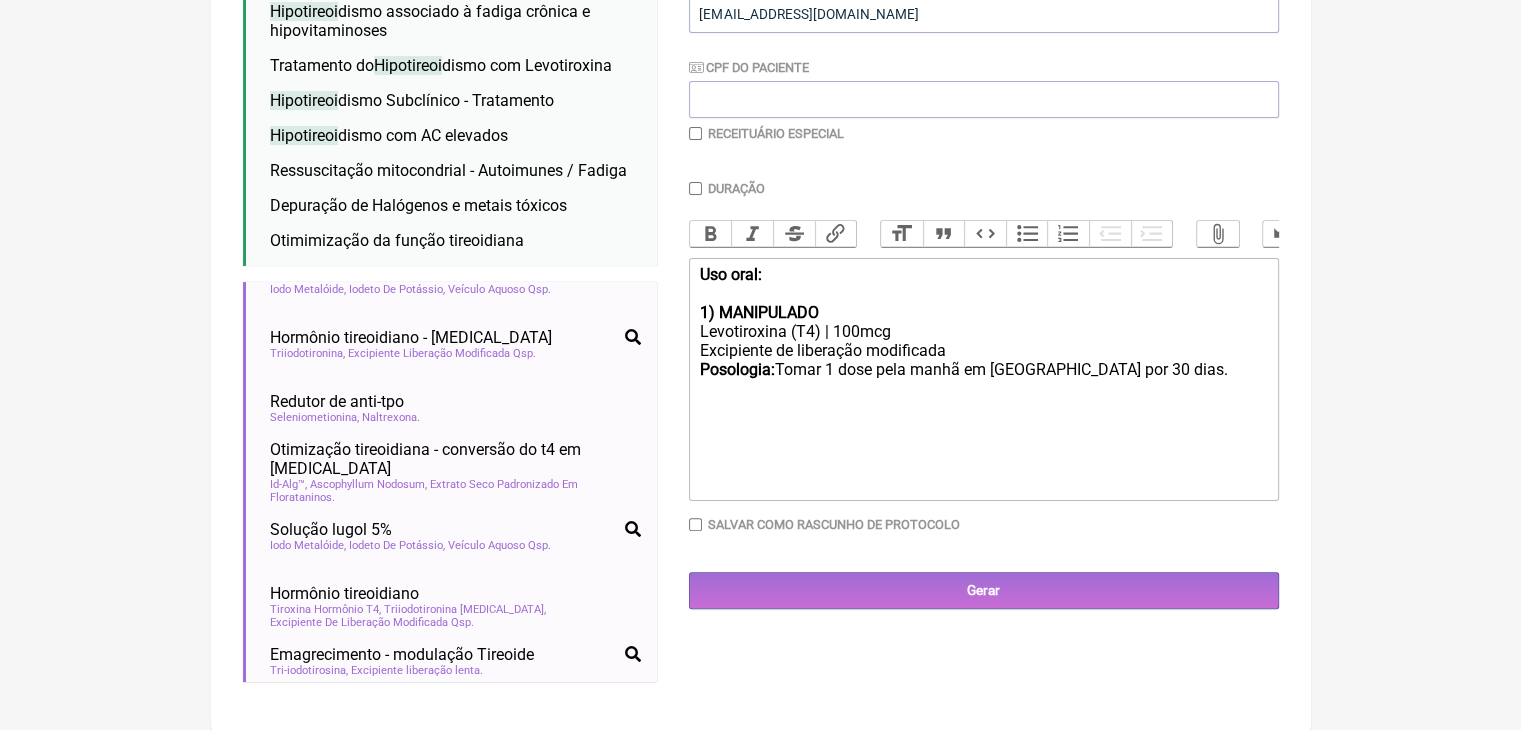 scroll, scrollTop: 0, scrollLeft: 0, axis: both 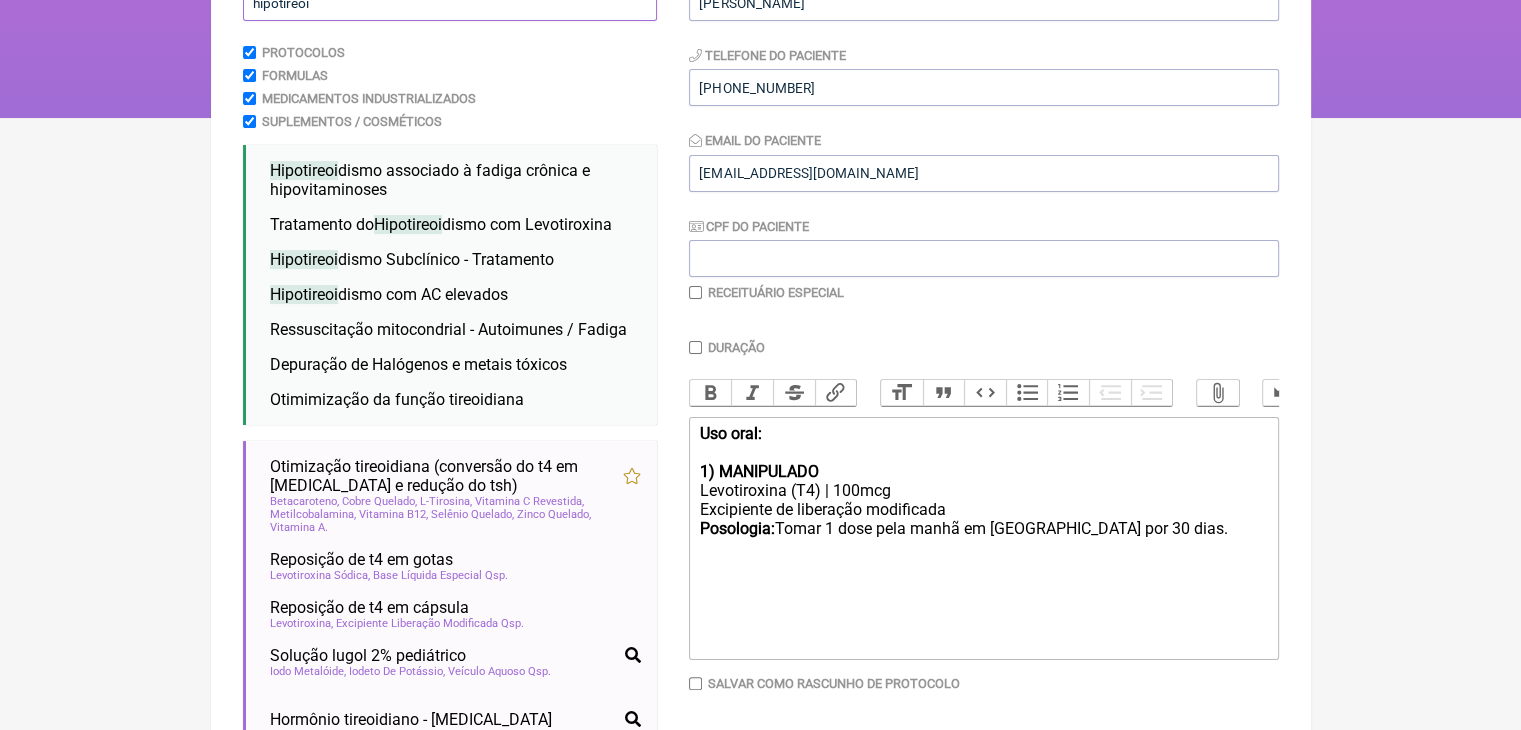 click on "hipotireoi" at bounding box center [450, 2] 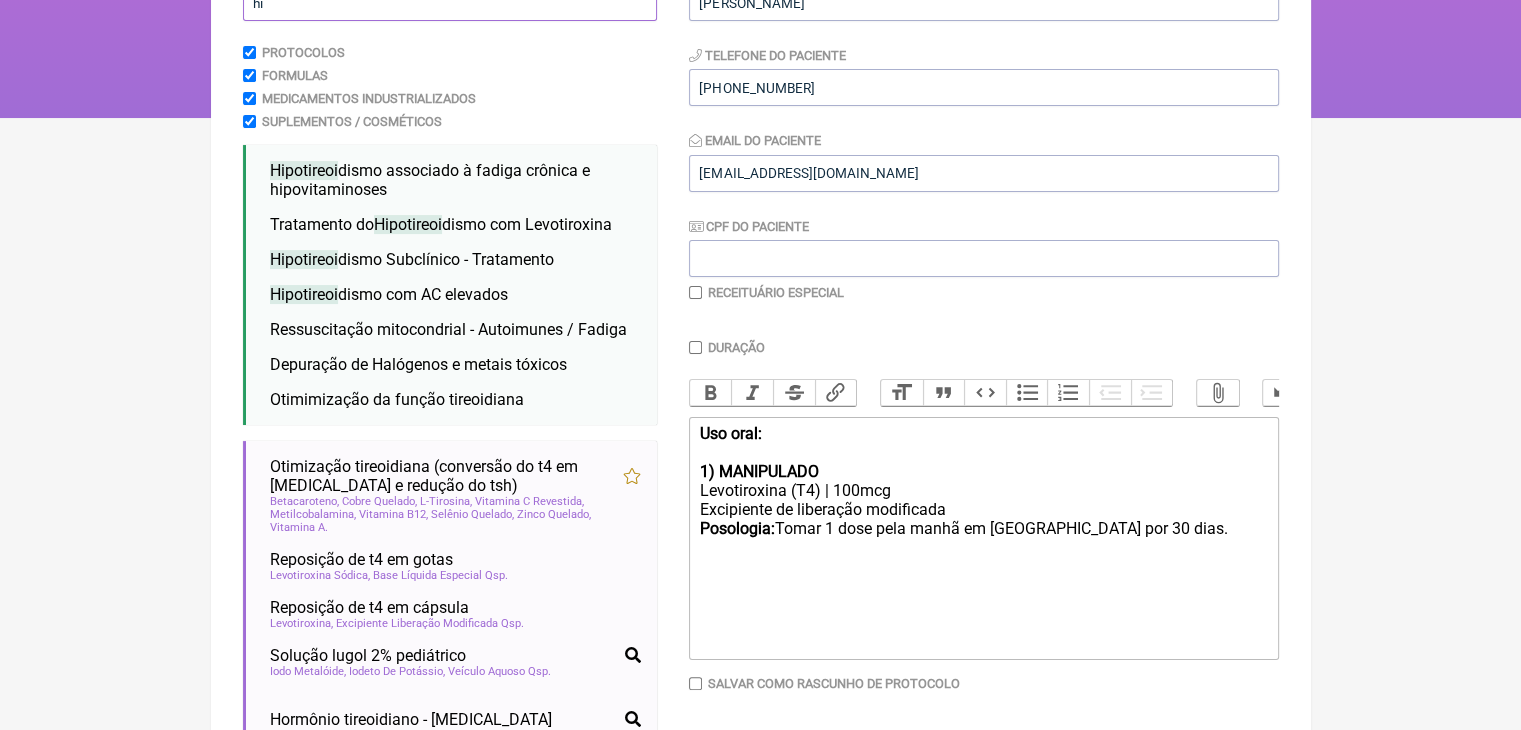 type on "h" 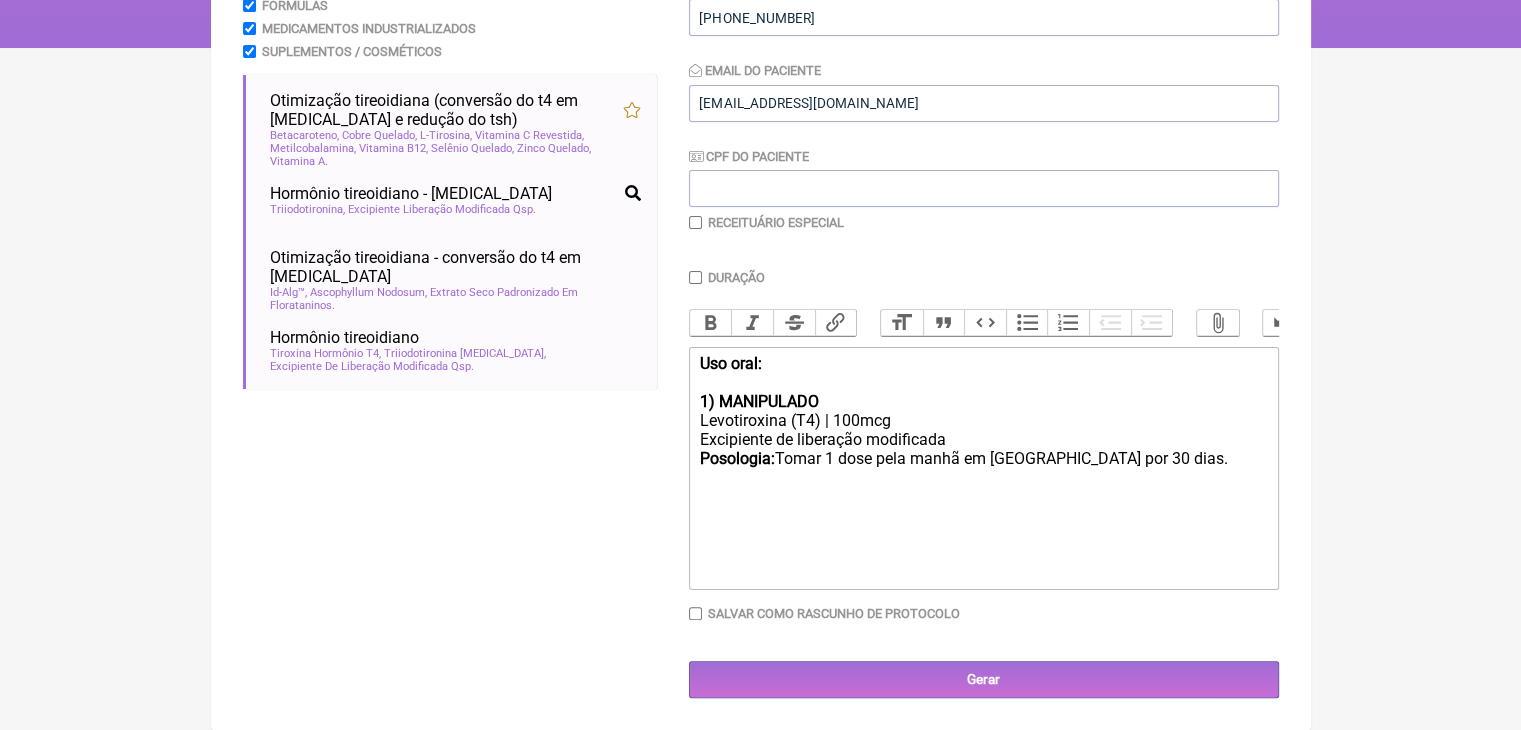 scroll, scrollTop: 568, scrollLeft: 0, axis: vertical 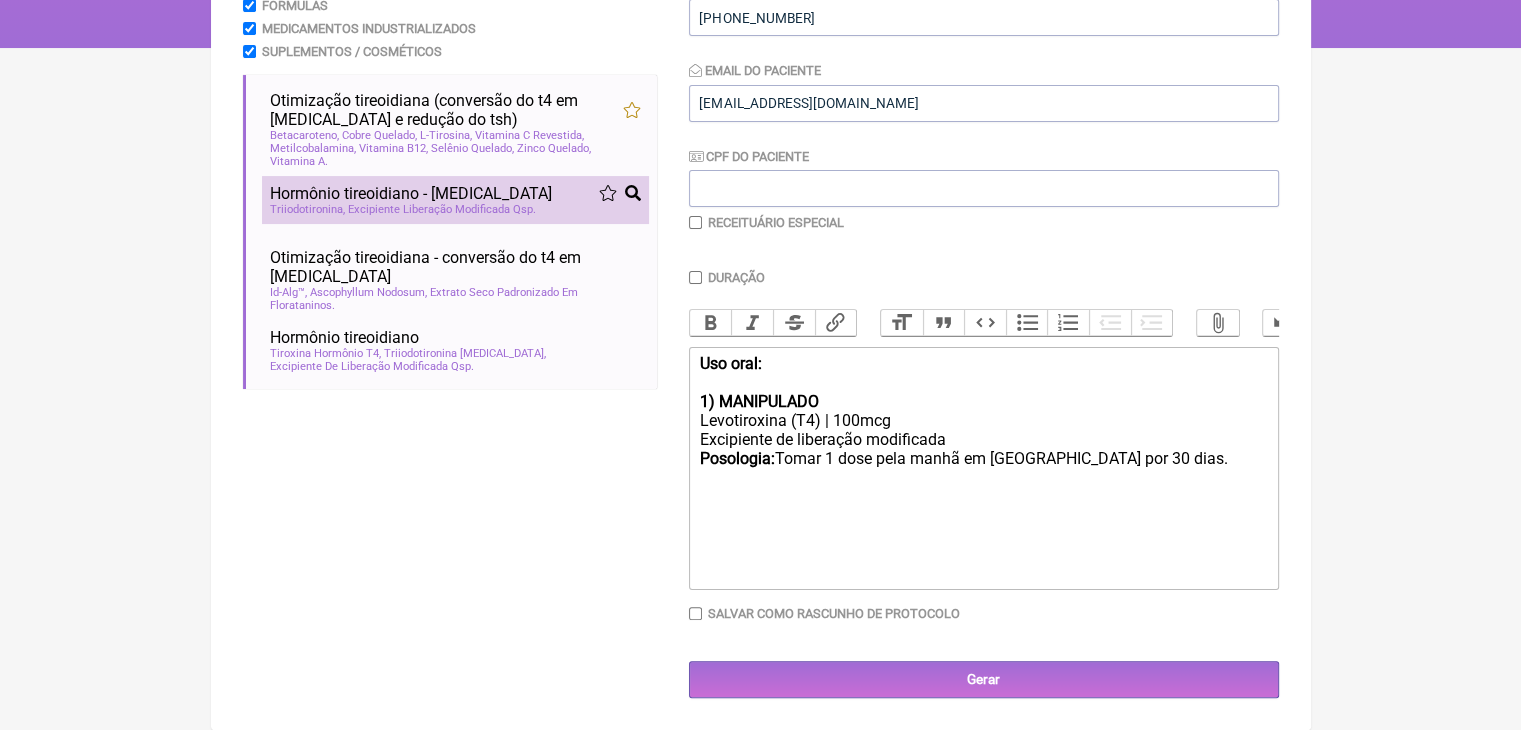 click on "Excipiente Liberação Modificada Qsp" at bounding box center [442, 209] 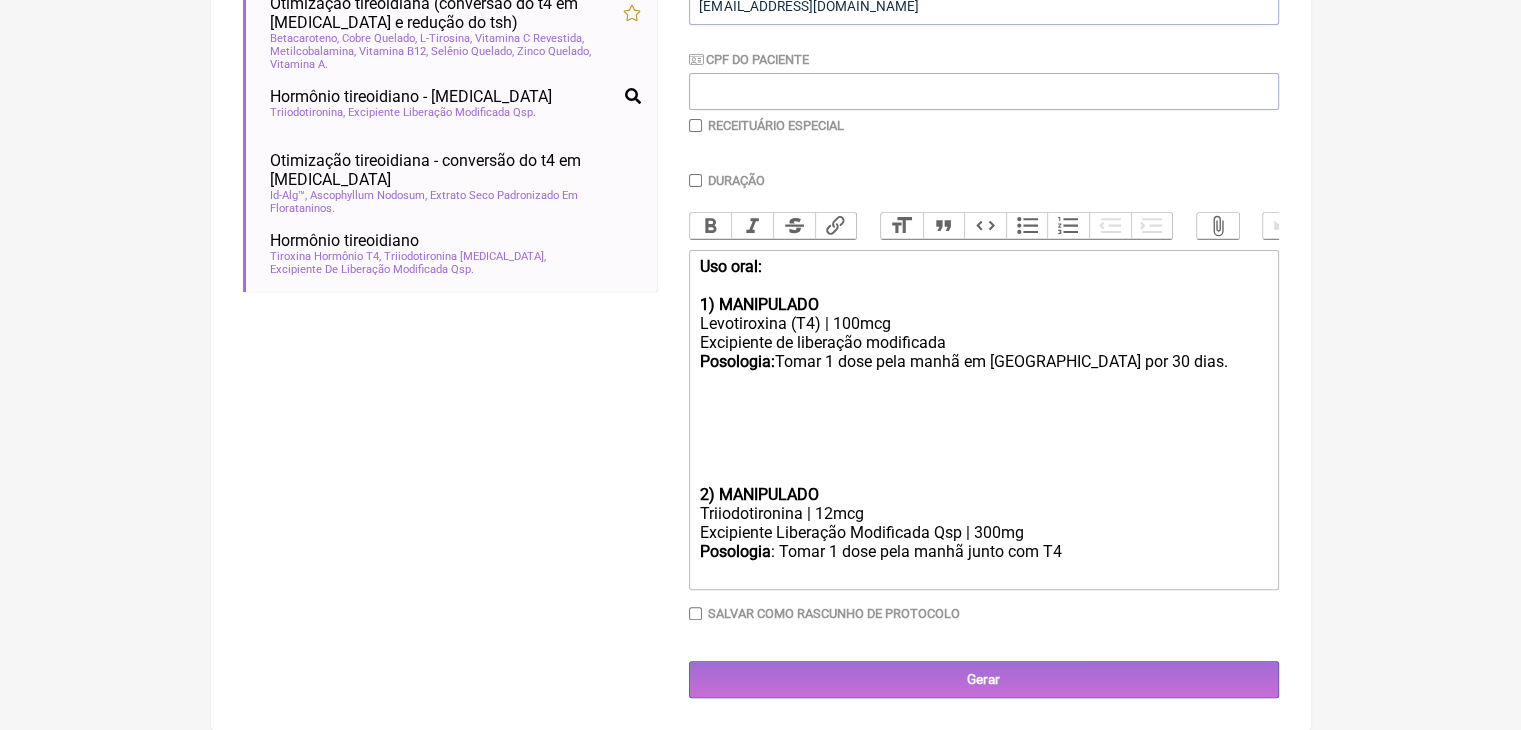 click on "Levotiroxina (T4) | 100mcg Excipiente de liberação modificada Posologia:  Tomar 1 dose pela manhã em jejum por 30 dias." 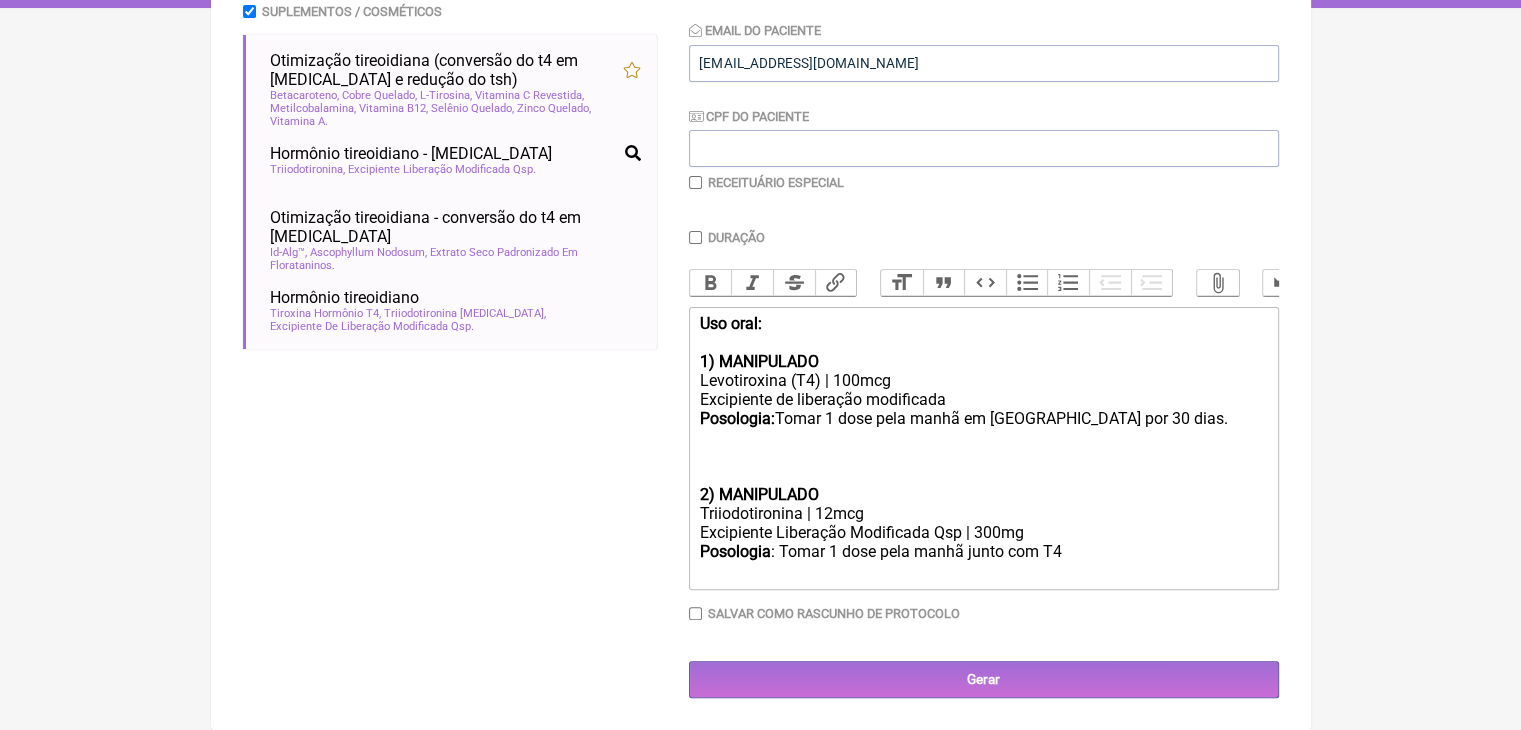 scroll, scrollTop: 628, scrollLeft: 0, axis: vertical 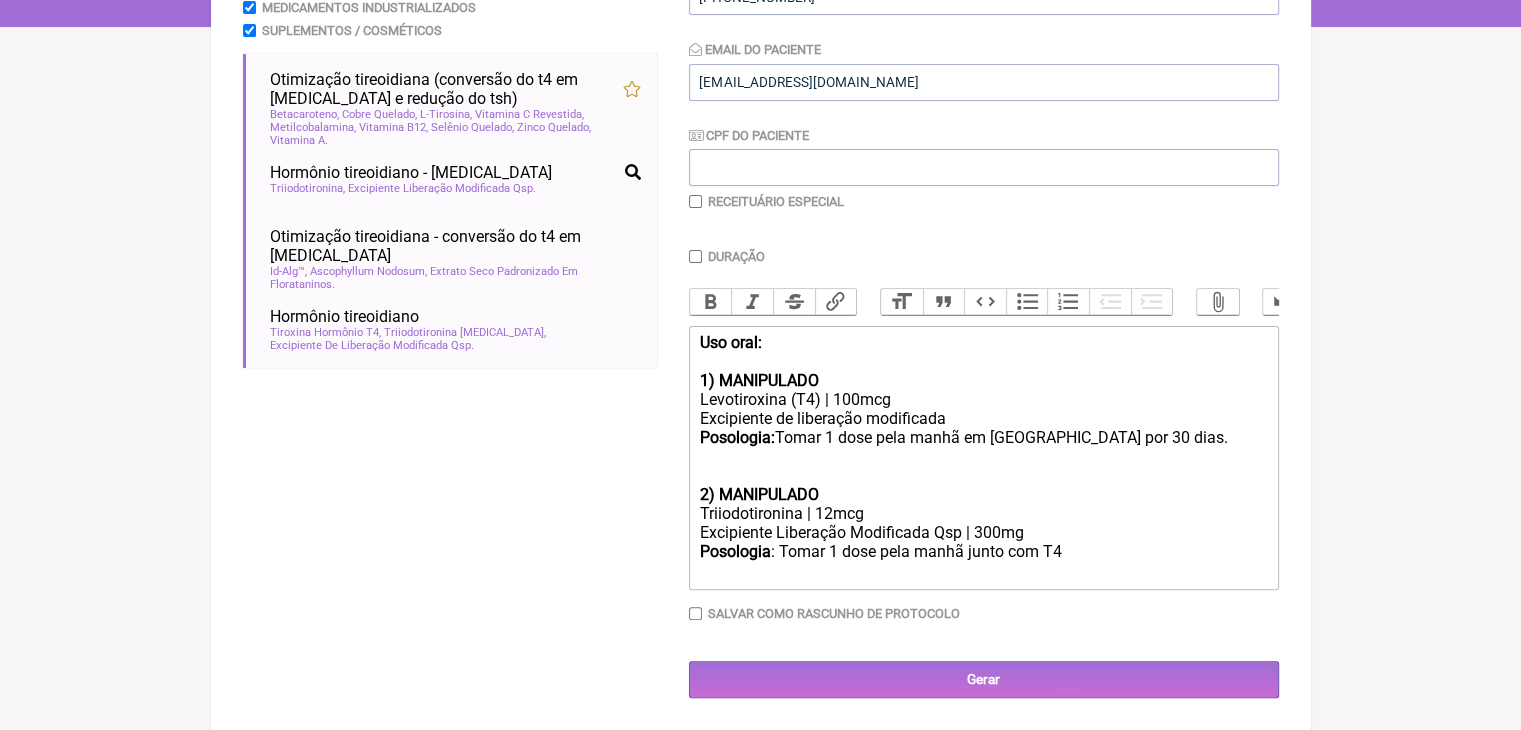 click on "Triiodotironina | 12mcg" 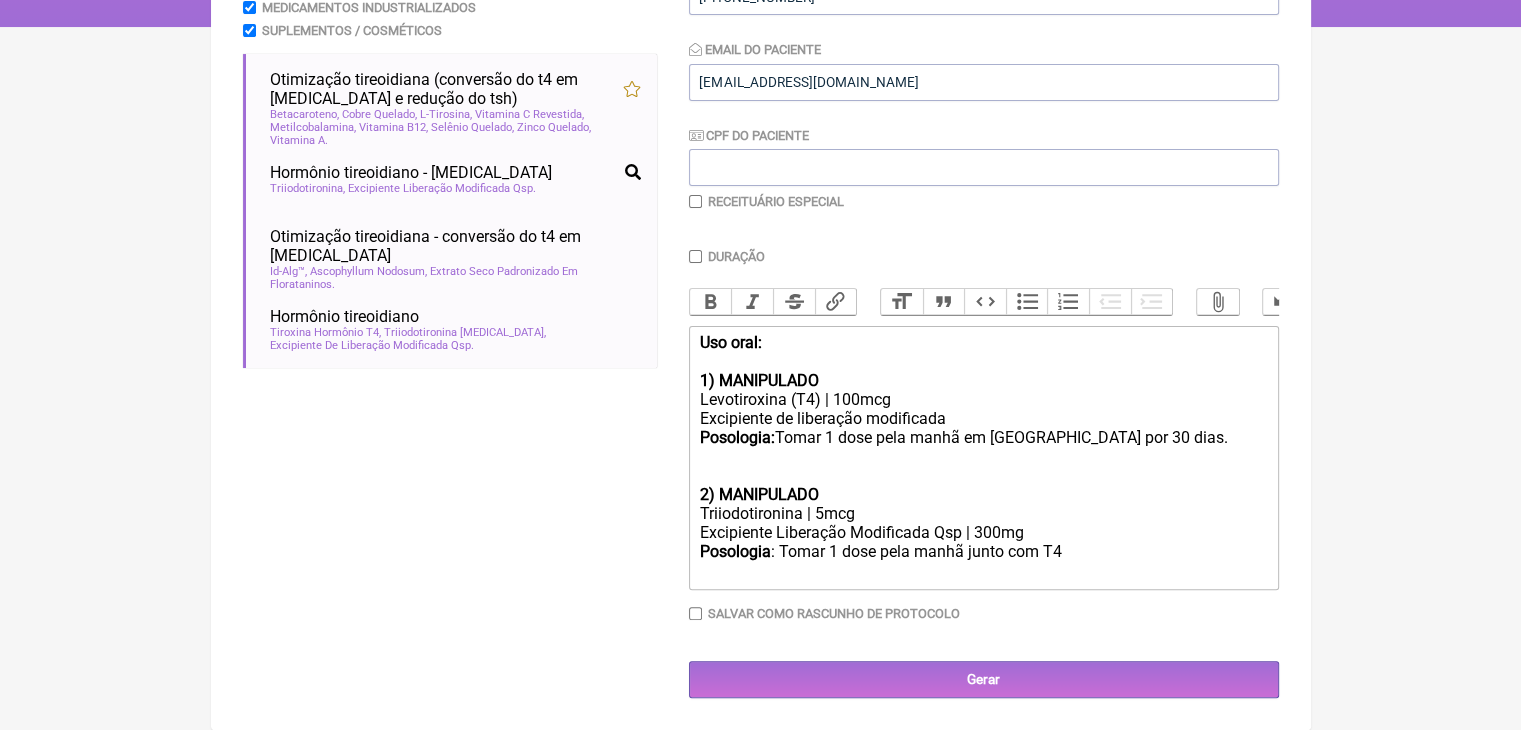 click on "Posologia : Tomar 1 dose pela manhã junto com T4 ㅤ" 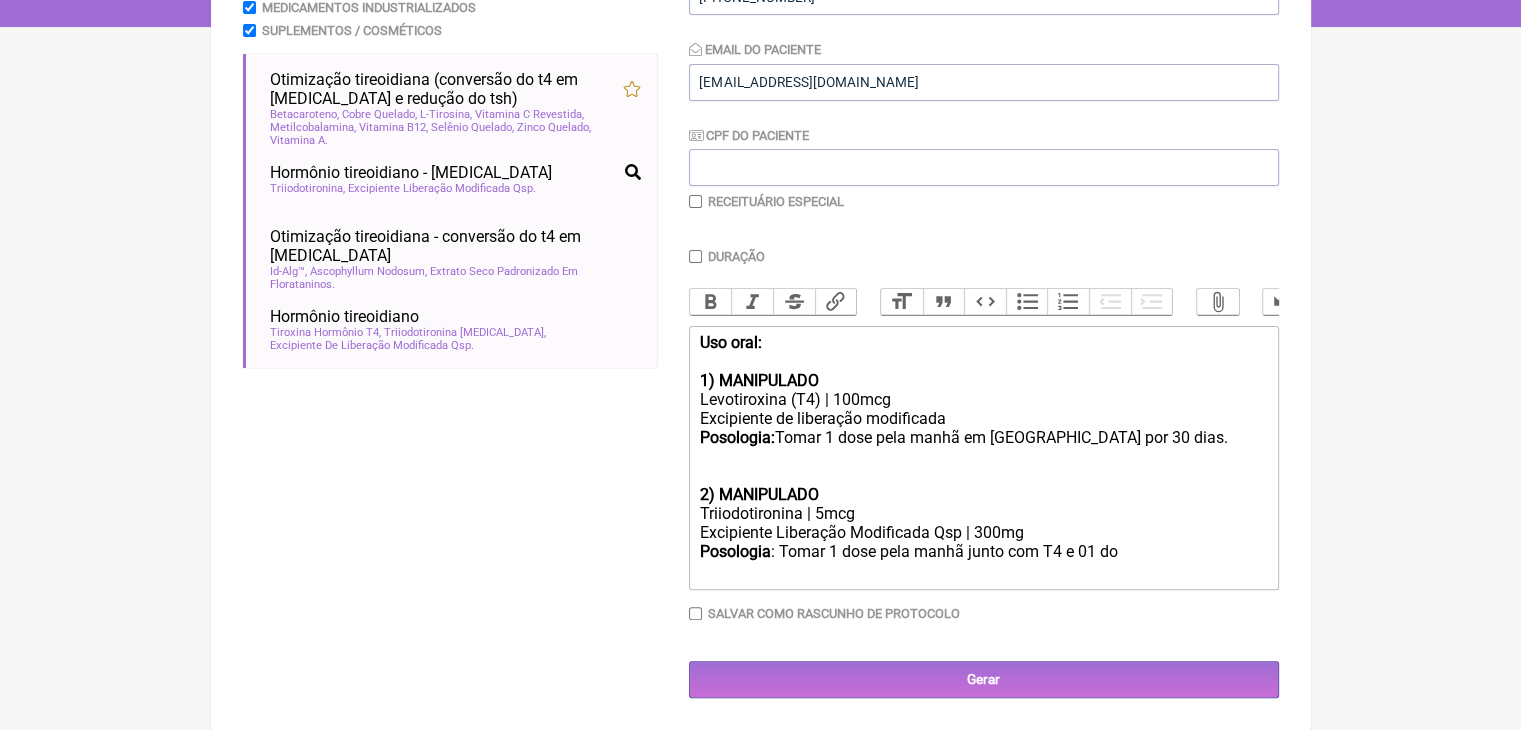 scroll, scrollTop: 652, scrollLeft: 0, axis: vertical 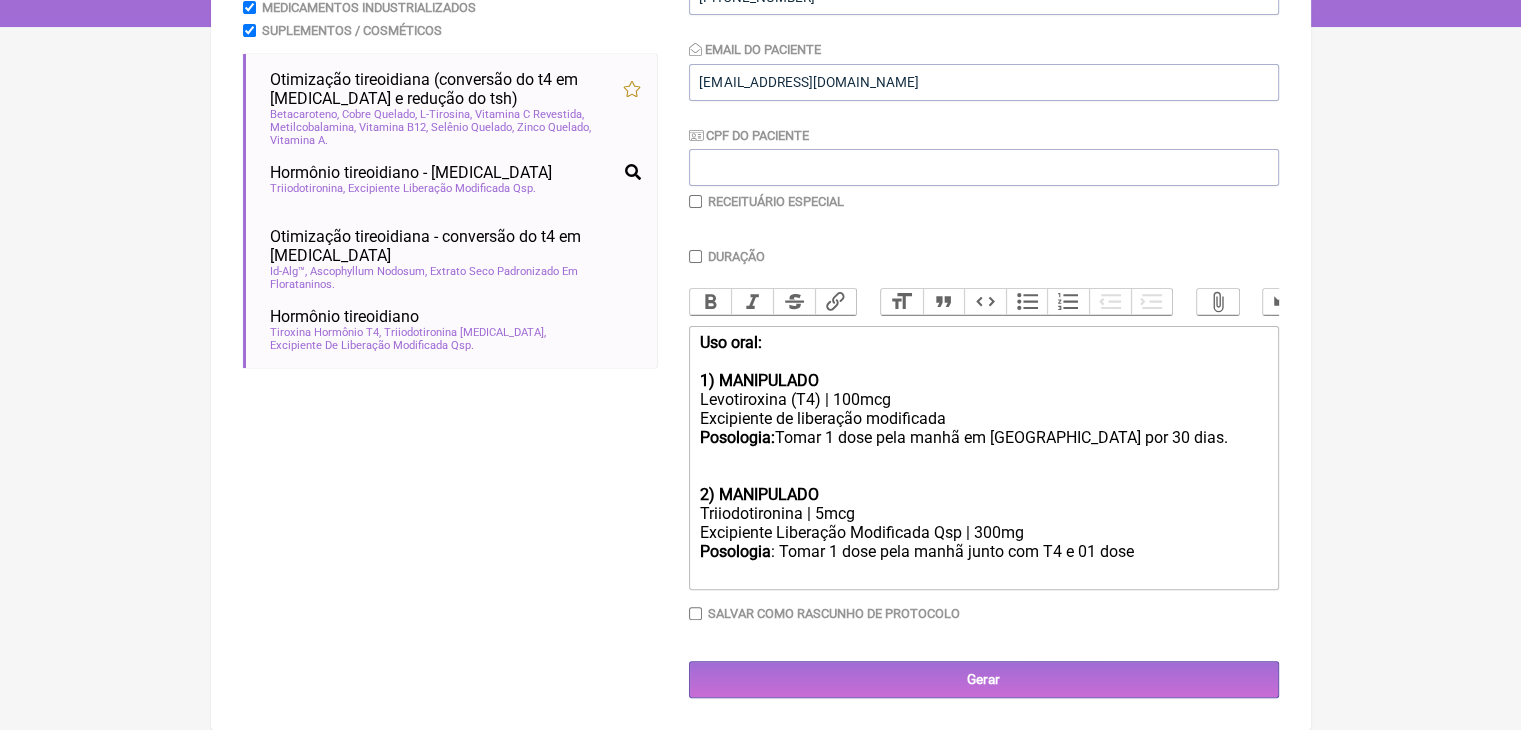 click on "Posologia : Tomar 1 dose pela manhã junto com T4 e 01 dose ㅤ" 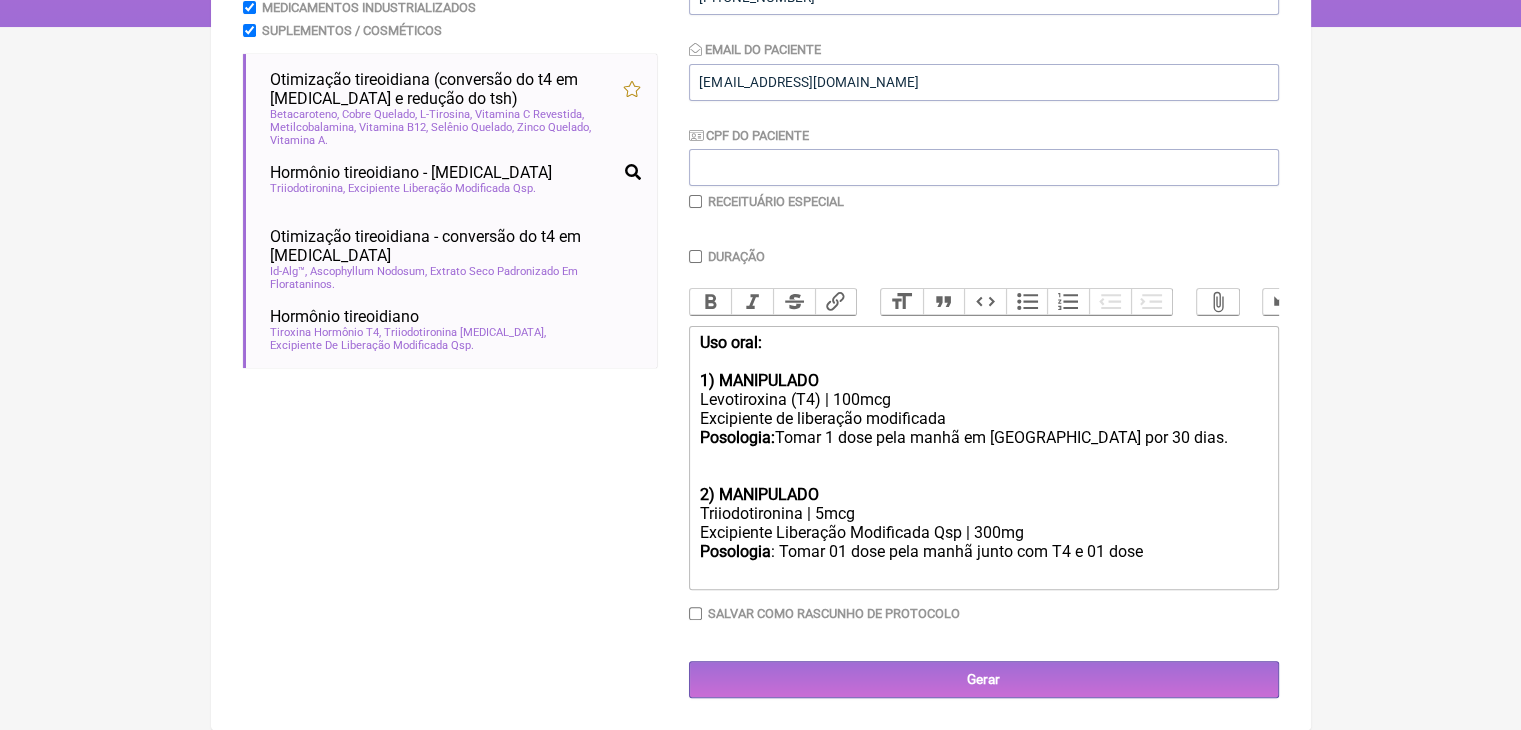 click on "Posologia : Tomar 01 dose pela manhã junto com T4 e 01 dose ㅤ" 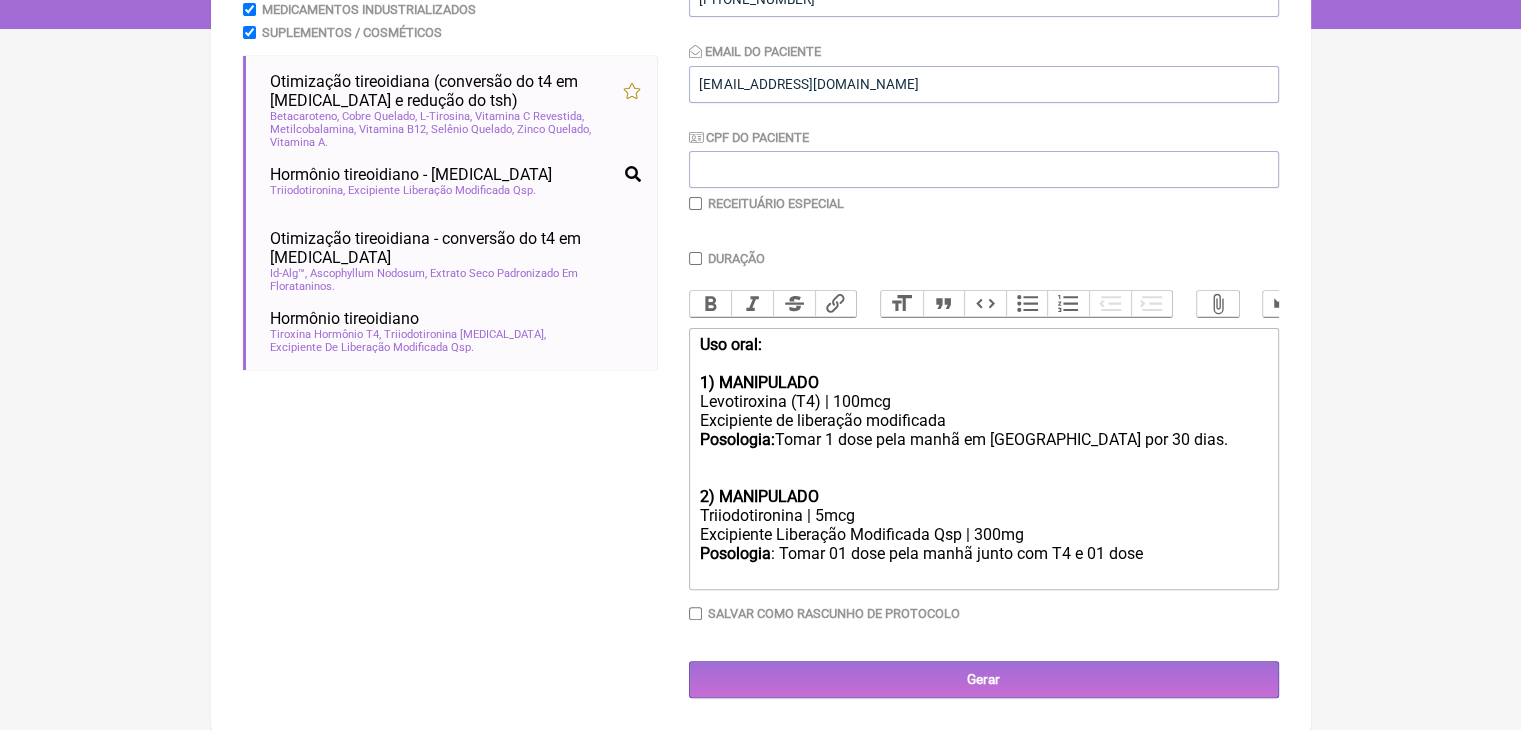 scroll, scrollTop: 650, scrollLeft: 0, axis: vertical 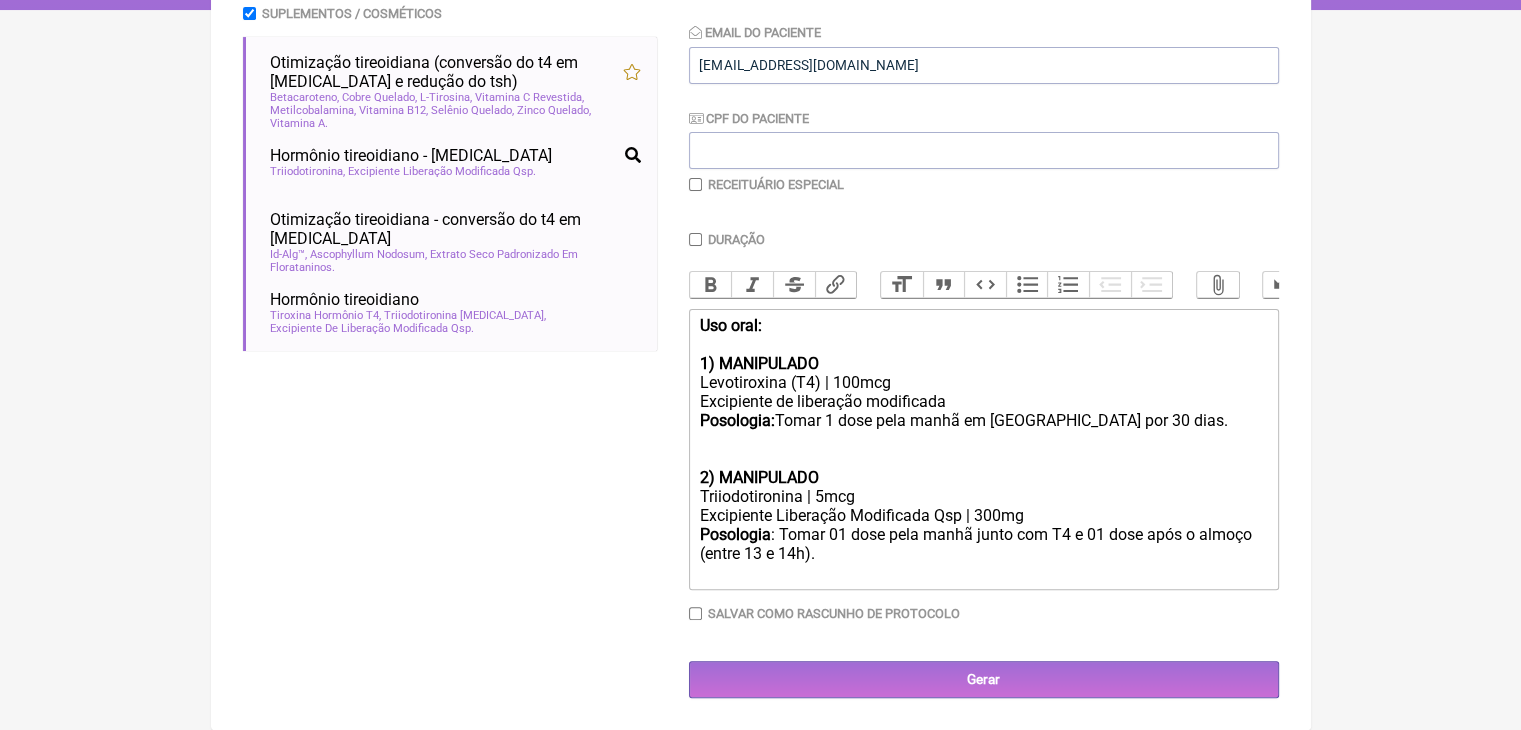 click on "Posologia : Tomar 01 dose pela manhã junto com T4 e 01 dose após o almoço (entre 13 e 14h)." 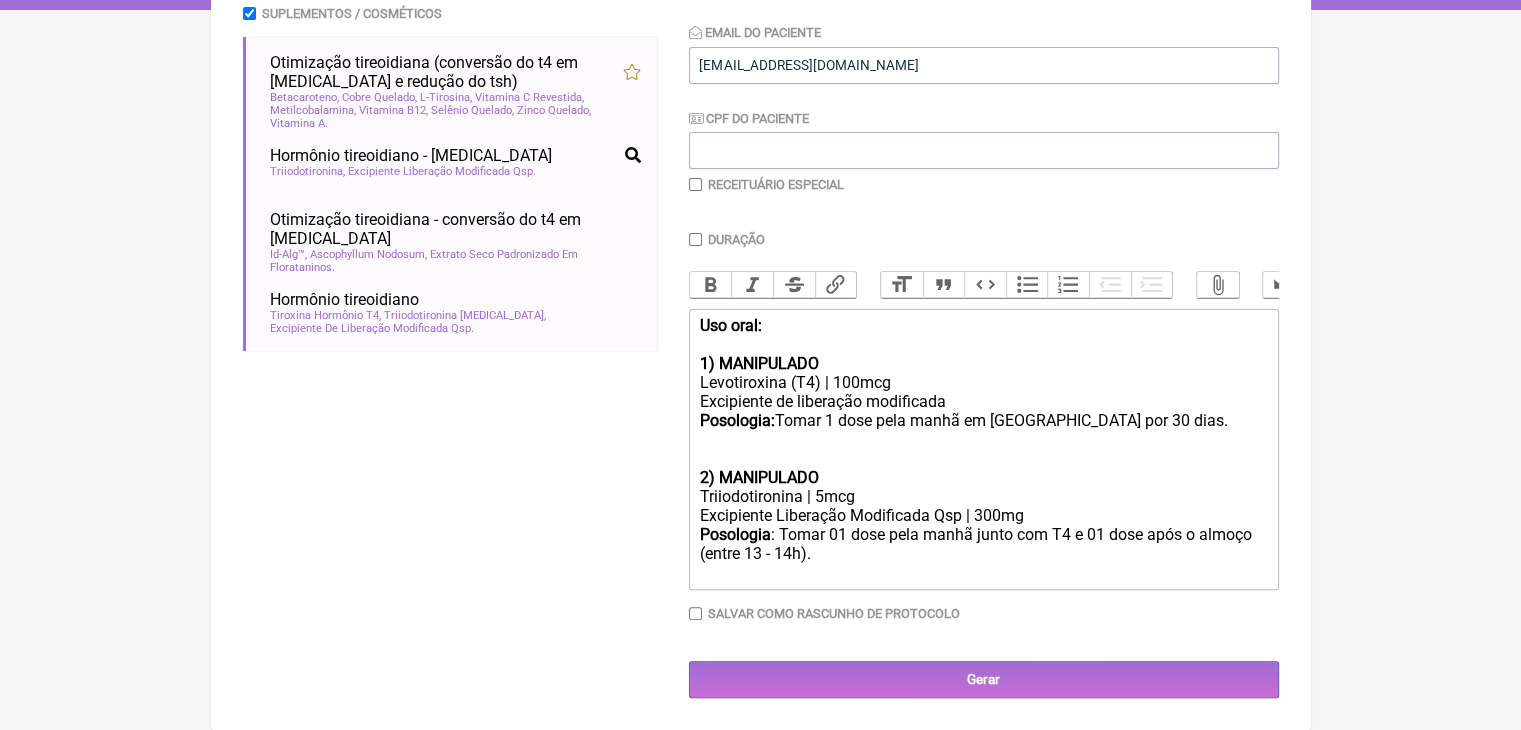 click on "Posologia : Tomar 01 dose pela manhã junto com T4 e 01 dose após o almoço (entre 13 - 14h)." 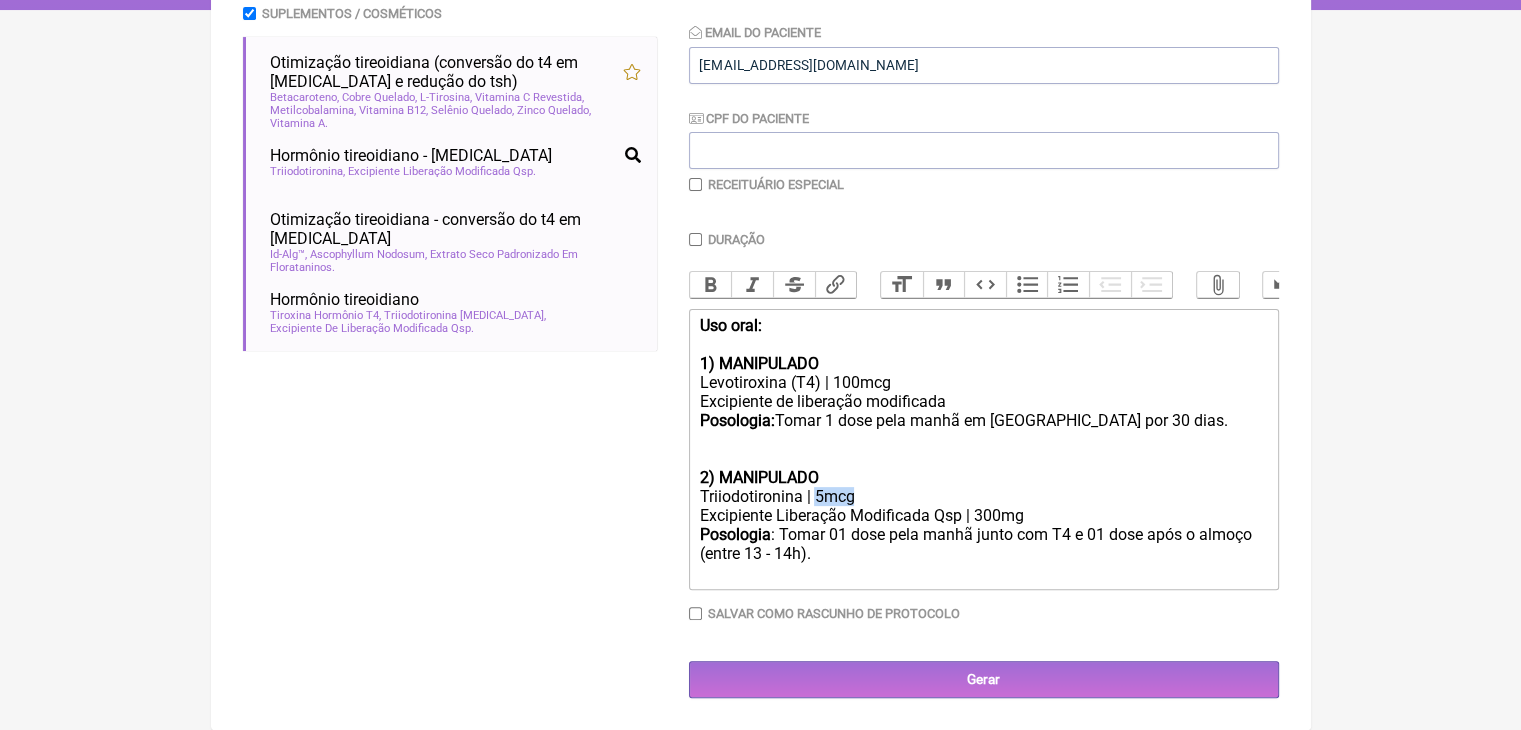 click on "Triiodotironina | 5mcg" 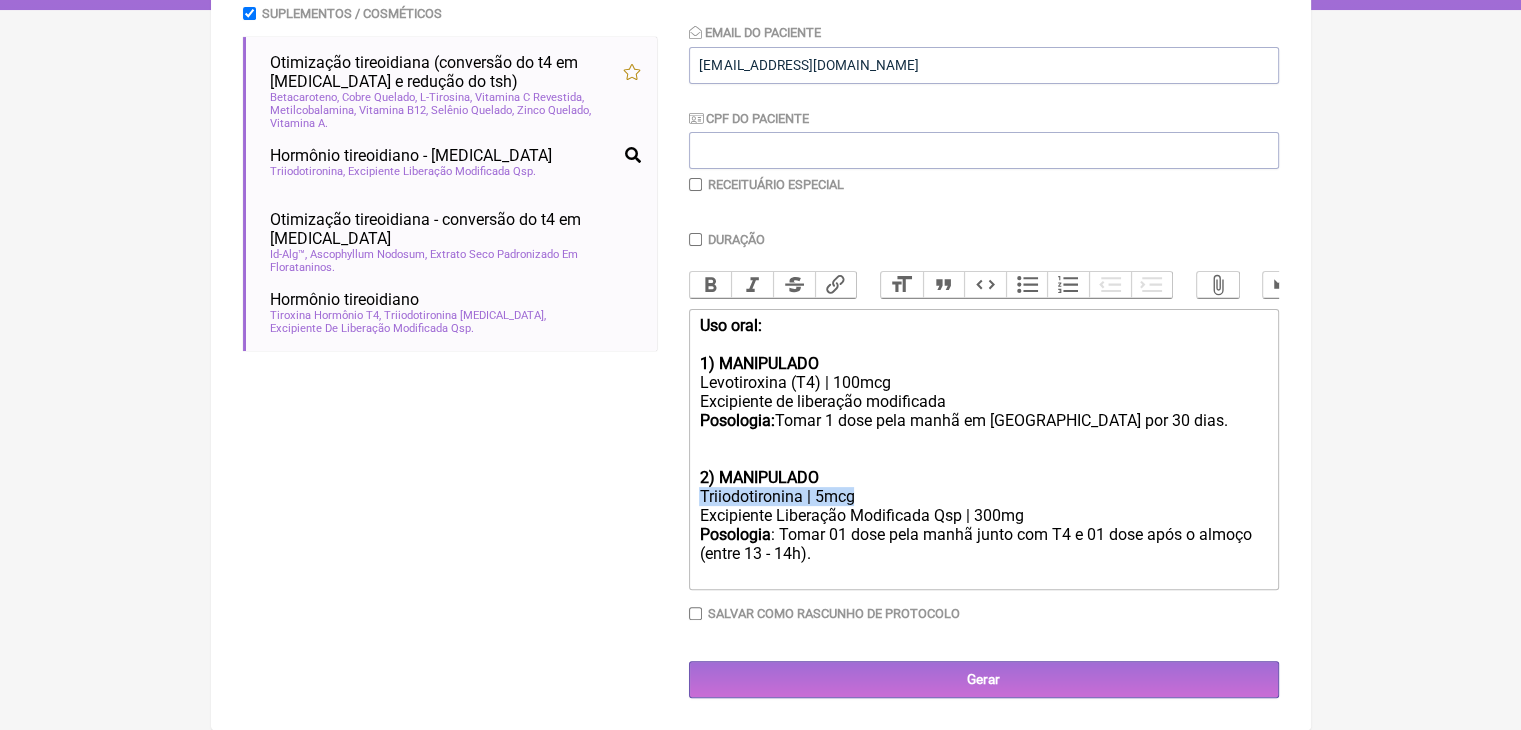click on "Triiodotironina | 5mcg" 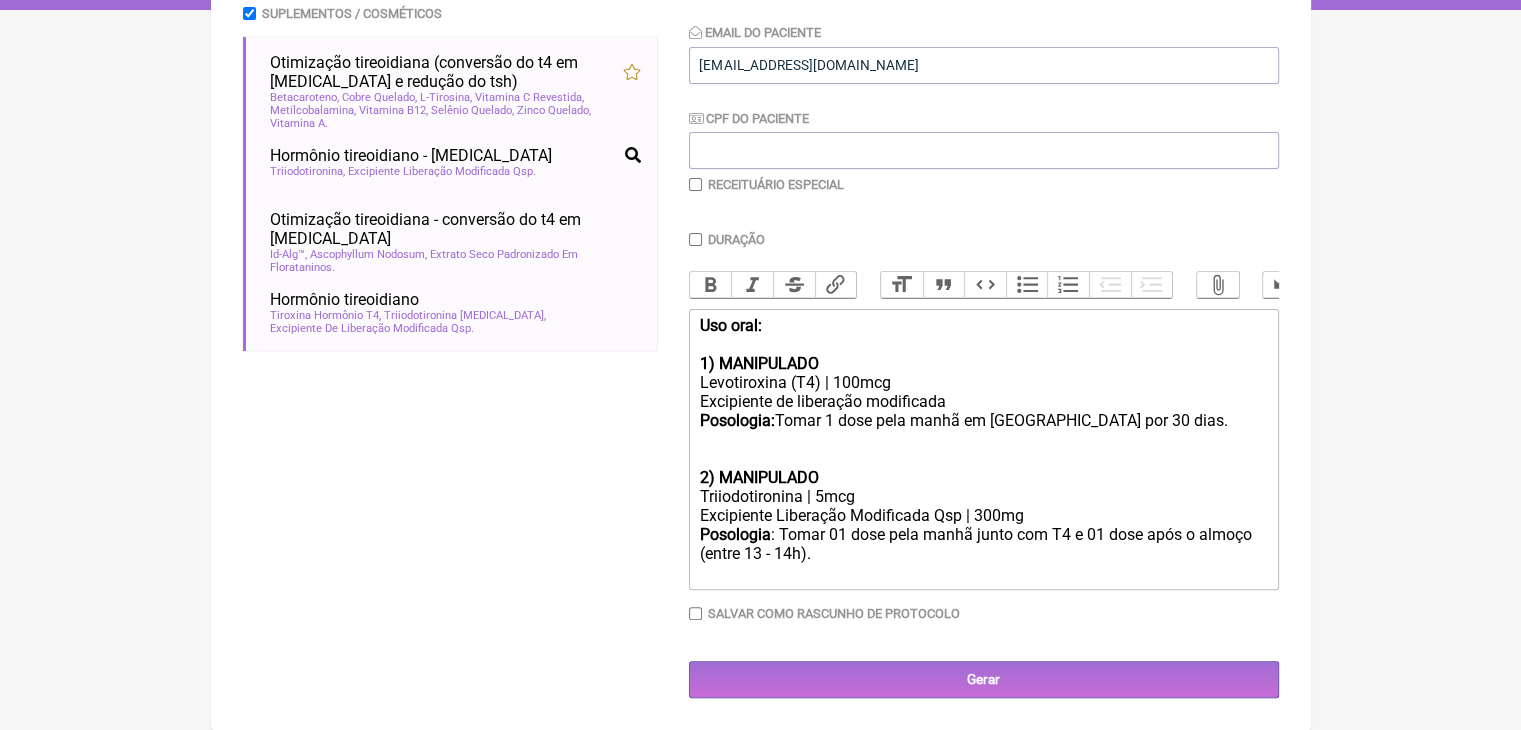 click on "Triiodotironina | 5mcg" 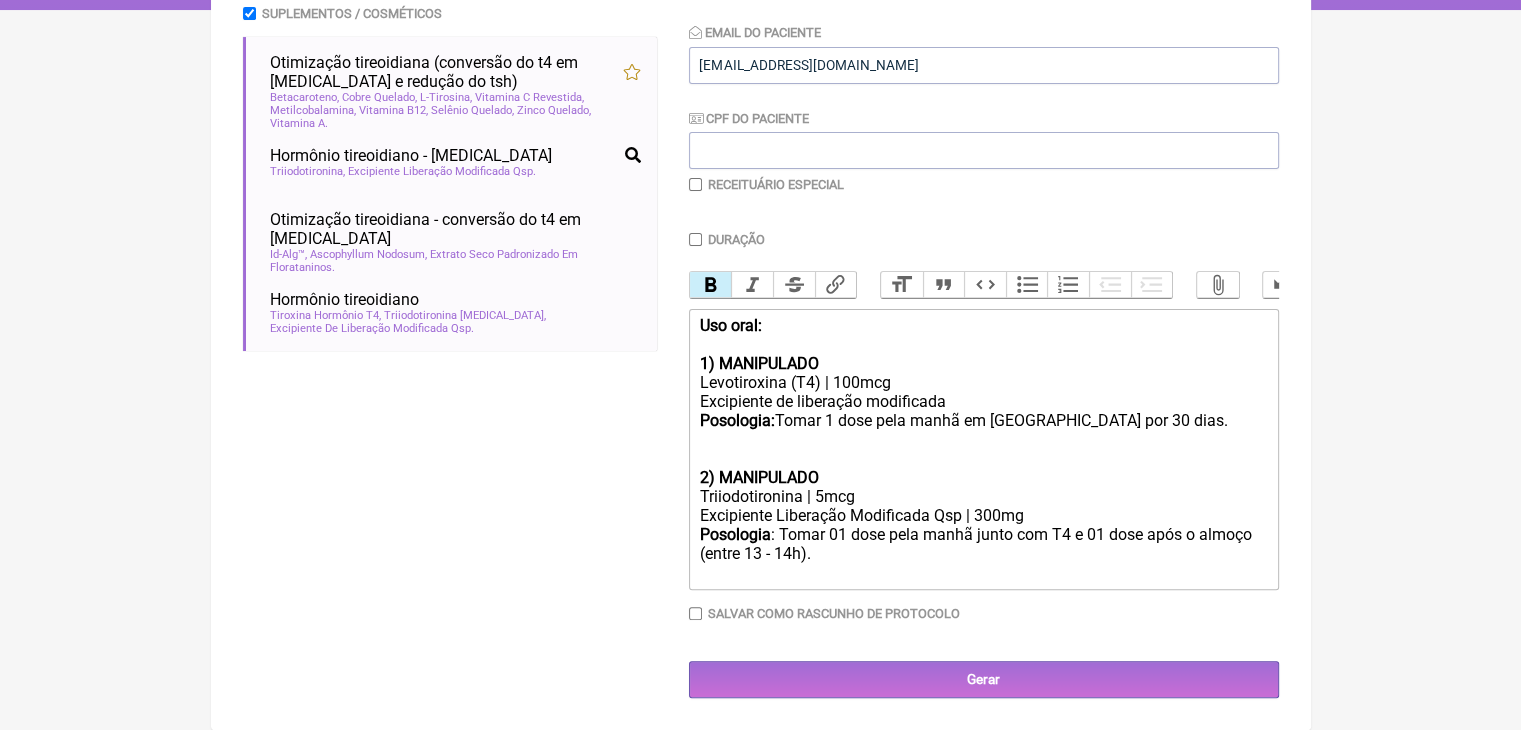 click on "Levotiroxina (T4) | 100mcg Excipiente de liberação modificada Posologia:  Tomar 1 dose pela manhã em jejum por 30 dias. 2) MANIPULADO" 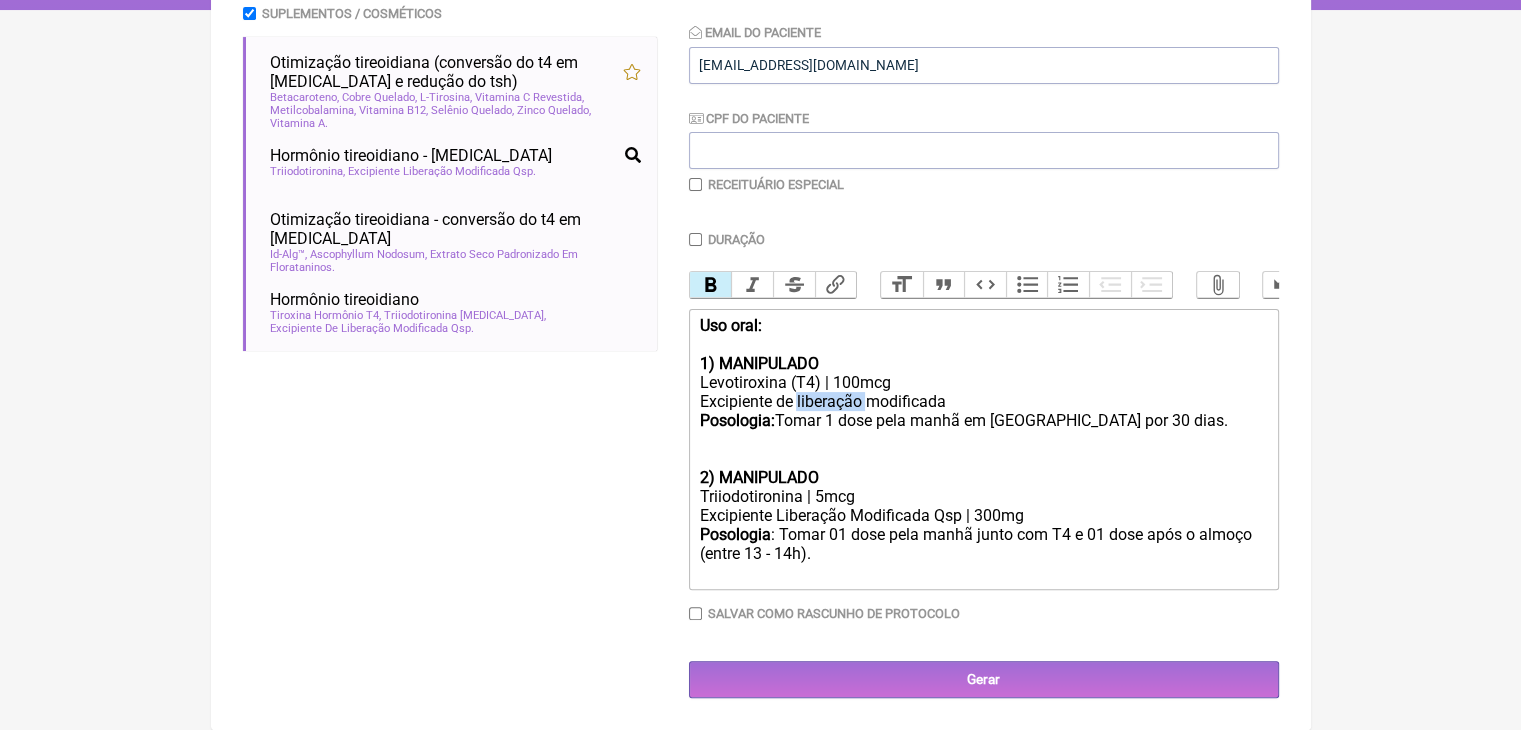 click on "Levotiroxina (T4) | 100mcg Excipiente de liberação modificada Posologia:  Tomar 1 dose pela manhã em jejum por 30 dias. 2) MANIPULADO" 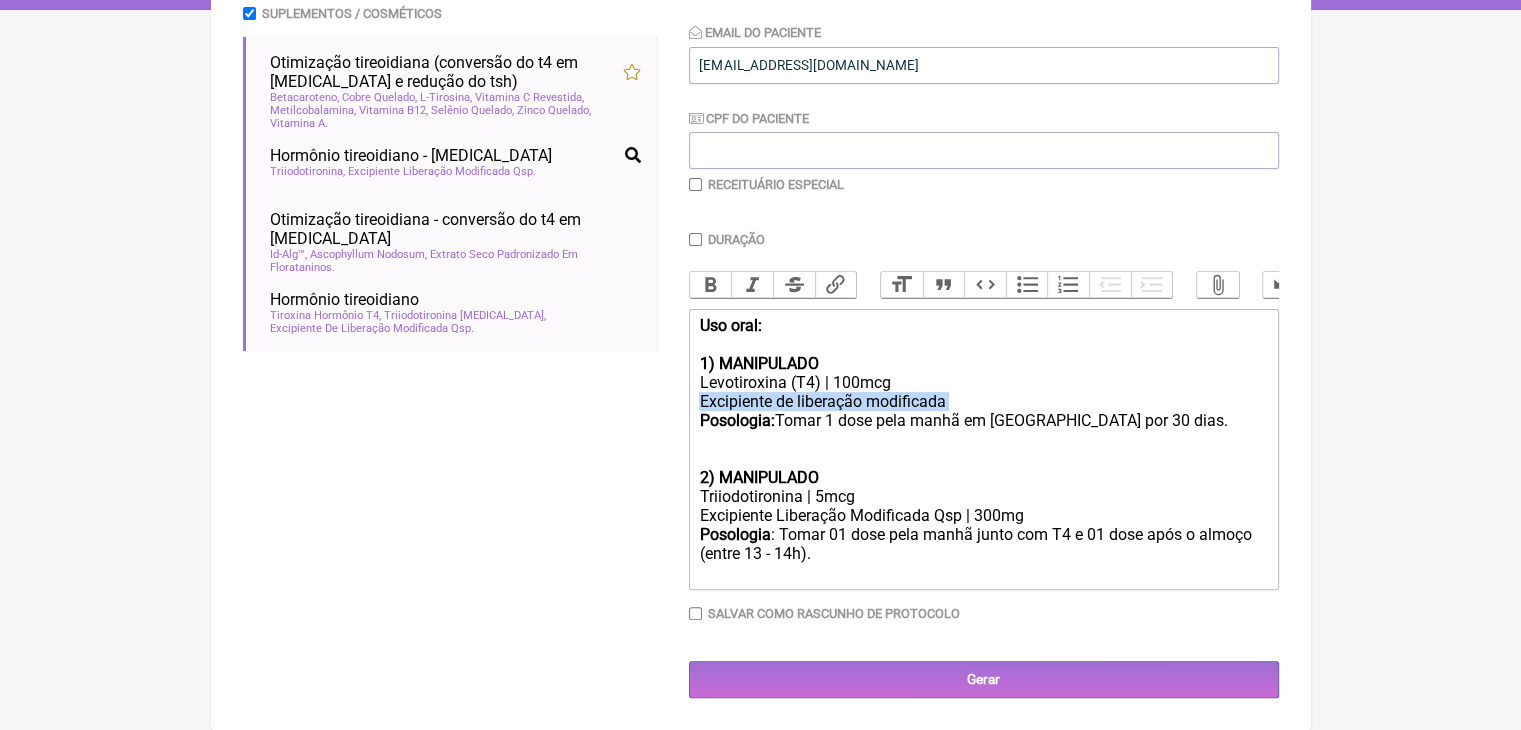click on "Levotiroxina (T4) | 100mcg Excipiente de liberação modificada Posologia:  Tomar 1 dose pela manhã em jejum por 30 dias. 2) MANIPULADO" 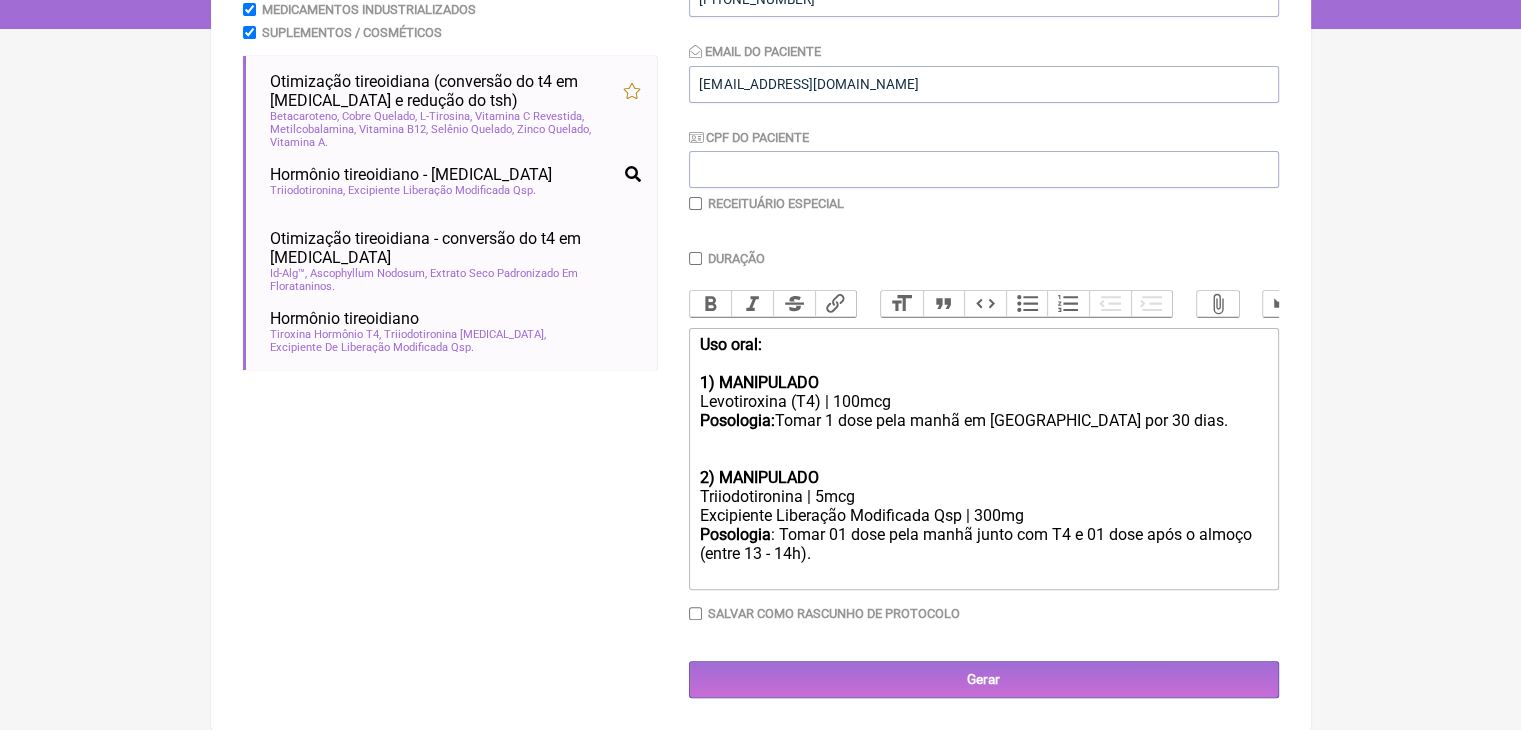 scroll, scrollTop: 626, scrollLeft: 0, axis: vertical 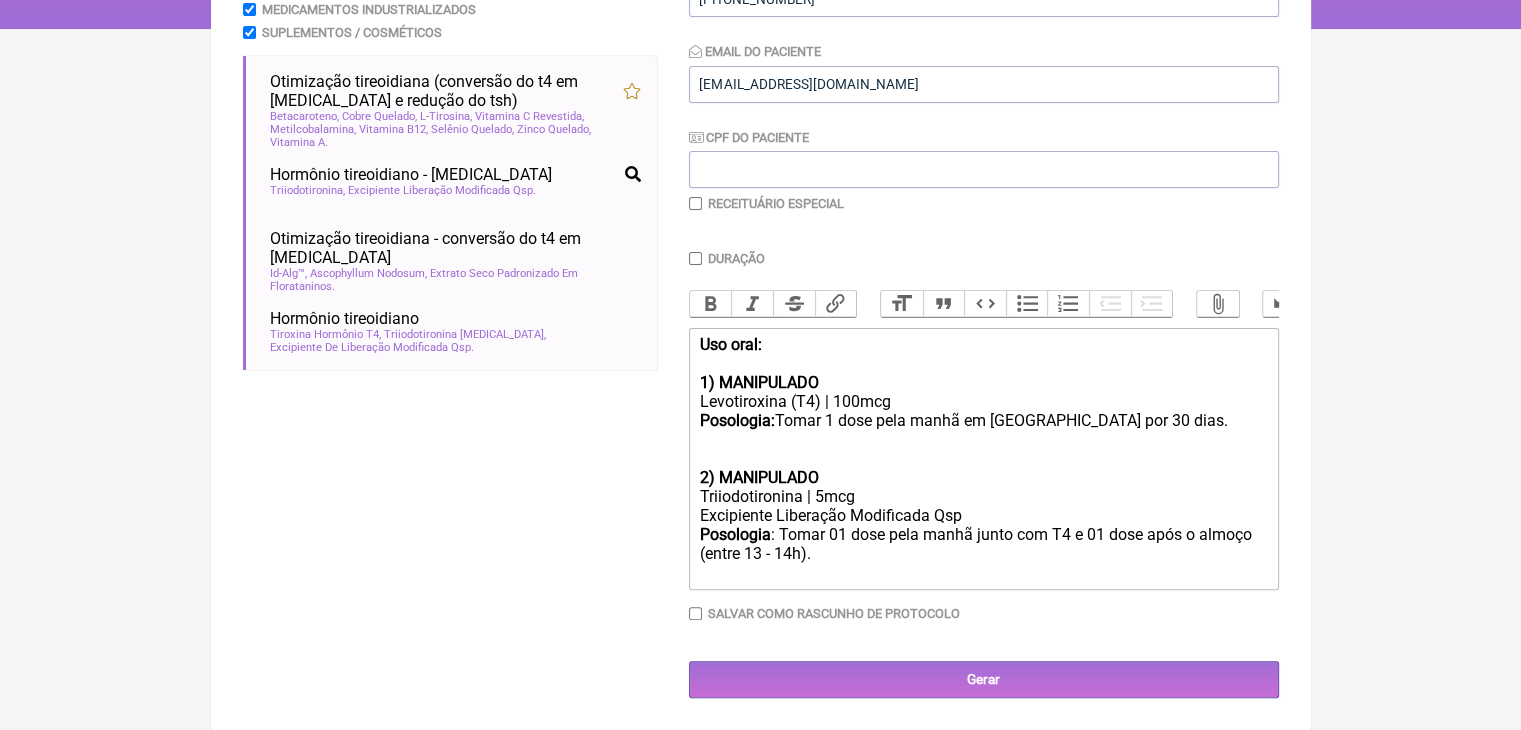 type on "<div><strong>Uso oral: <br></strong><br><strong>1) MANIPULADO</strong></div><div>Levotiroxina (T4) | 100mcg<br><strong>Posologia: </strong>Tomar 1 dose pela manhã em jejum por 30 dias.<br><br><br><strong>2) MANIPULADO</strong></div><div>Triiodotironina | 5mcg</div><div>Excipiente Liberação Modificada Qsp&nbsp;</div><div><strong>Posologia</strong>: Tomar 01 dose pela manhã junto com T4 e 01 dose após o almoço (entre 13 - 14h).<br><br></div>" 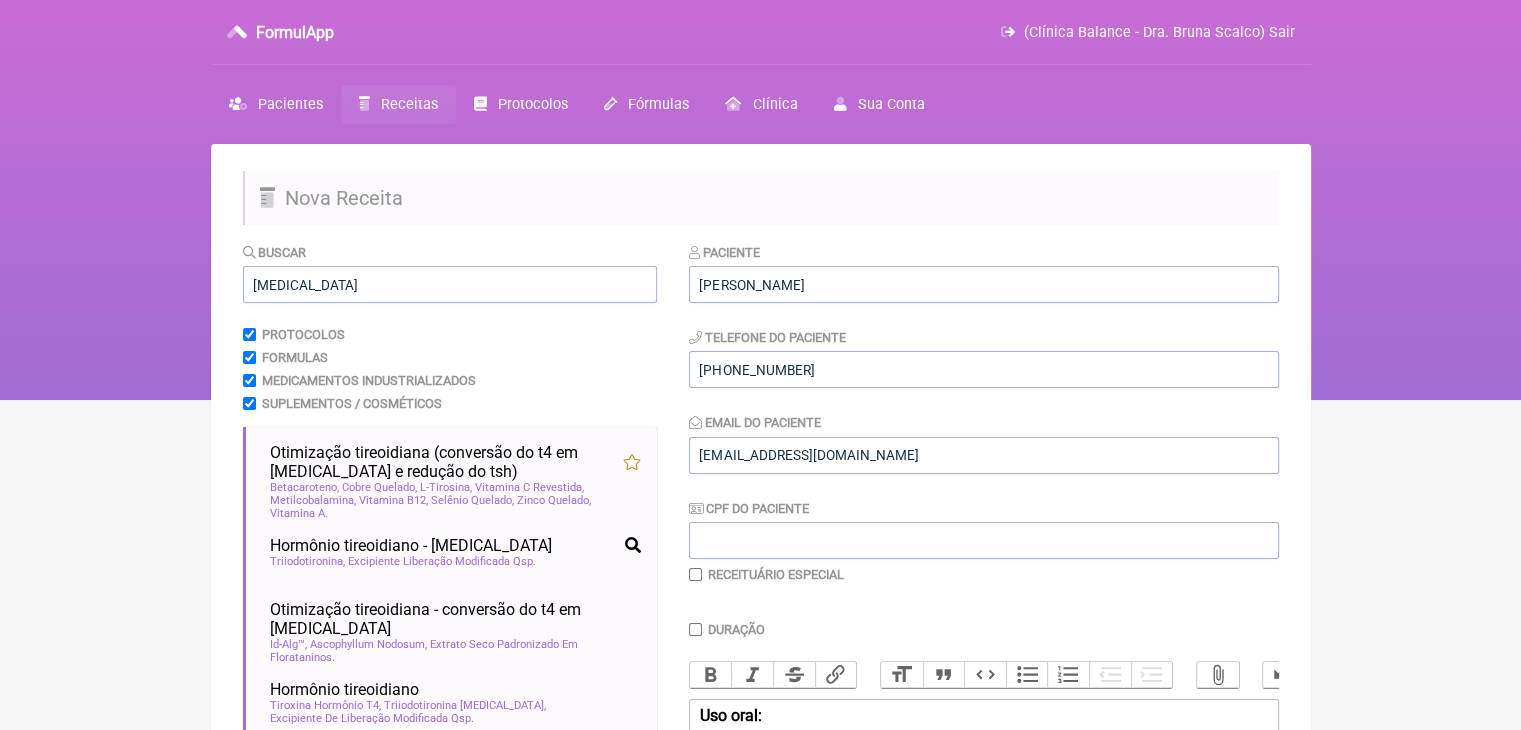 click on "Receitas" at bounding box center (409, 104) 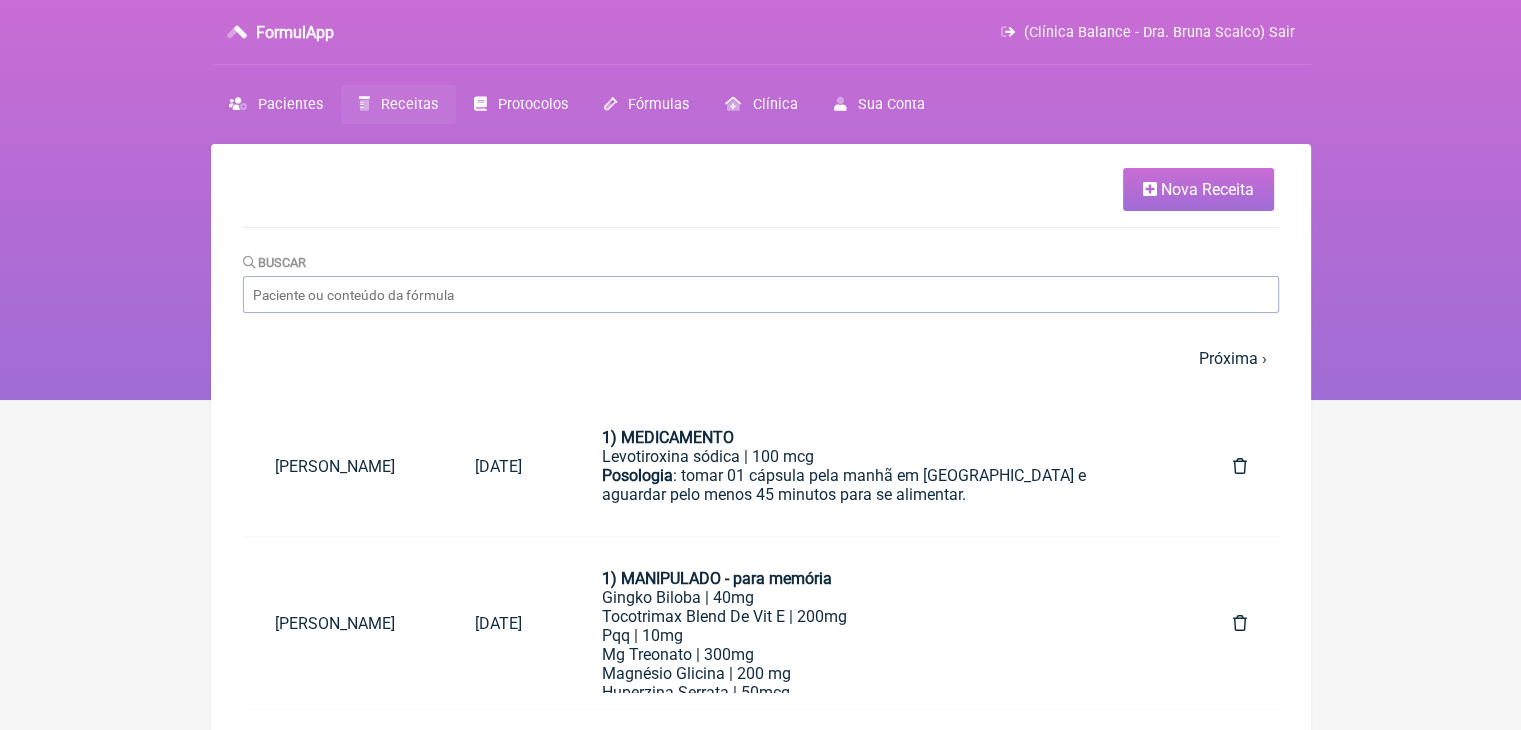 scroll, scrollTop: 2, scrollLeft: 0, axis: vertical 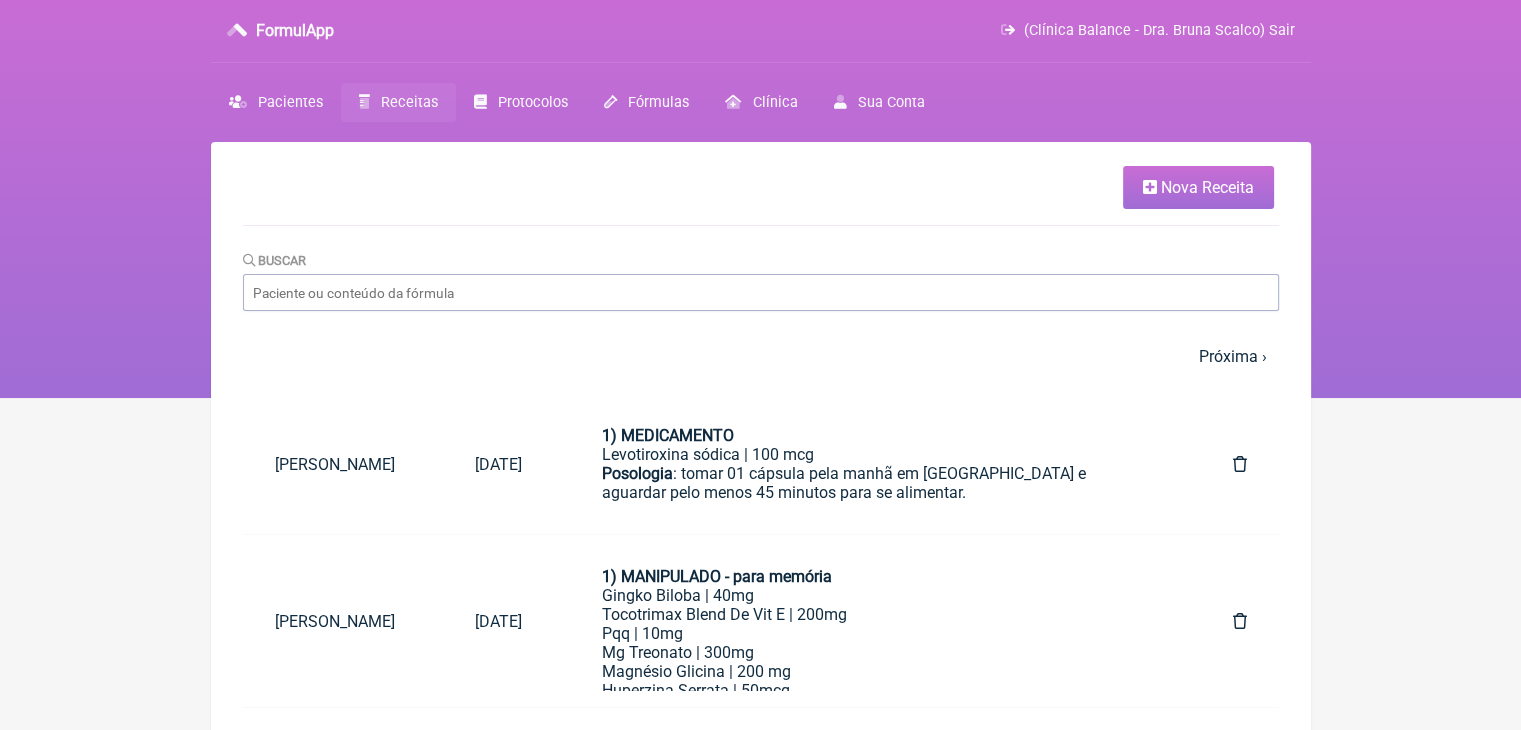 click on "Buscar" at bounding box center (761, 292) 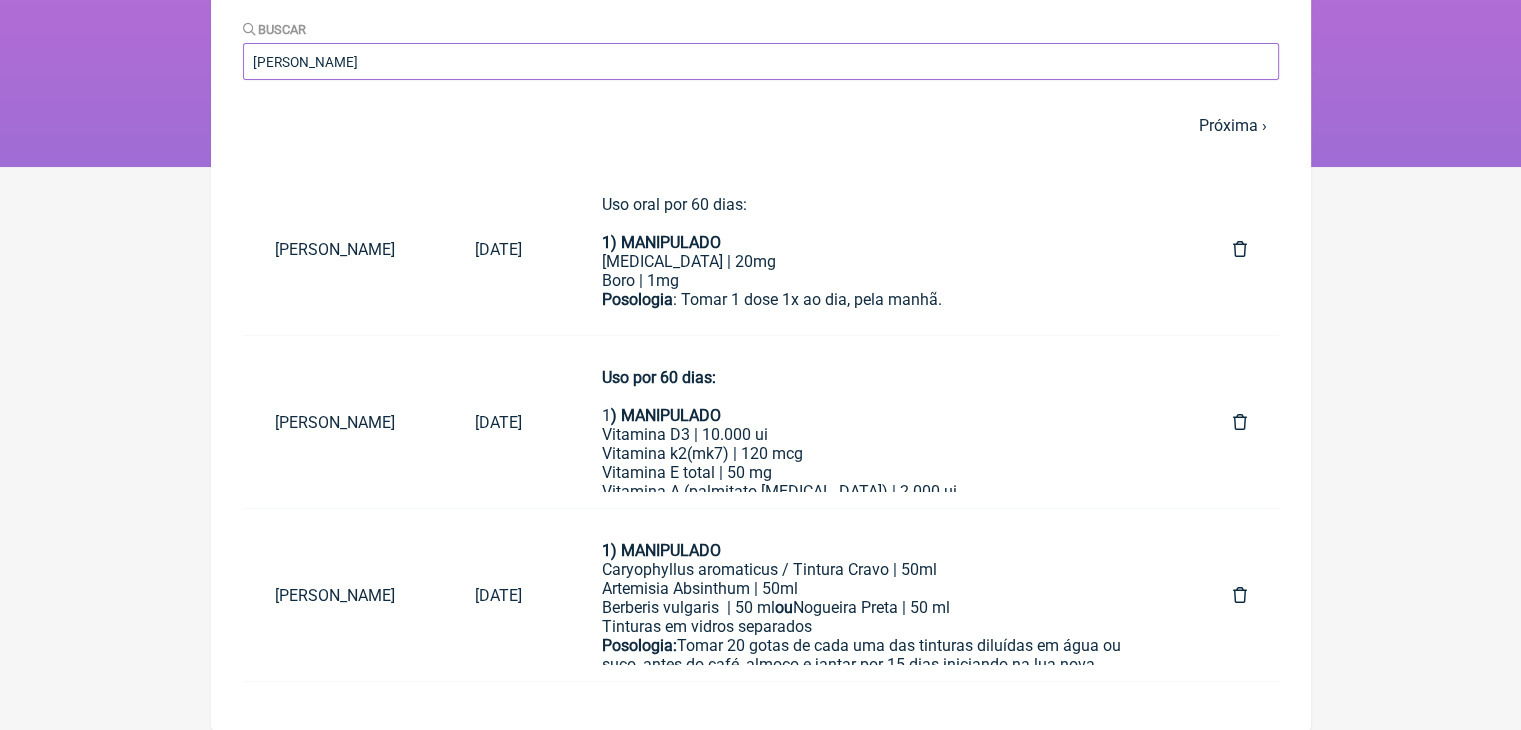 scroll, scrollTop: 332, scrollLeft: 0, axis: vertical 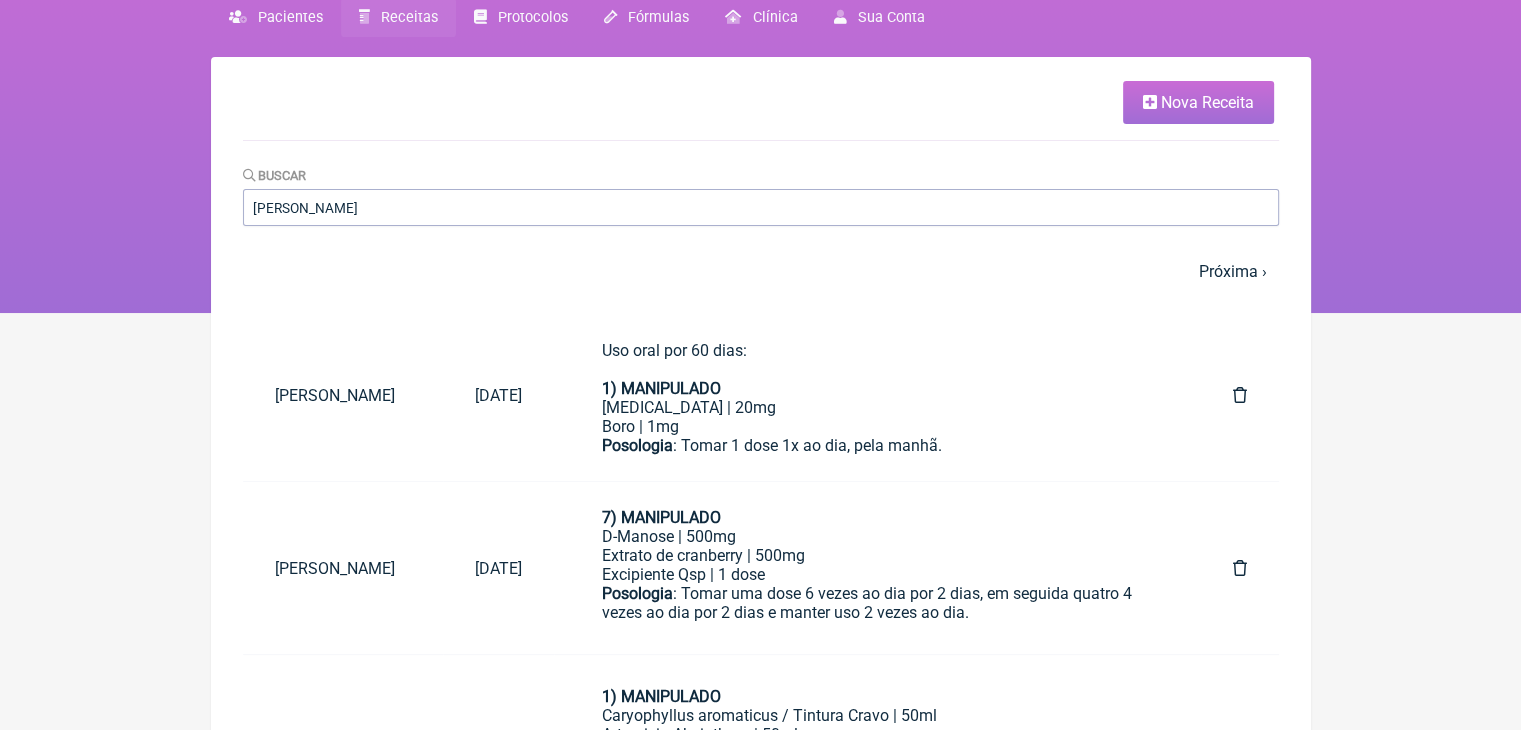 click on "debora da rocha" at bounding box center (761, 207) 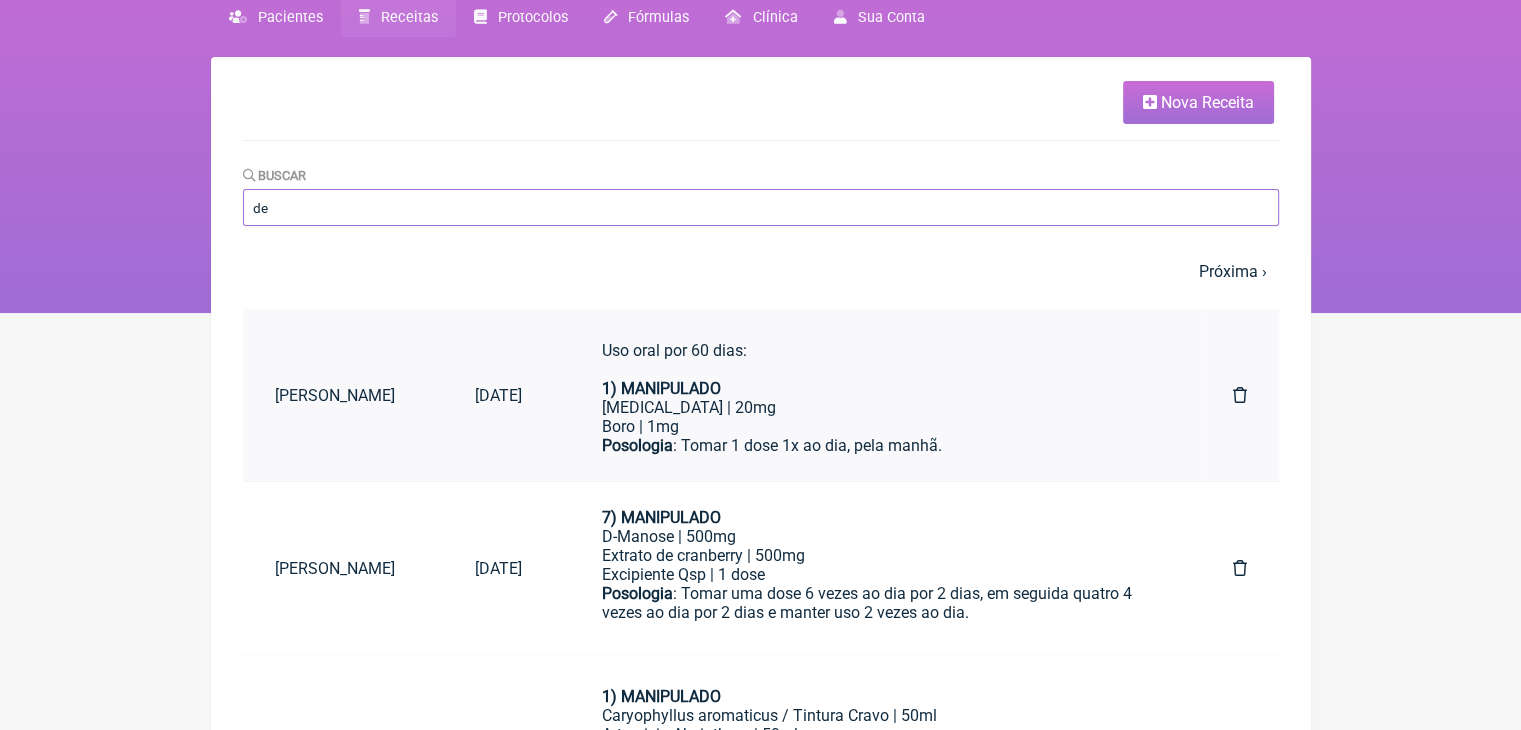 type on "d" 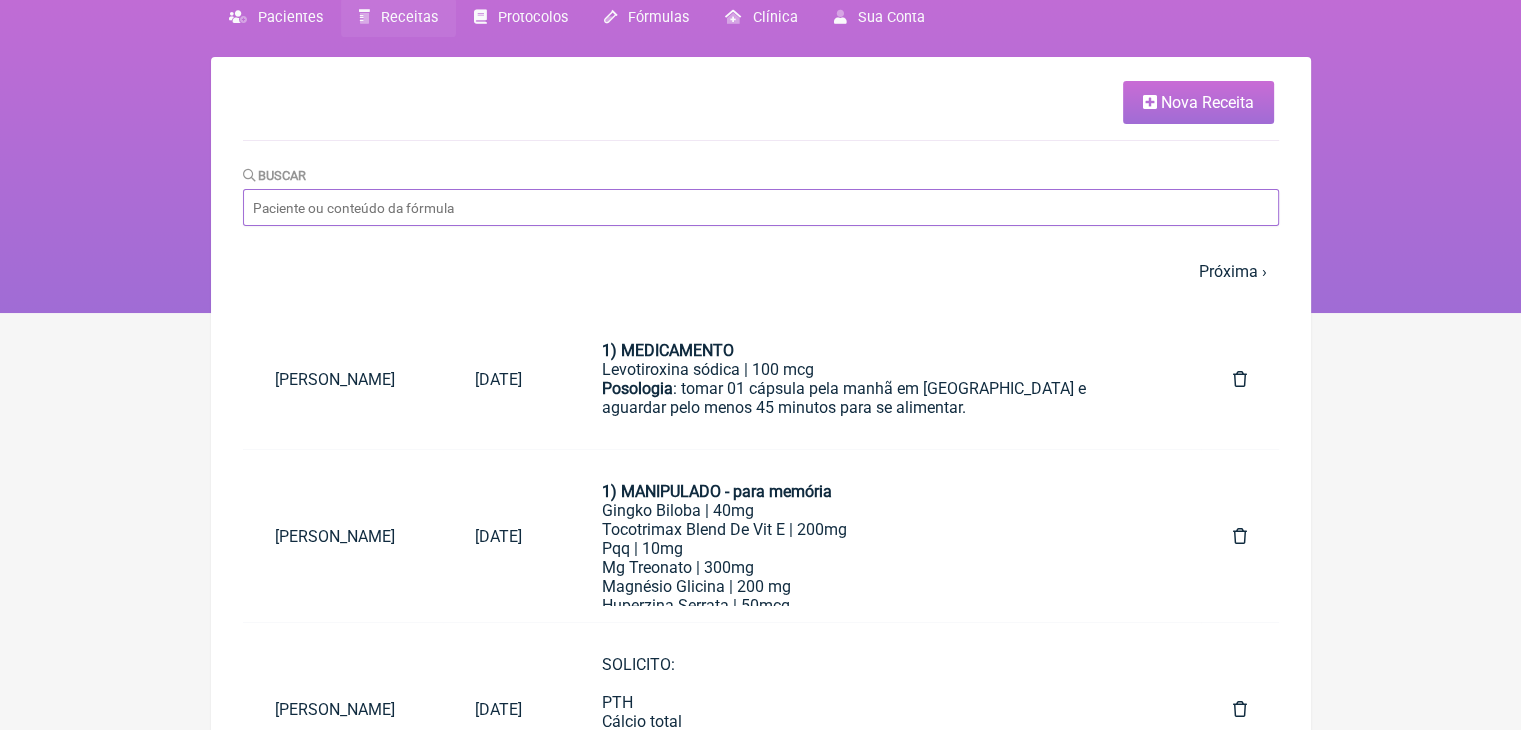 type 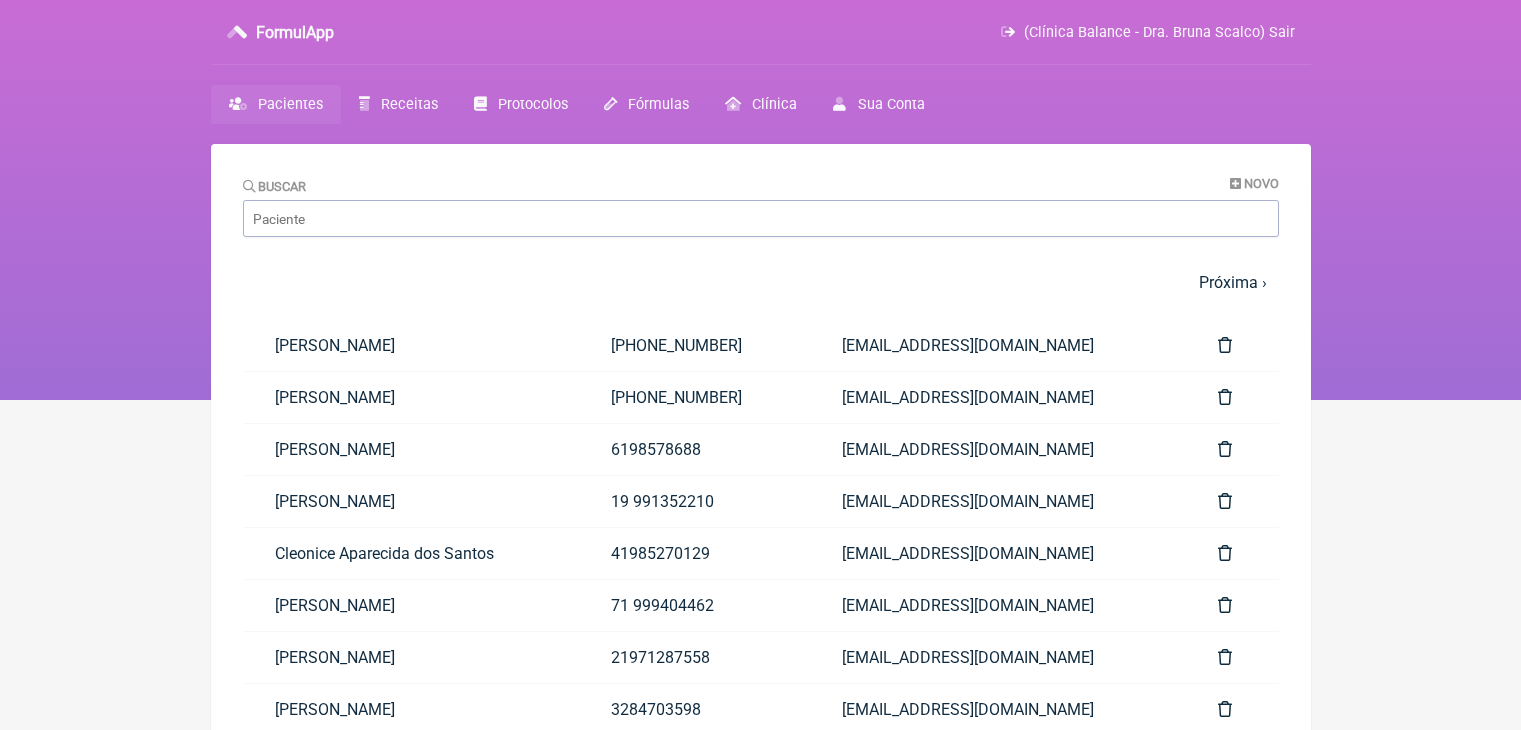 scroll, scrollTop: 0, scrollLeft: 0, axis: both 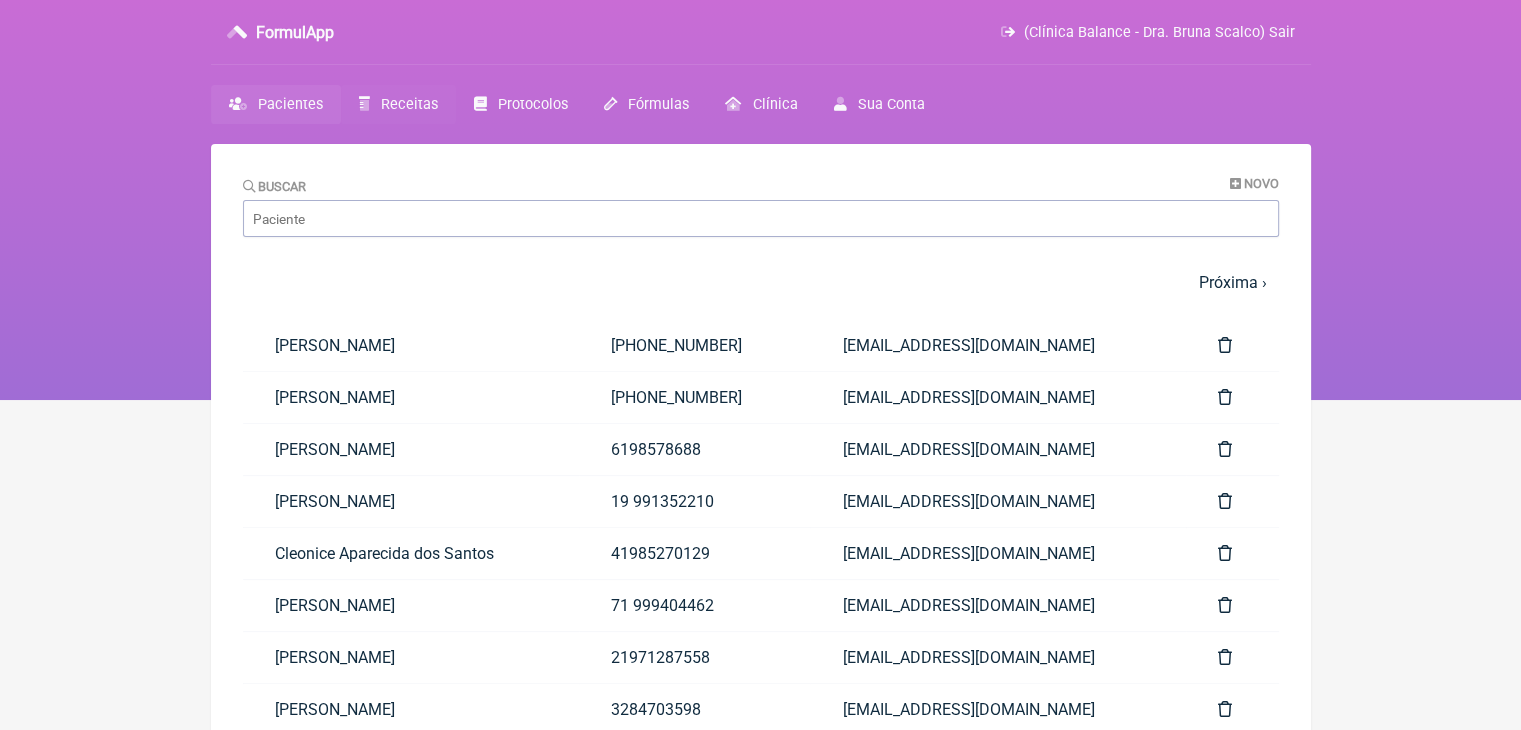 click on "Receitas" at bounding box center (409, 104) 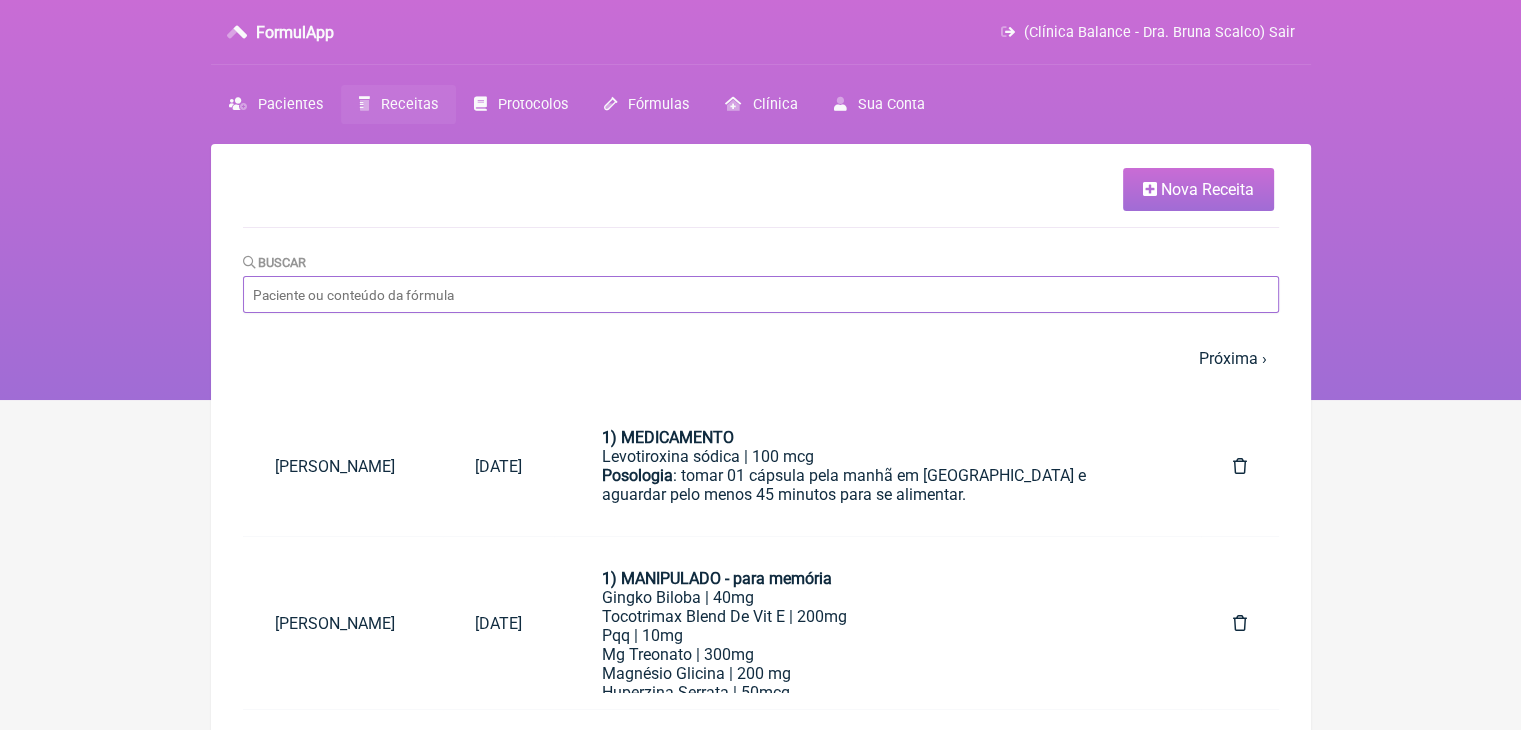 click on "Buscar" at bounding box center [761, 294] 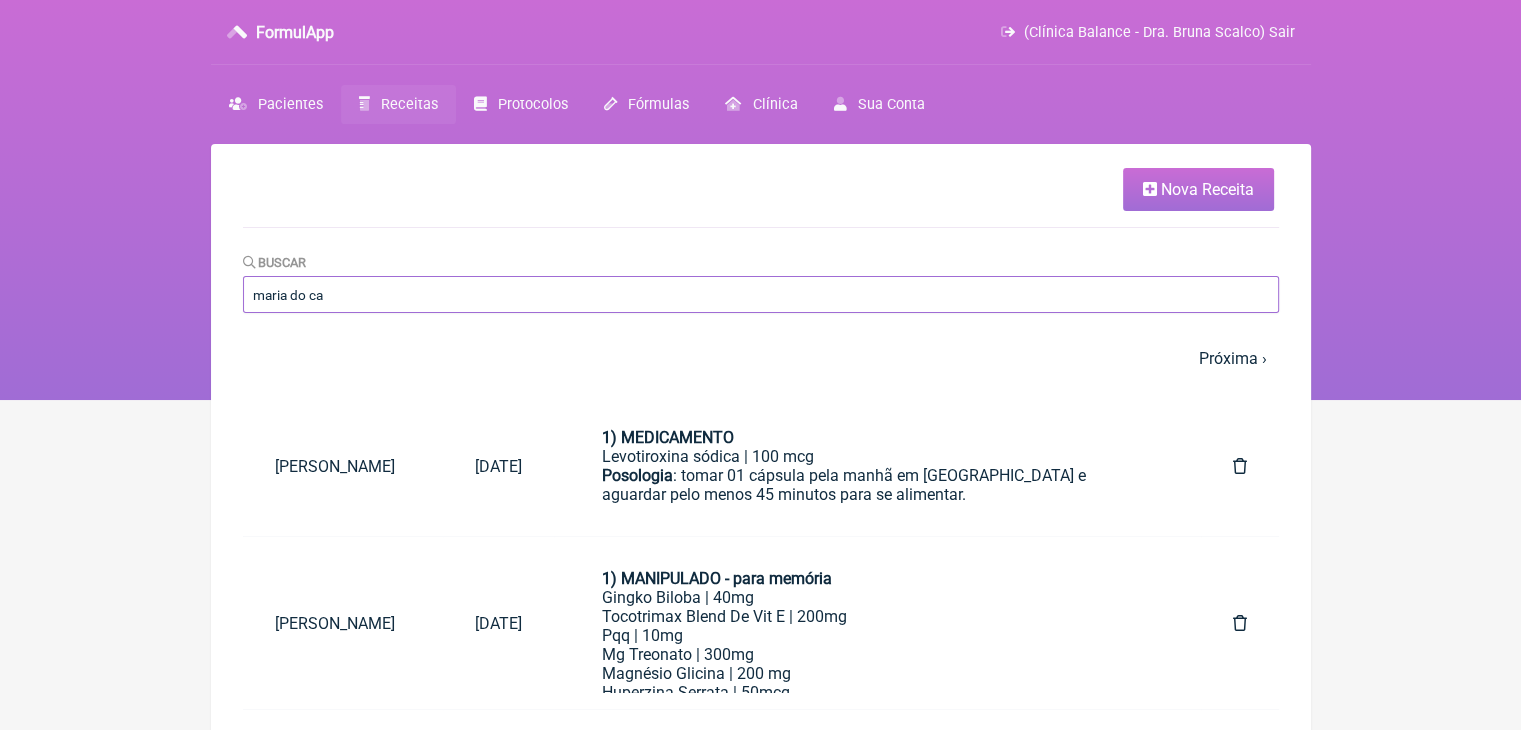 type on "maria do carmo" 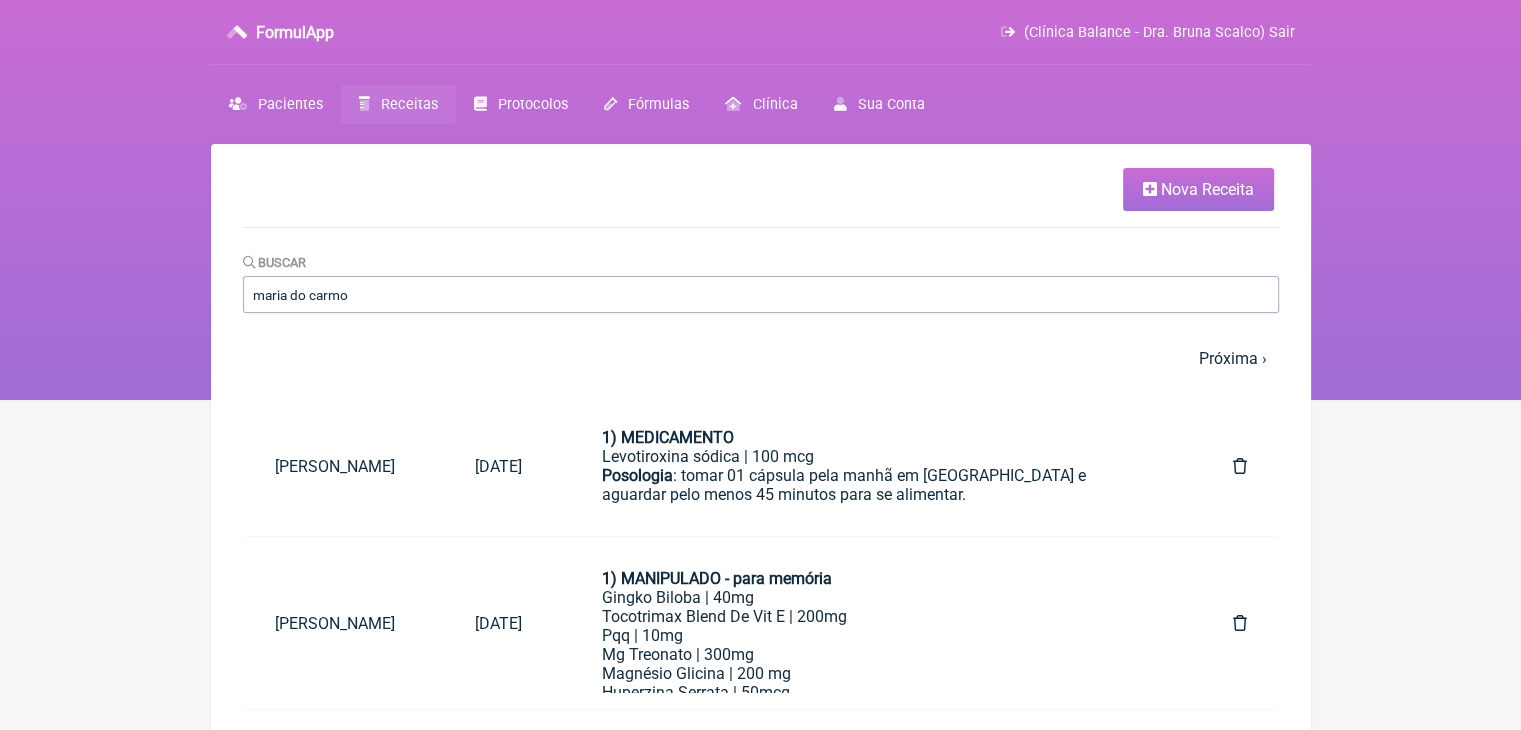 click on "FormulApp
(Clínica Balance - Dra. Bruna Scalco) Sair
Pacientes
Receitas
Protocolos
Fórmulas
Clínica
Sua Conta" at bounding box center [760, 200] 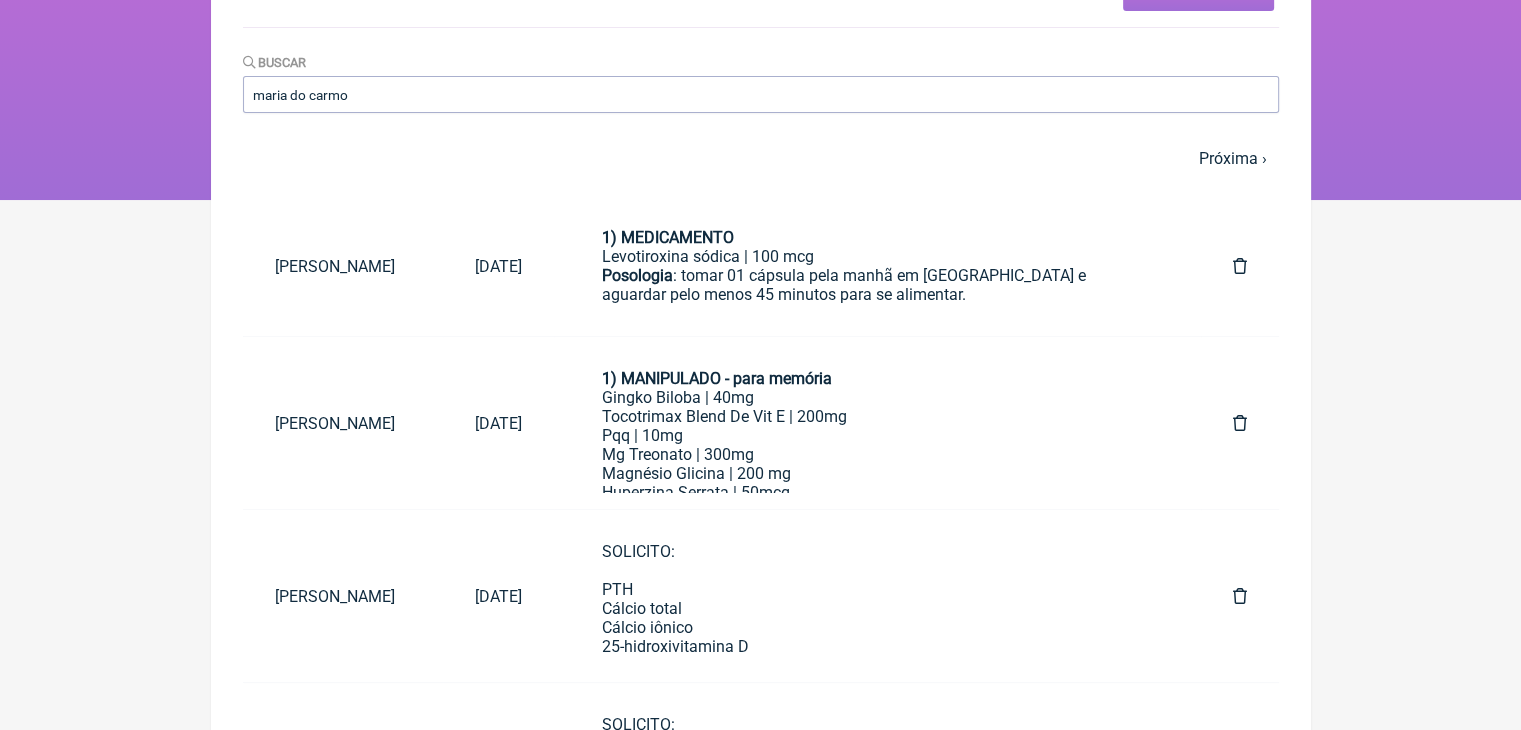 scroll, scrollTop: 240, scrollLeft: 0, axis: vertical 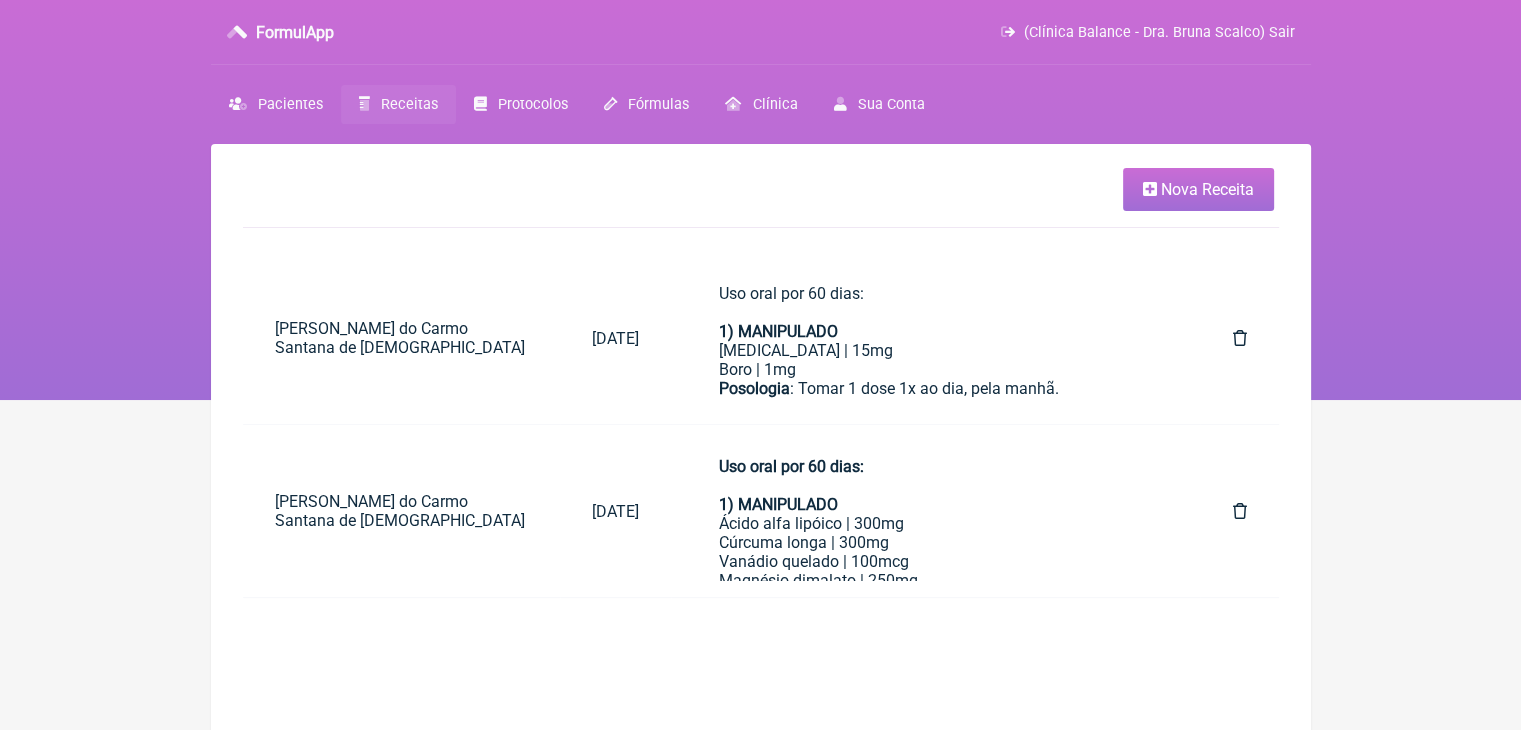 click on "Receitas" at bounding box center [409, 104] 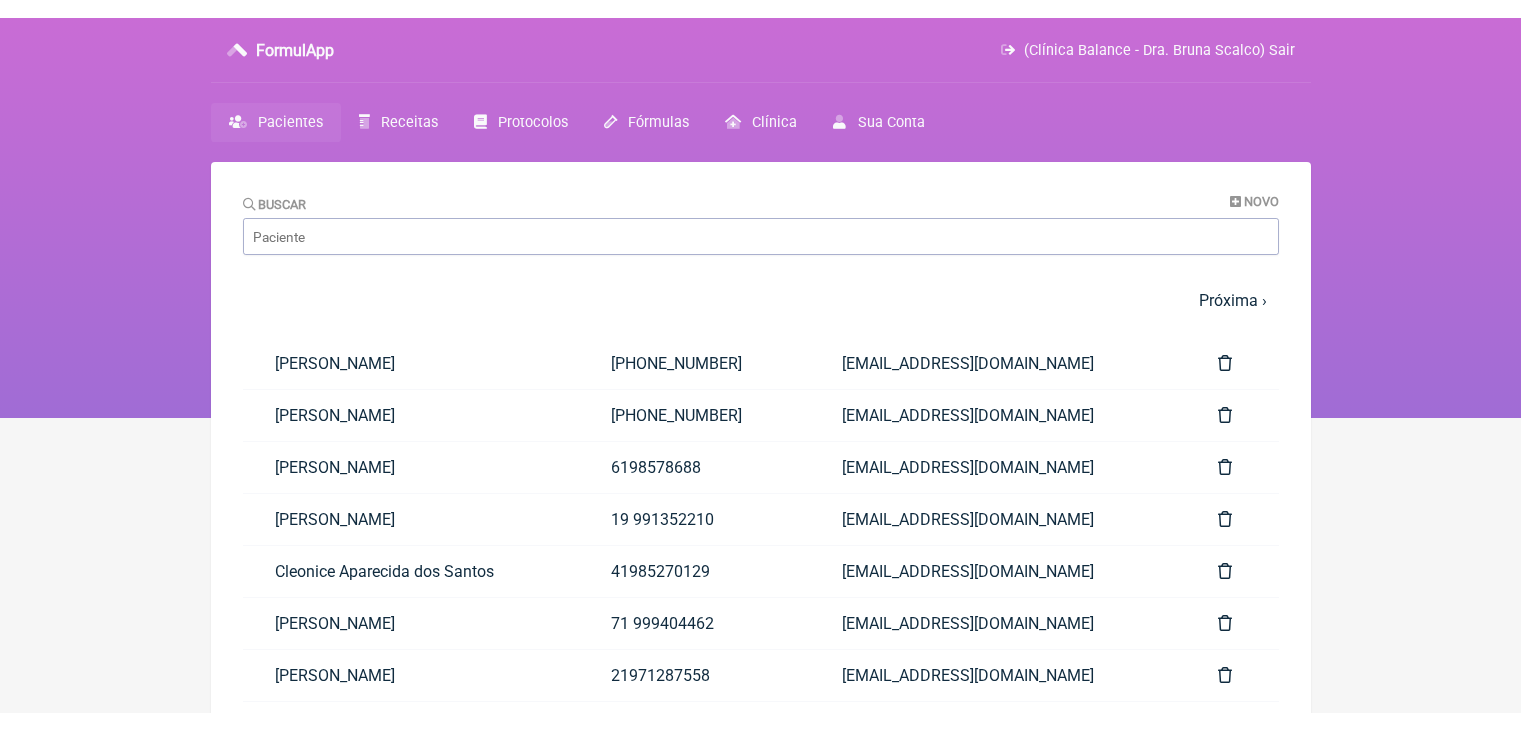 scroll, scrollTop: 0, scrollLeft: 0, axis: both 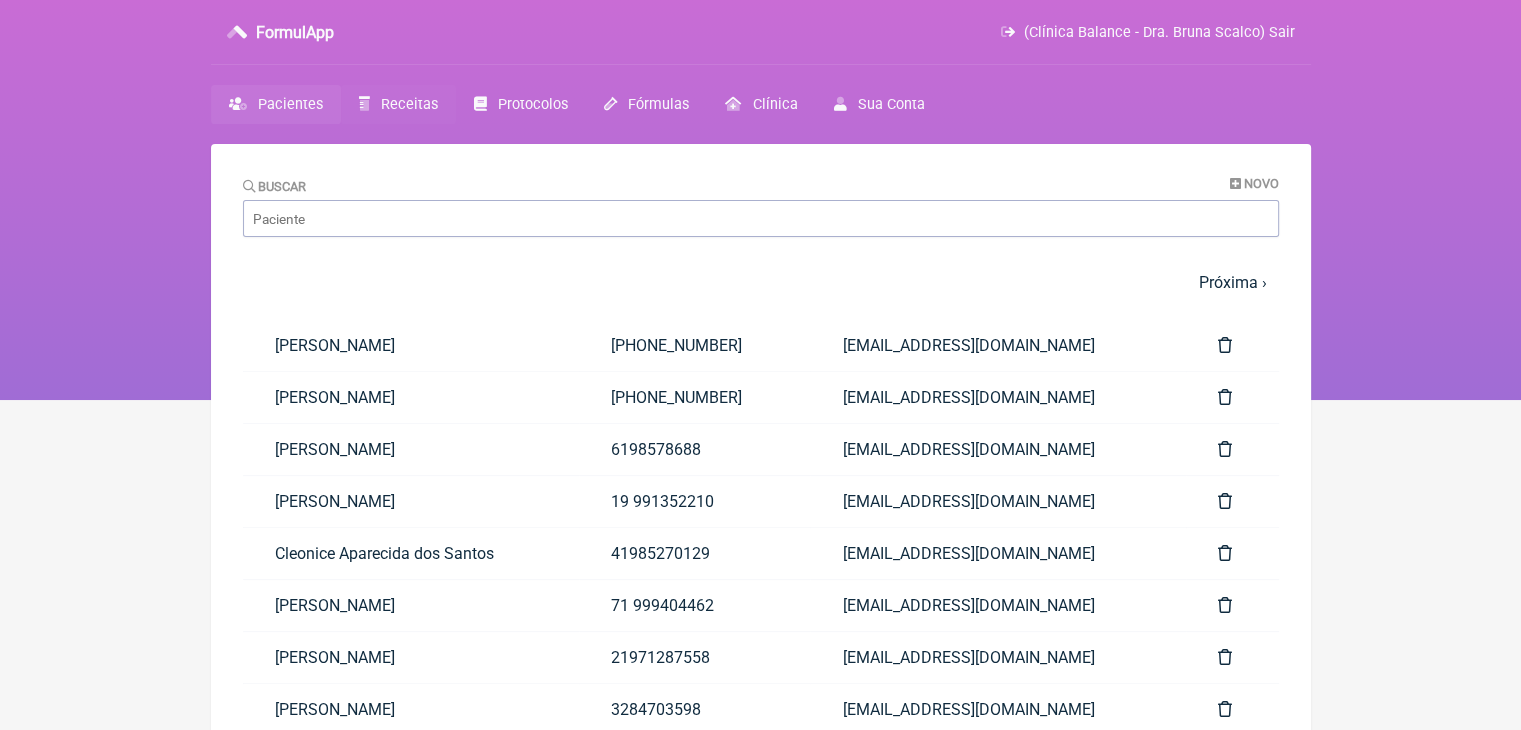 click on "Receitas" at bounding box center (409, 104) 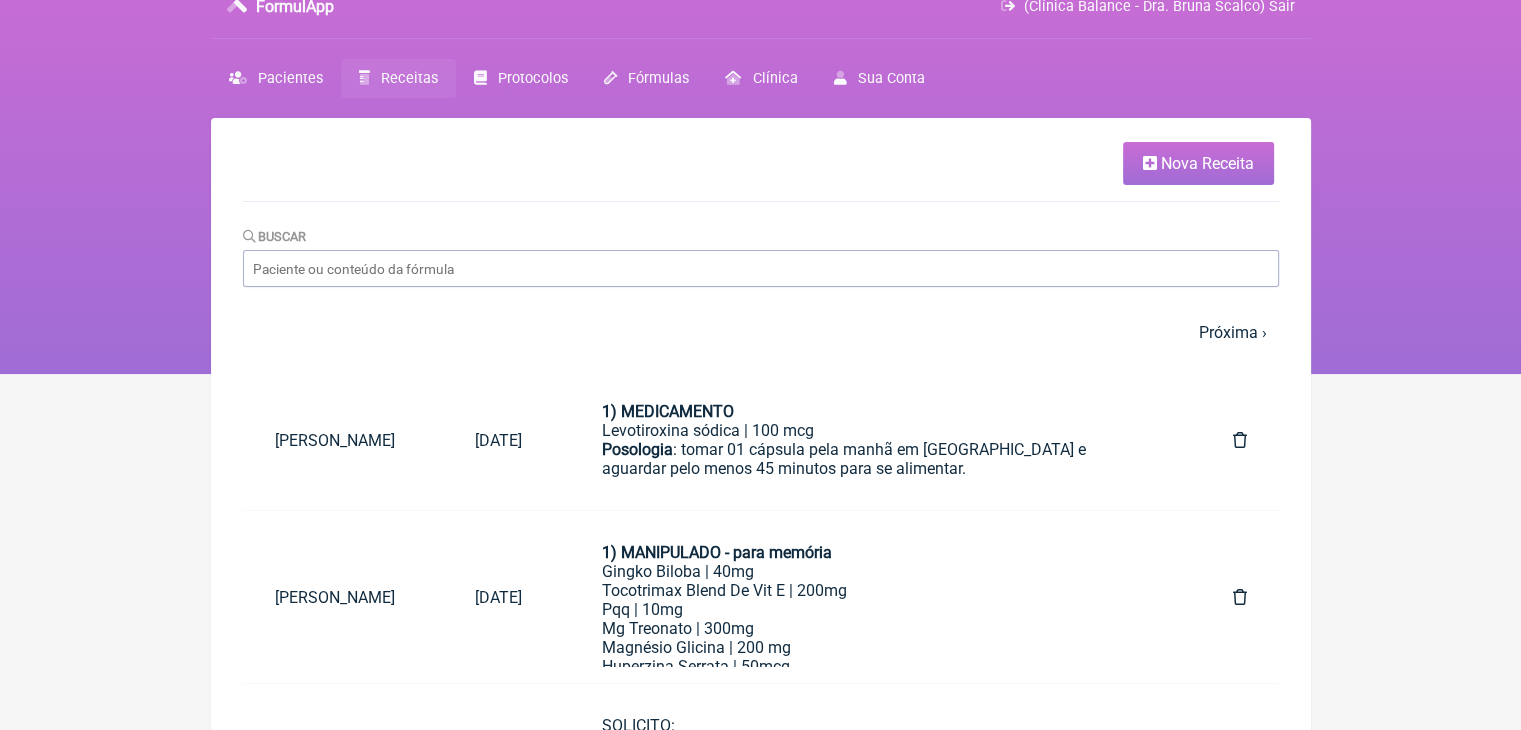 scroll, scrollTop: 31, scrollLeft: 0, axis: vertical 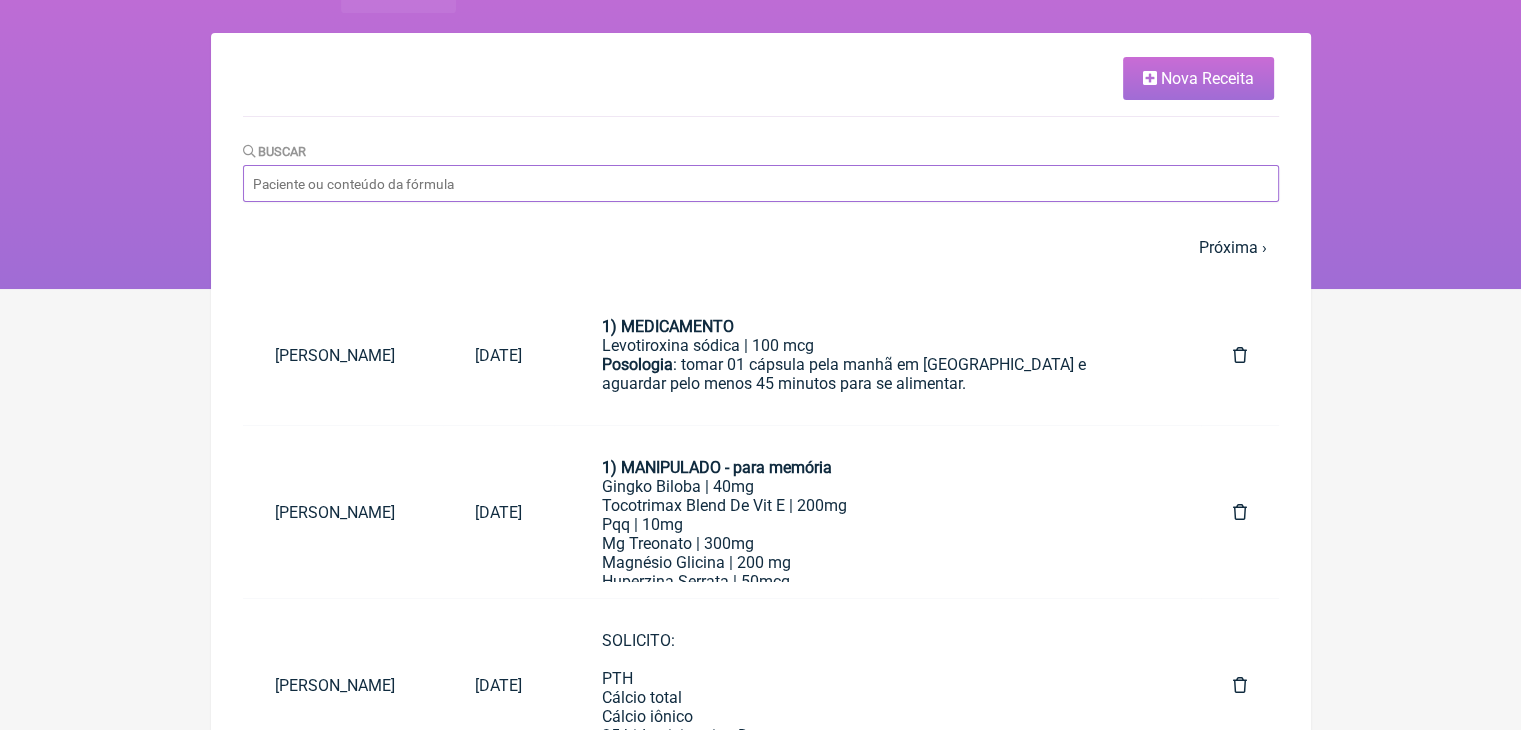 click on "Buscar" at bounding box center [761, 183] 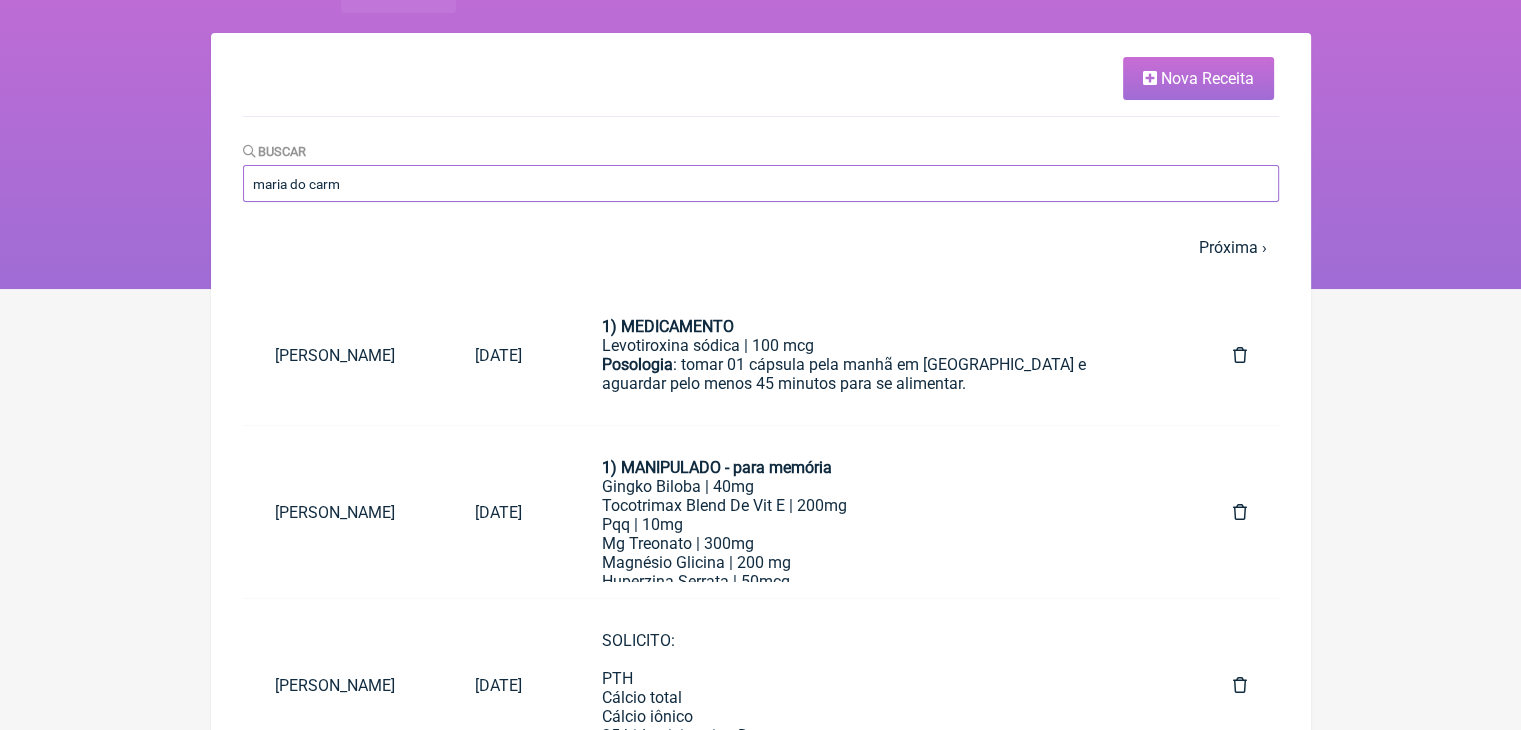 type on "maria do carmo" 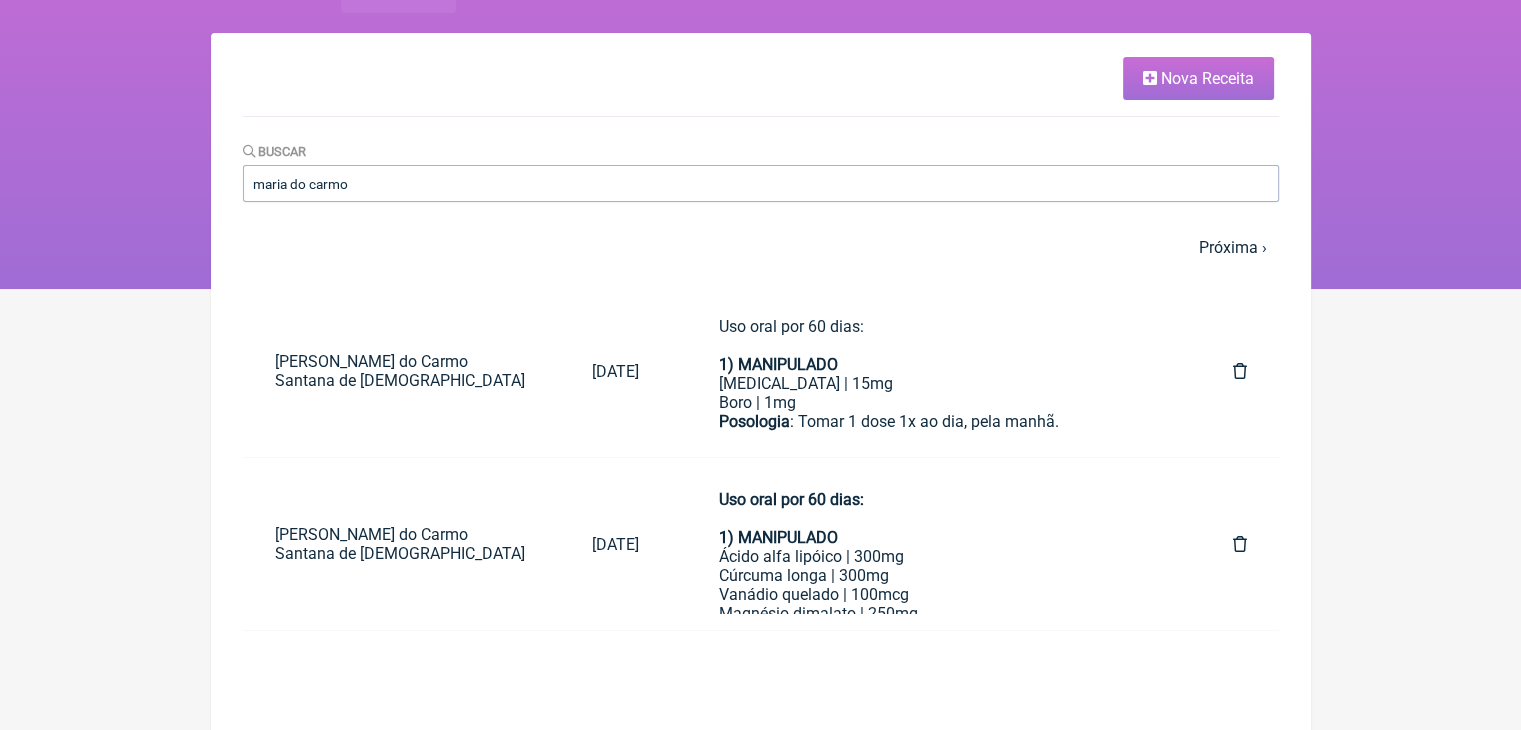 click on "FormulApp
(Clínica Balance - Dra. Bruna Scalco) Sair
[GEOGRAPHIC_DATA]
Receitas
Protocolos
Fórmulas
[GEOGRAPHIC_DATA]
Sua Conta" at bounding box center [760, 89] 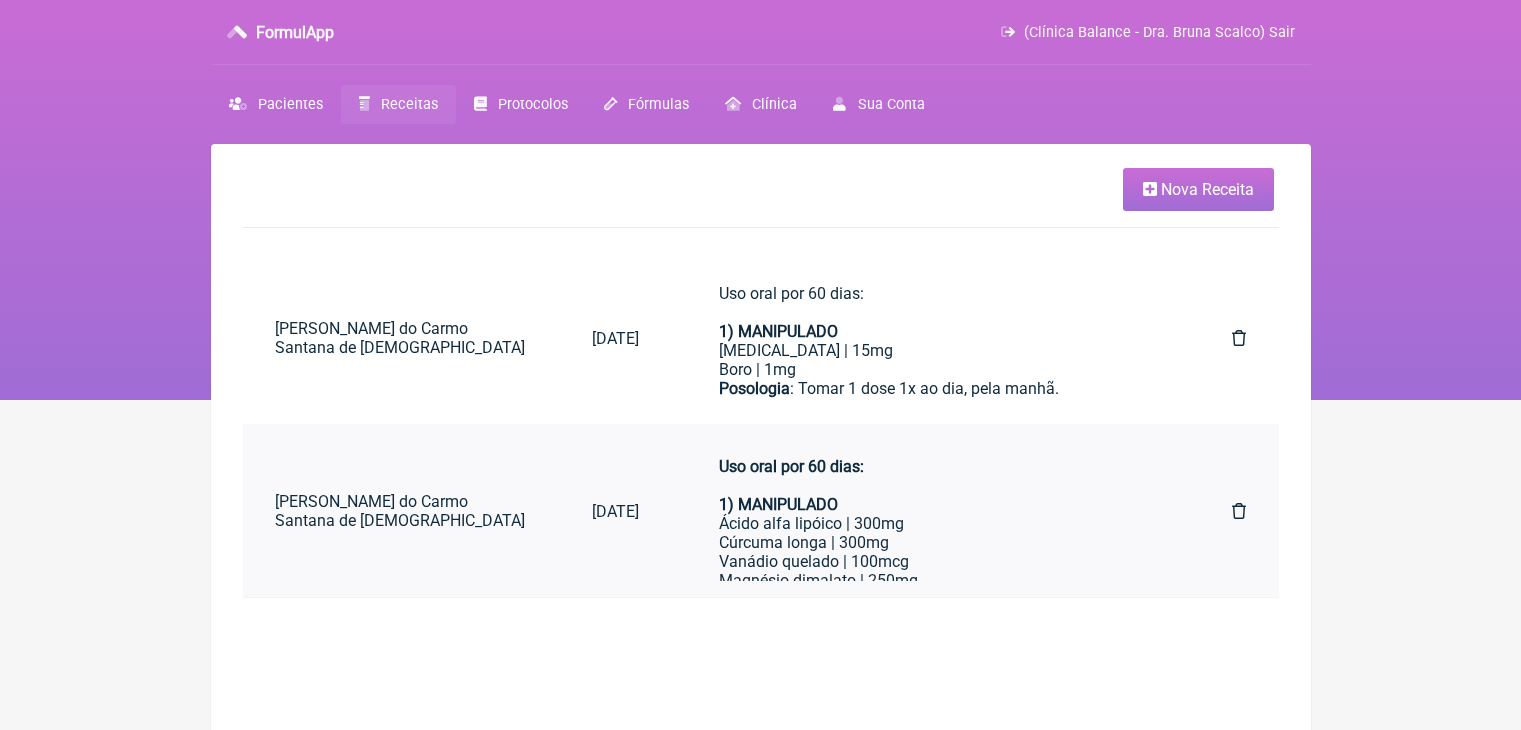 scroll, scrollTop: 0, scrollLeft: 0, axis: both 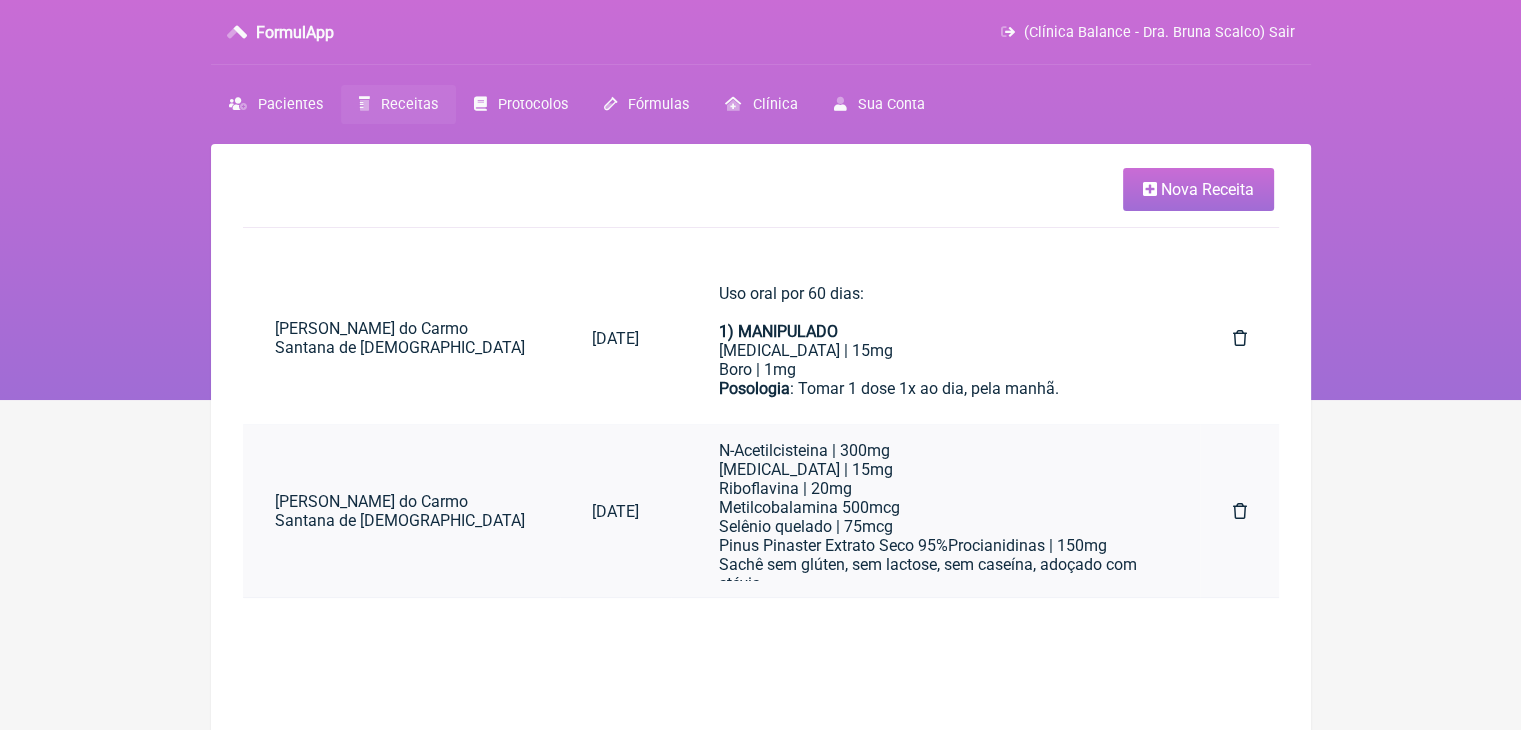 click on "Uso oral por 60 dias:  1) MANIPULADO Ácido alfa lipóico | 300mg Cúrcuma longa | 300mg Vanádio quelado | 100mcg Magnésio dimalato | 250mg Cromo GTF | 200mcg Zinco quelado | 20mg Biotina | 1mg L Leucina | 600mg Phaseolus vulgaris | 300mg Vitamina C | 450mg Metilfolato | 1mg Hexanicotinato de [MEDICAL_DATA] | 1000mg Gamma Oryzanol | 150mg N-Acetilcisteina | 300mg [MEDICAL_DATA] | 15mg Riboflavina | 20mg Metilcobalamina 500mcg Selênio quelado | 75mcg Pinus Pinaster Extrato Seco 95%Procianidinas | 150mg" at bounding box center (935, 346) 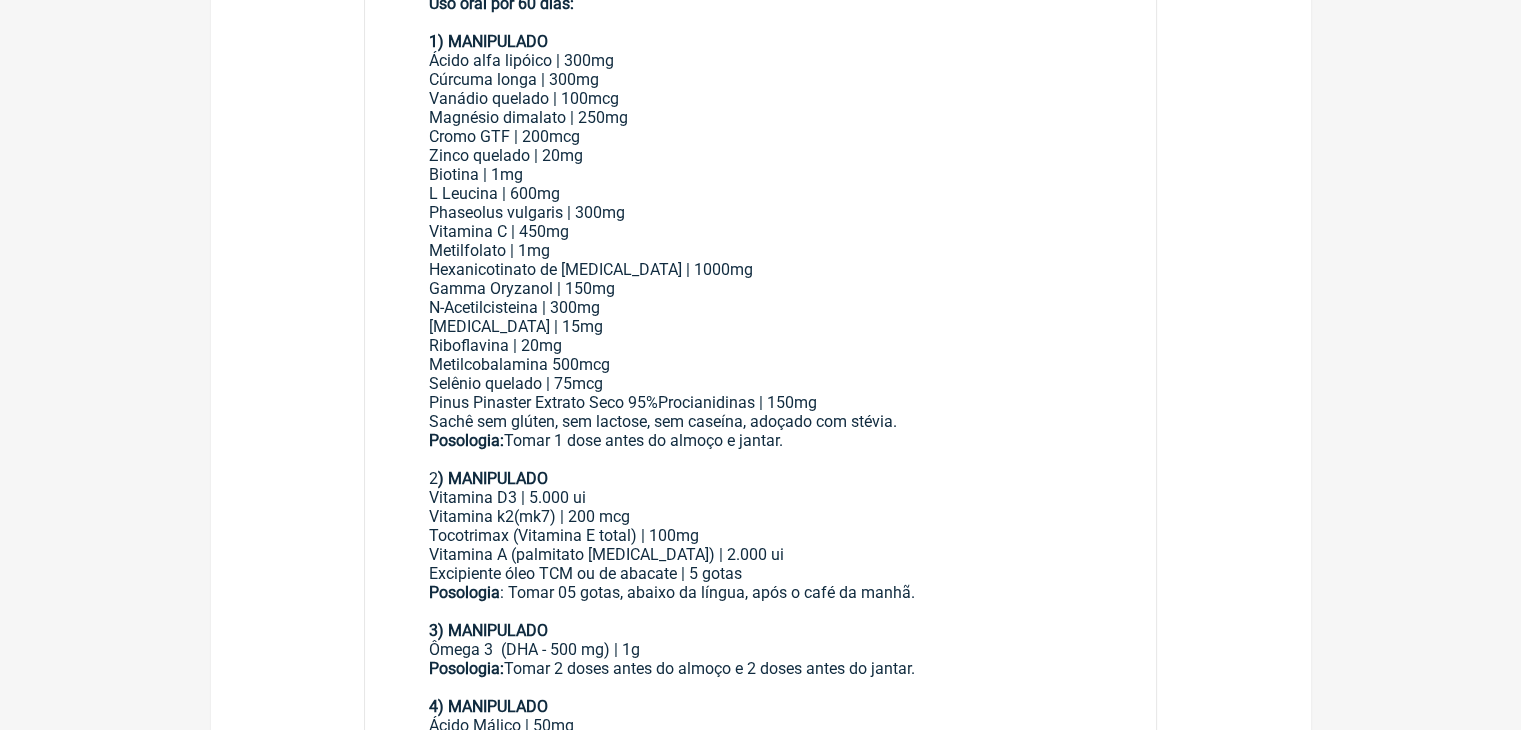 scroll, scrollTop: 534, scrollLeft: 0, axis: vertical 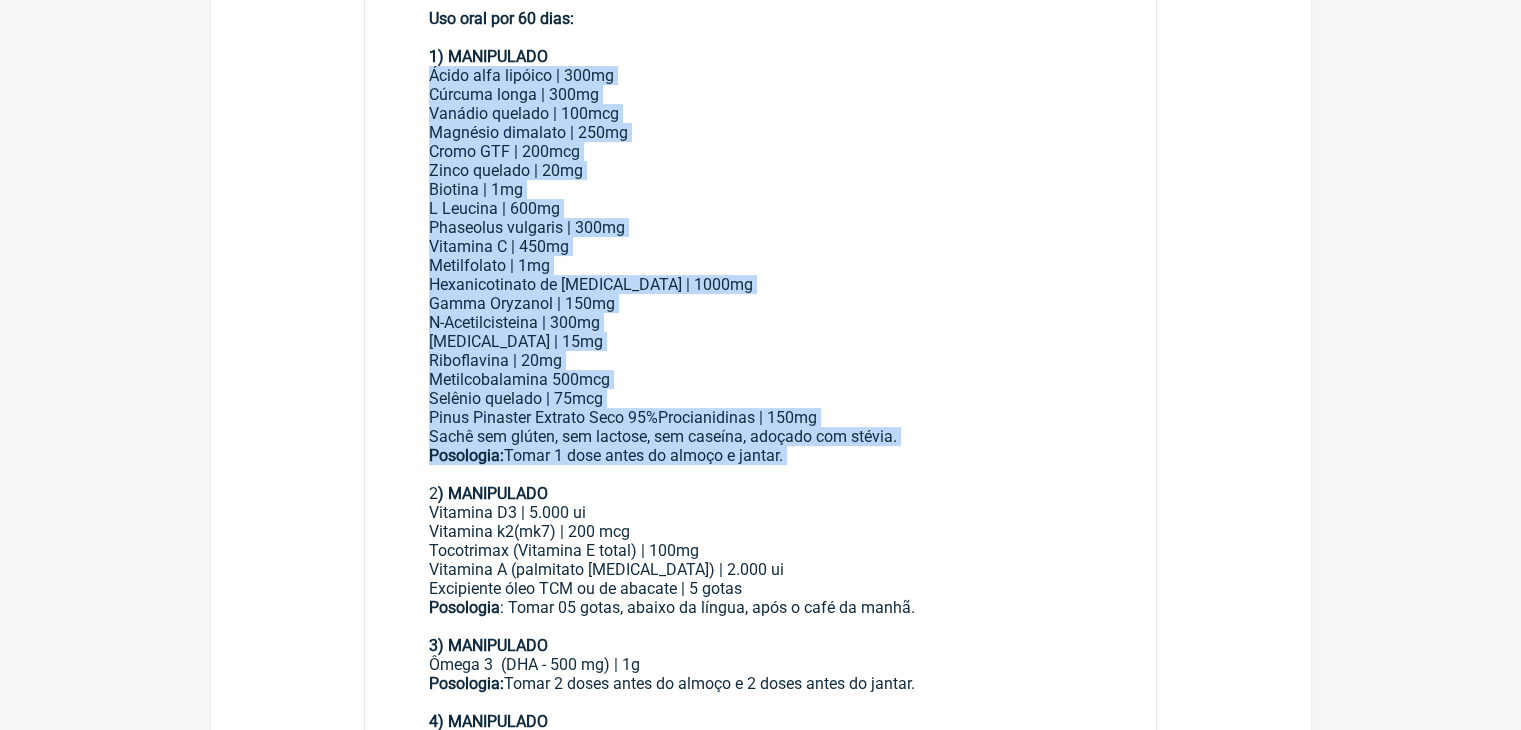 drag, startPoint x: 920, startPoint y: 653, endPoint x: 438, endPoint y: 147, distance: 698.8276 